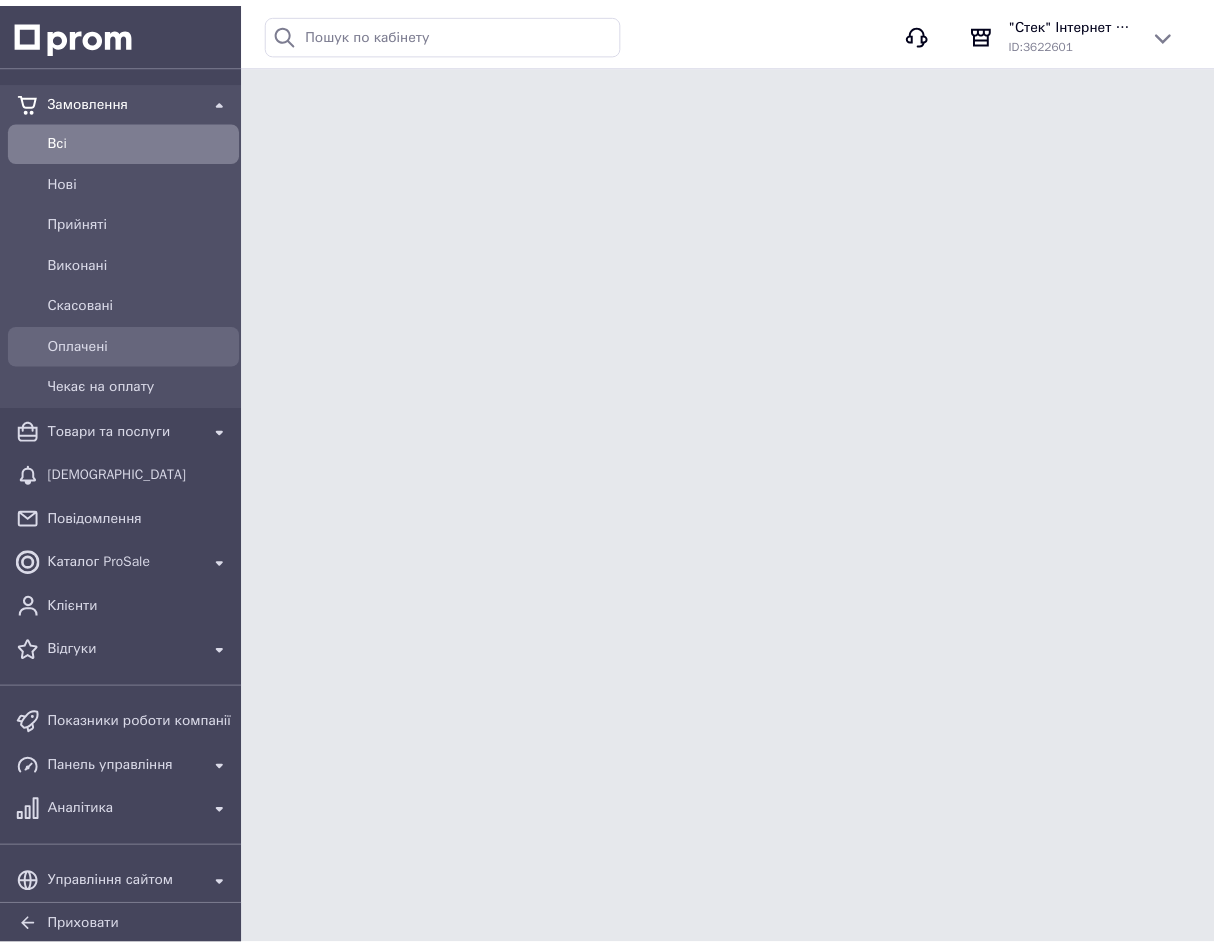 scroll, scrollTop: 0, scrollLeft: 0, axis: both 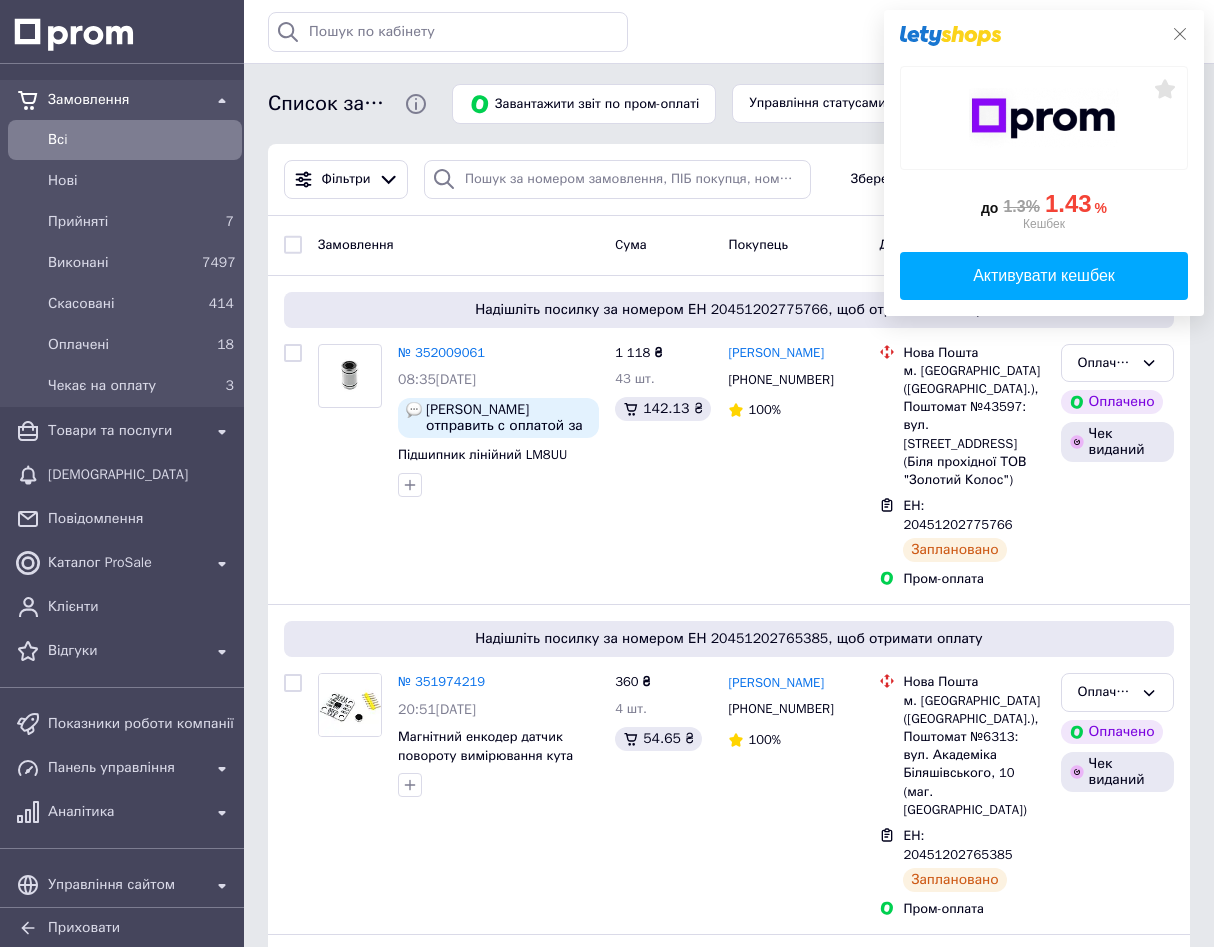 click 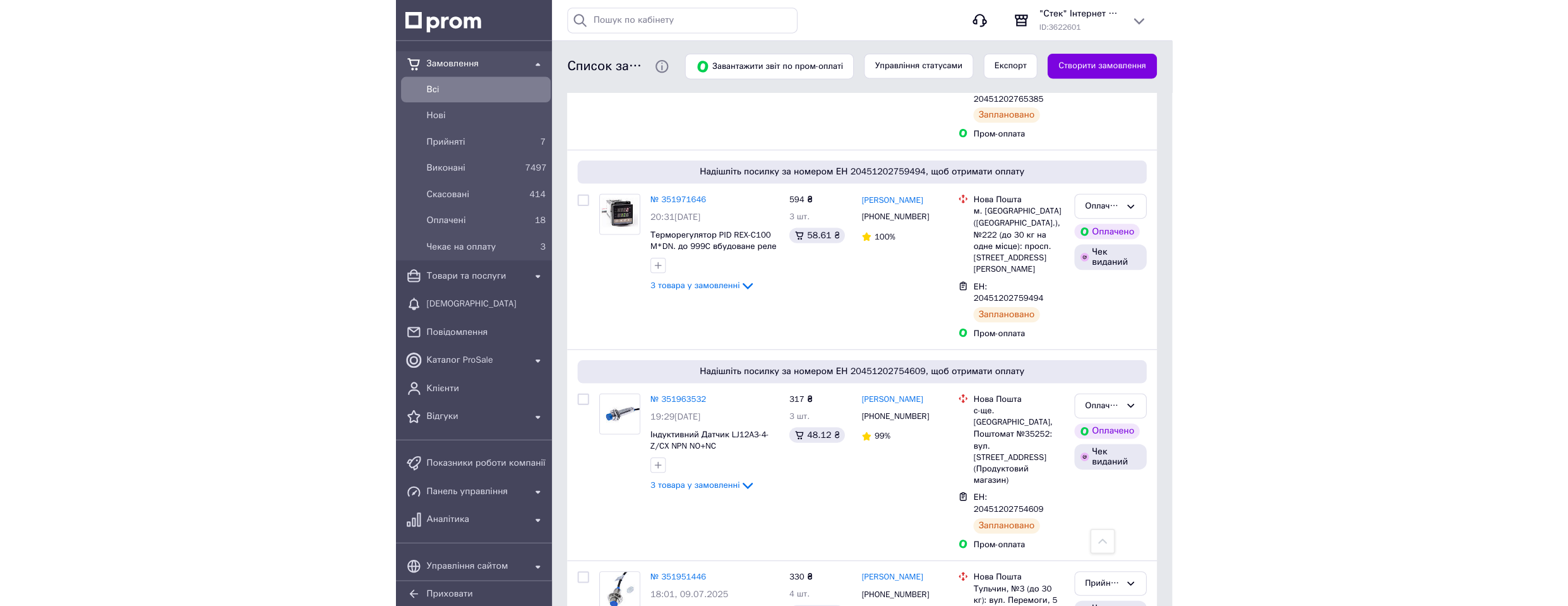 scroll, scrollTop: 408, scrollLeft: 0, axis: vertical 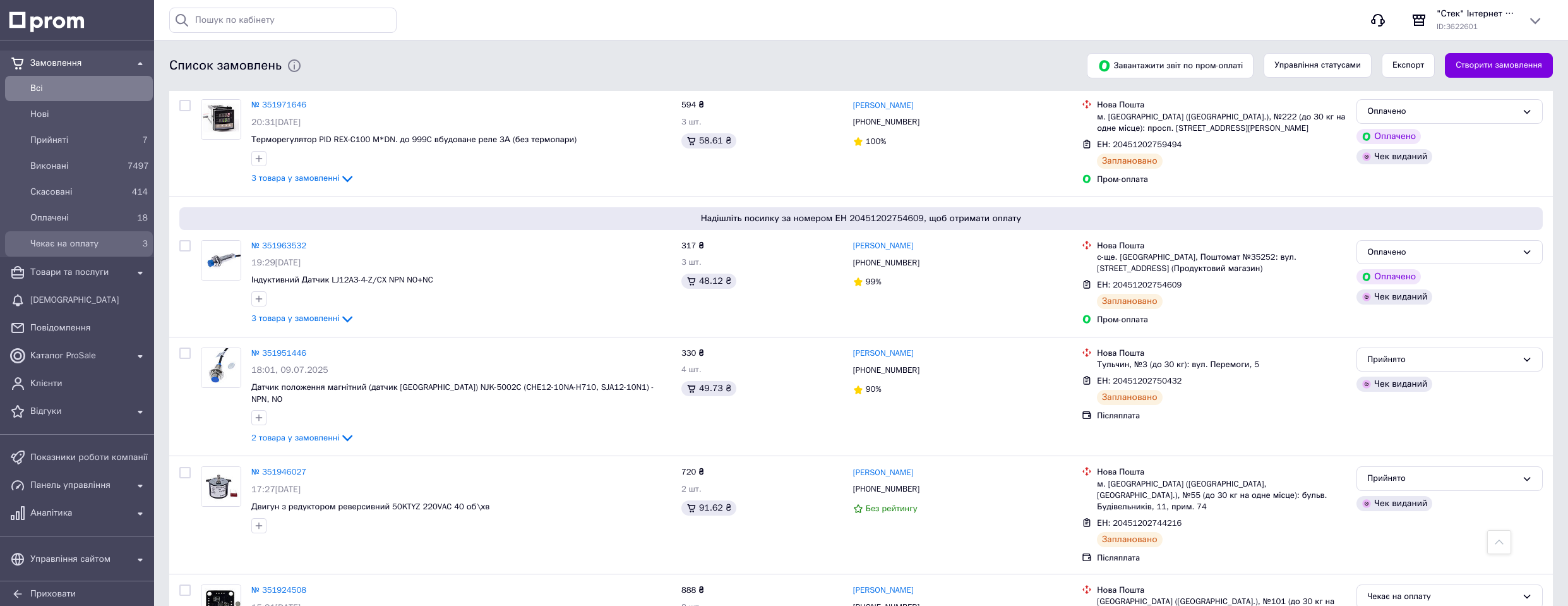 click on "Чекає на оплату" at bounding box center [76, 244] 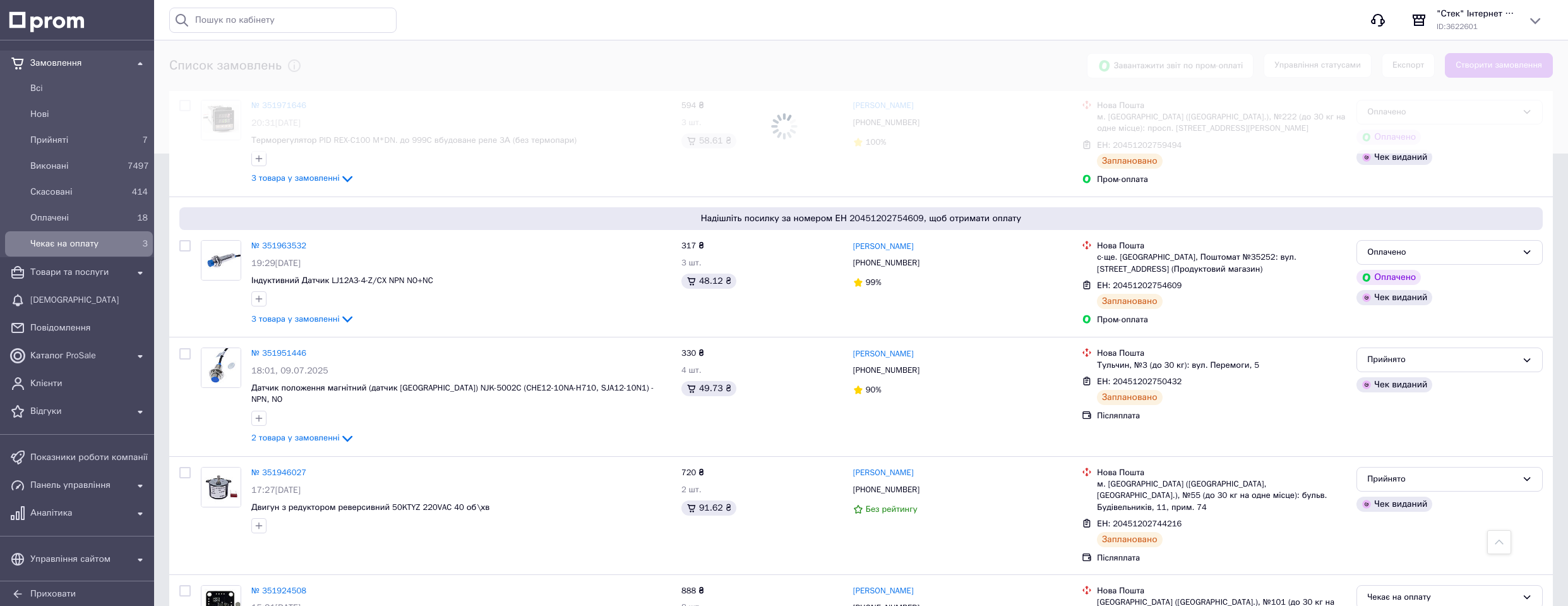 scroll, scrollTop: 0, scrollLeft: 0, axis: both 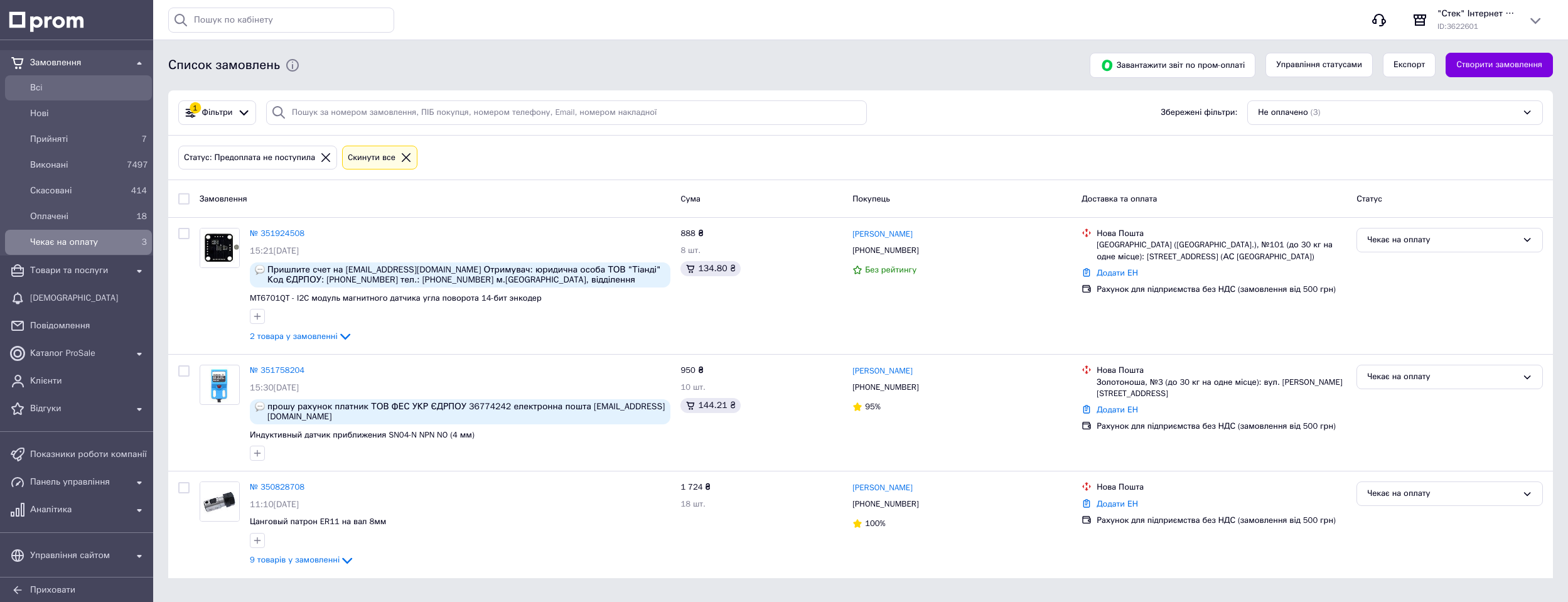 click on "Всi" at bounding box center (89, 88) 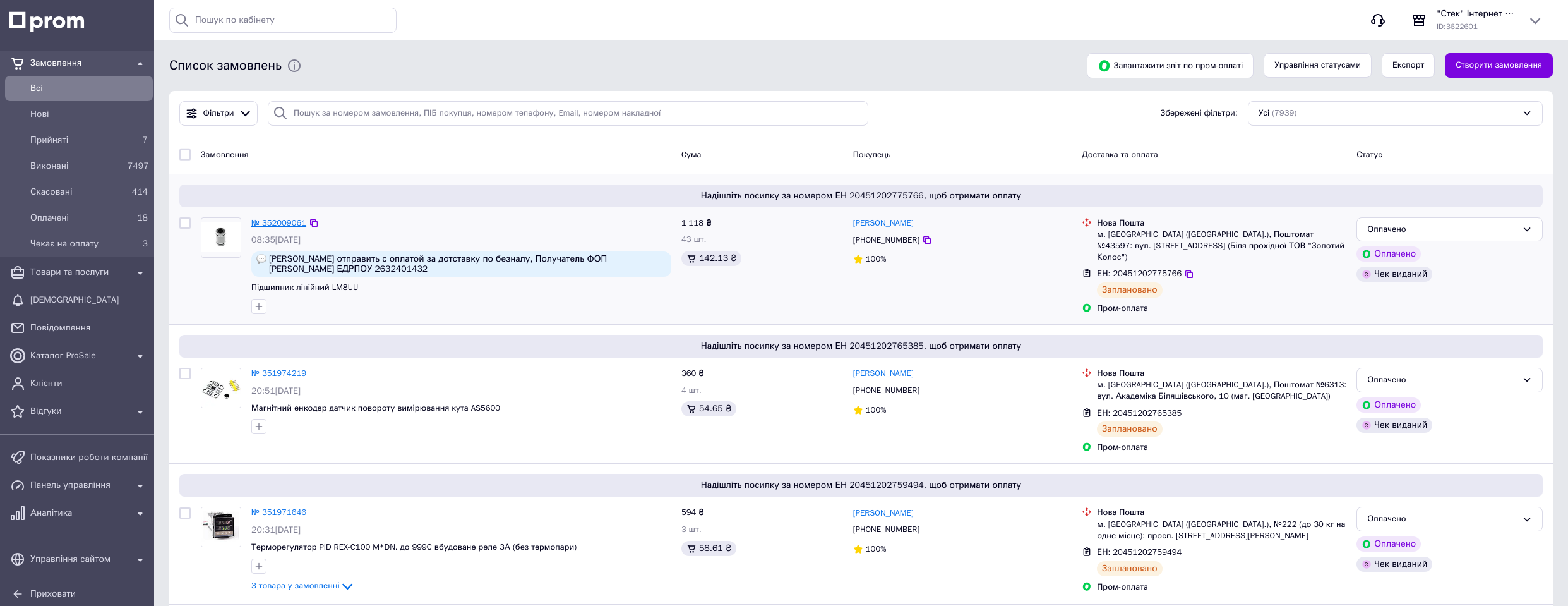 click on "№ 352009061" at bounding box center (278, 222) 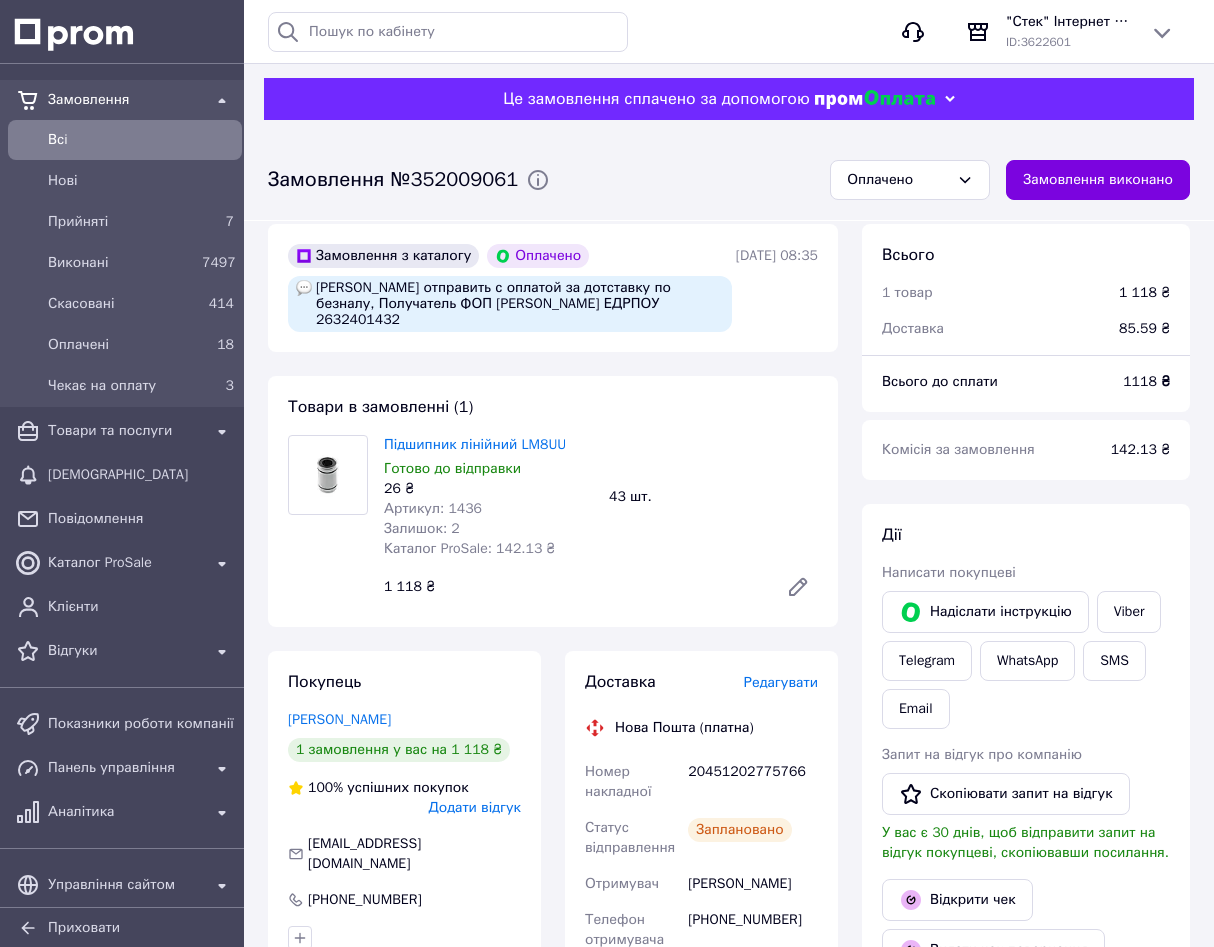 scroll, scrollTop: 0, scrollLeft: 0, axis: both 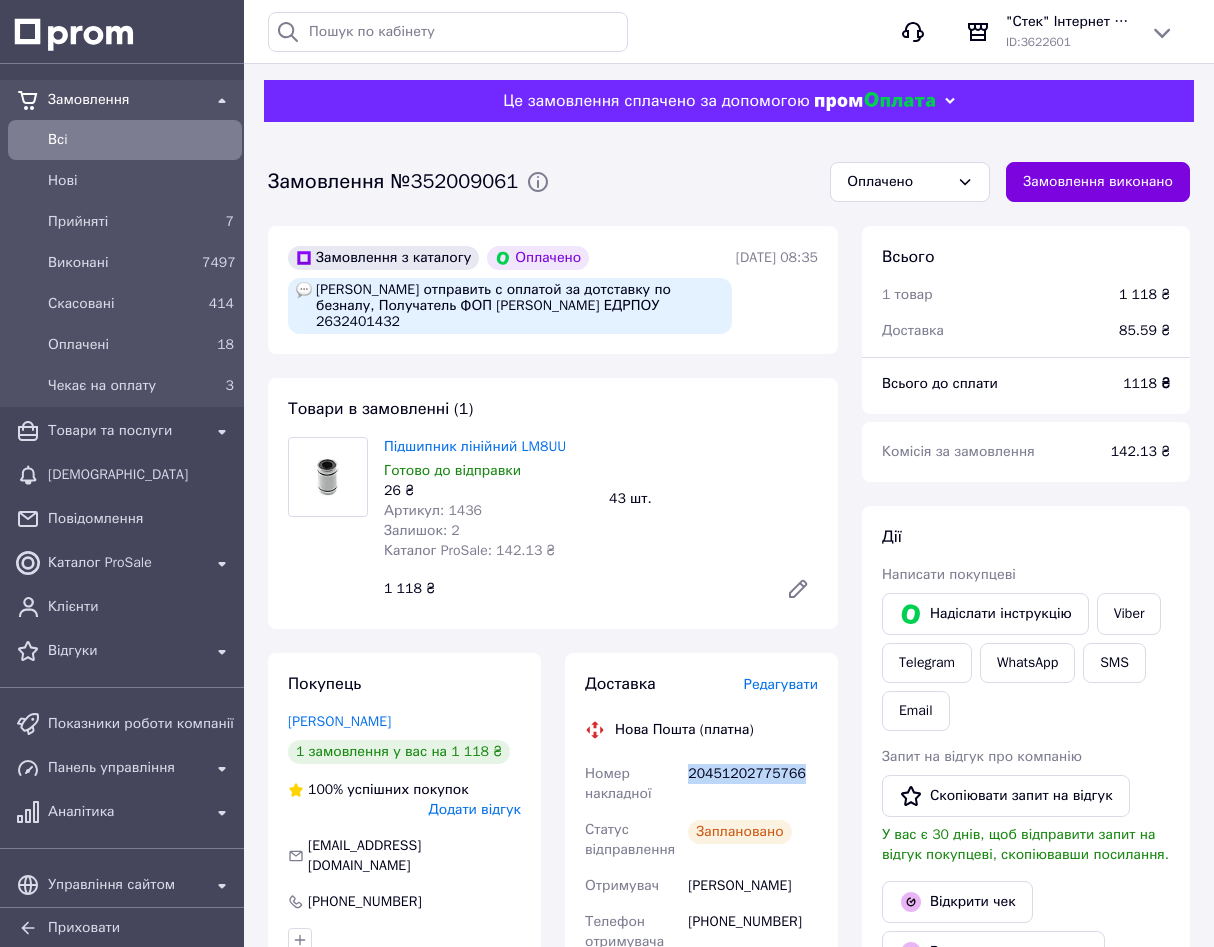 drag, startPoint x: 798, startPoint y: 754, endPoint x: 686, endPoint y: 753, distance: 112.00446 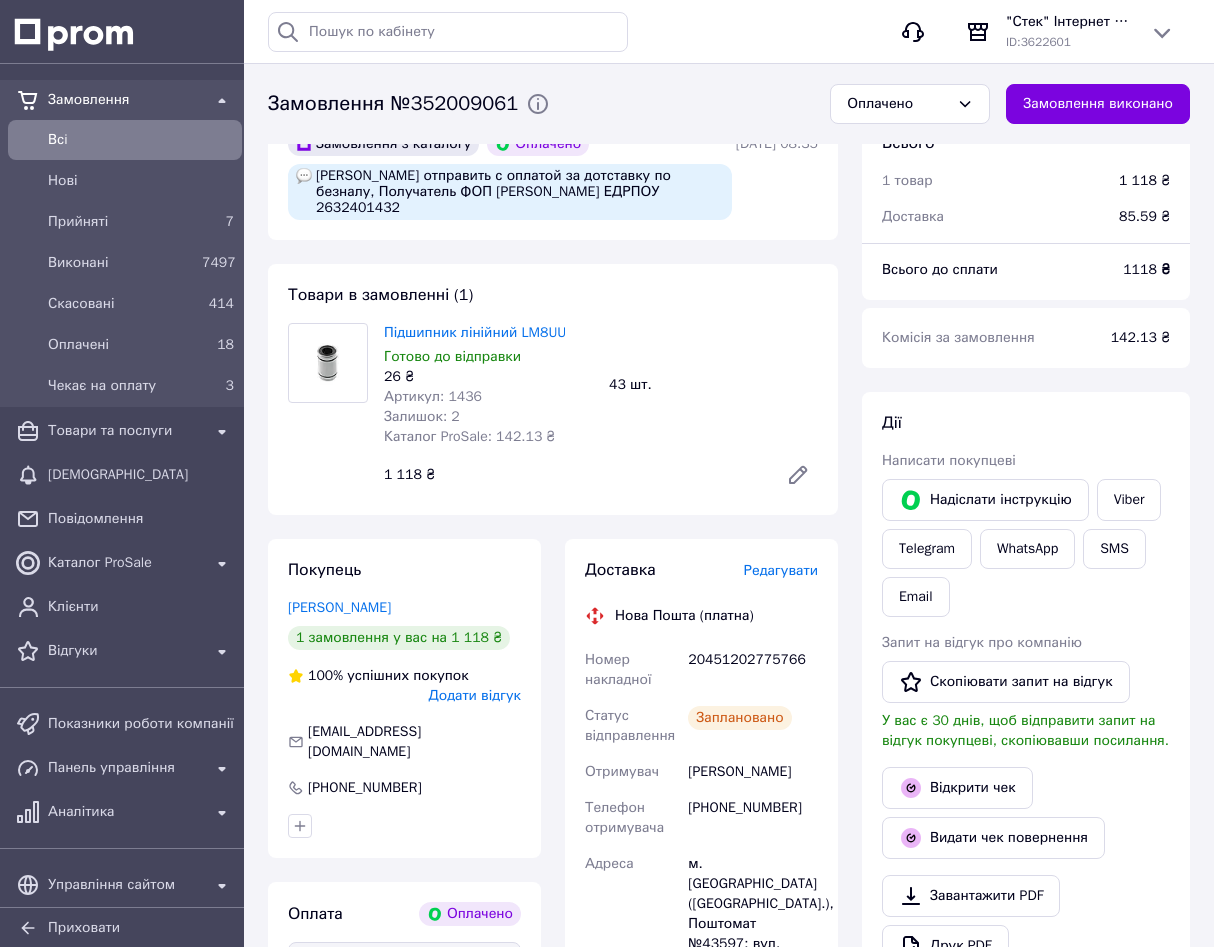 scroll, scrollTop: 300, scrollLeft: 0, axis: vertical 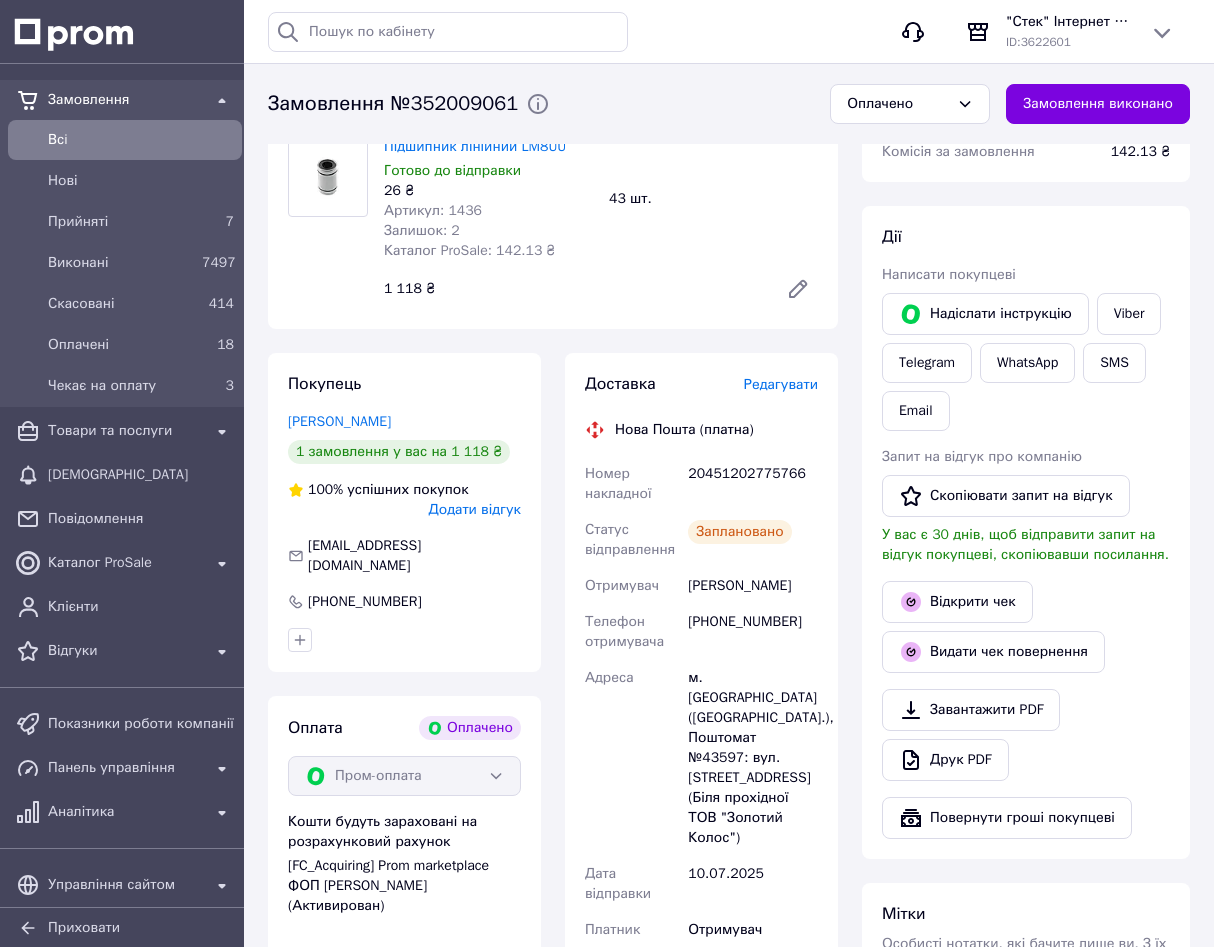click on "Редагувати" at bounding box center [781, 384] 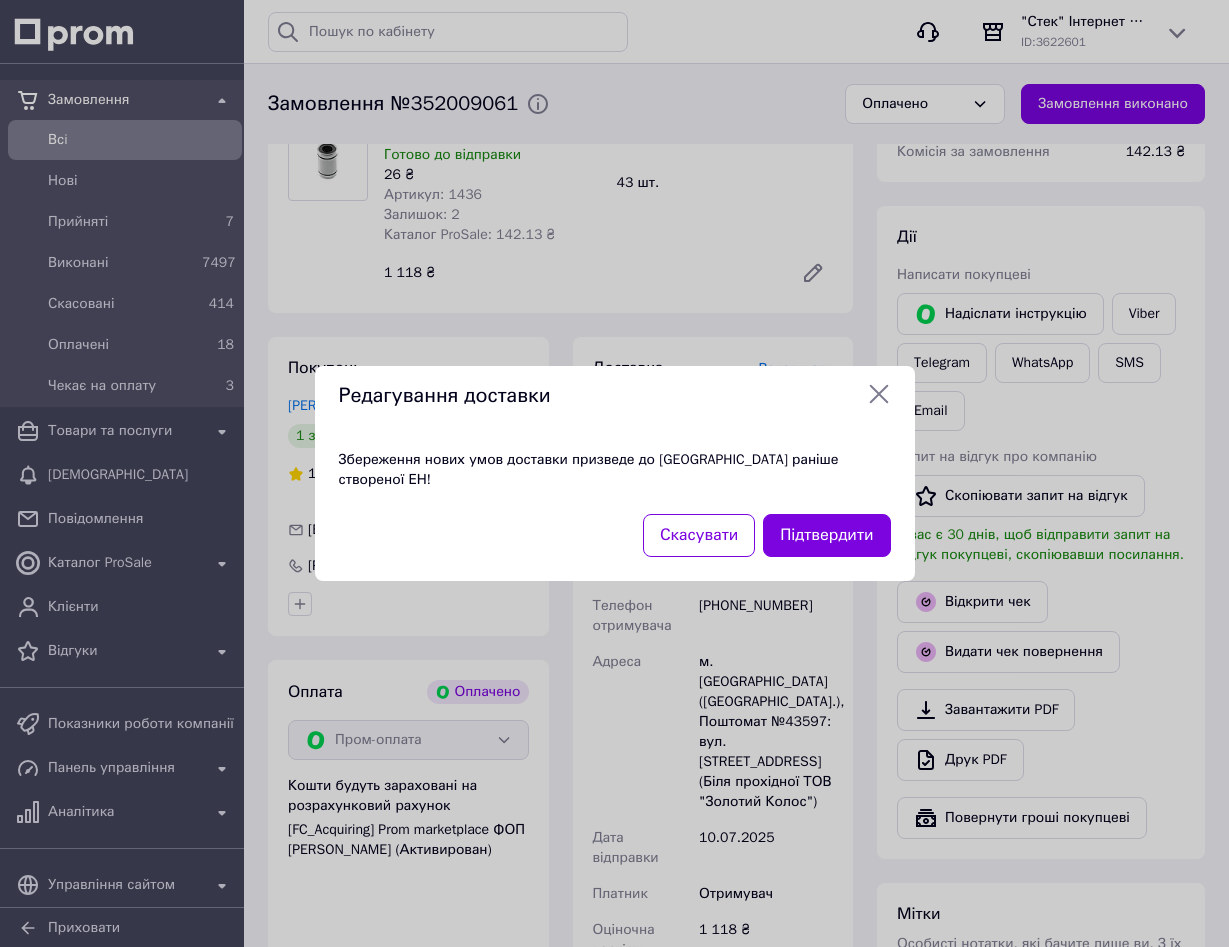 click 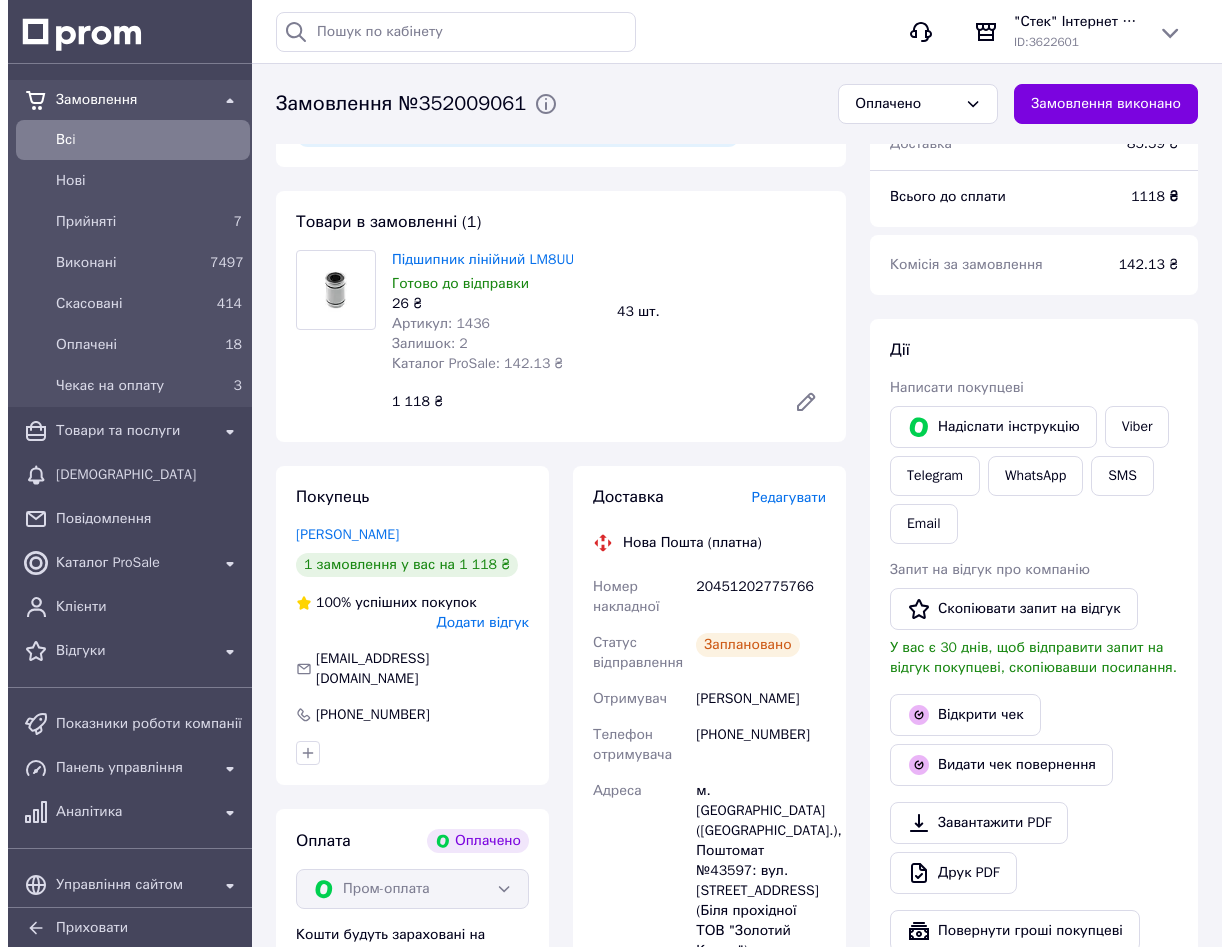 scroll, scrollTop: 180, scrollLeft: 0, axis: vertical 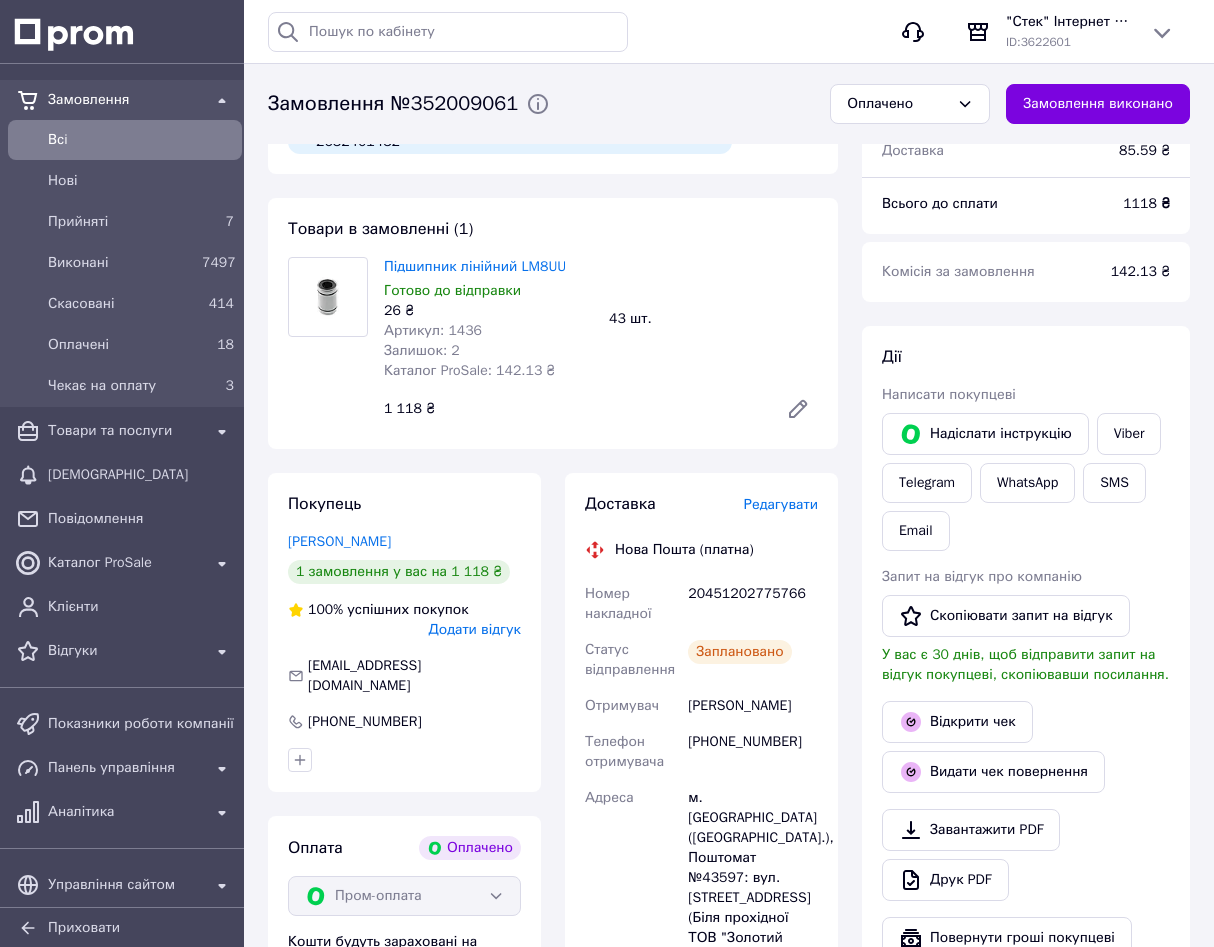 click on "Редагувати" at bounding box center (781, 504) 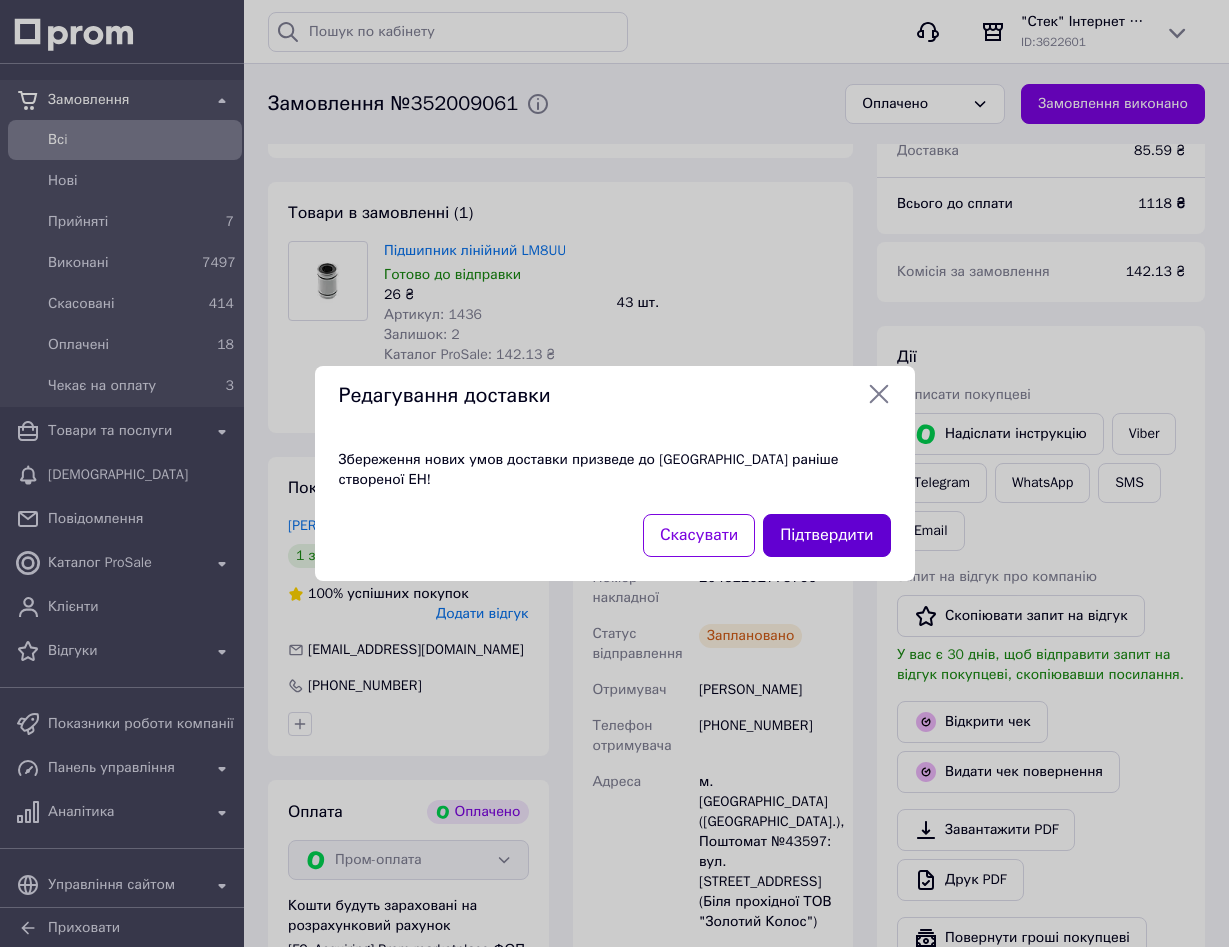 click on "Підтвердити" at bounding box center (826, 535) 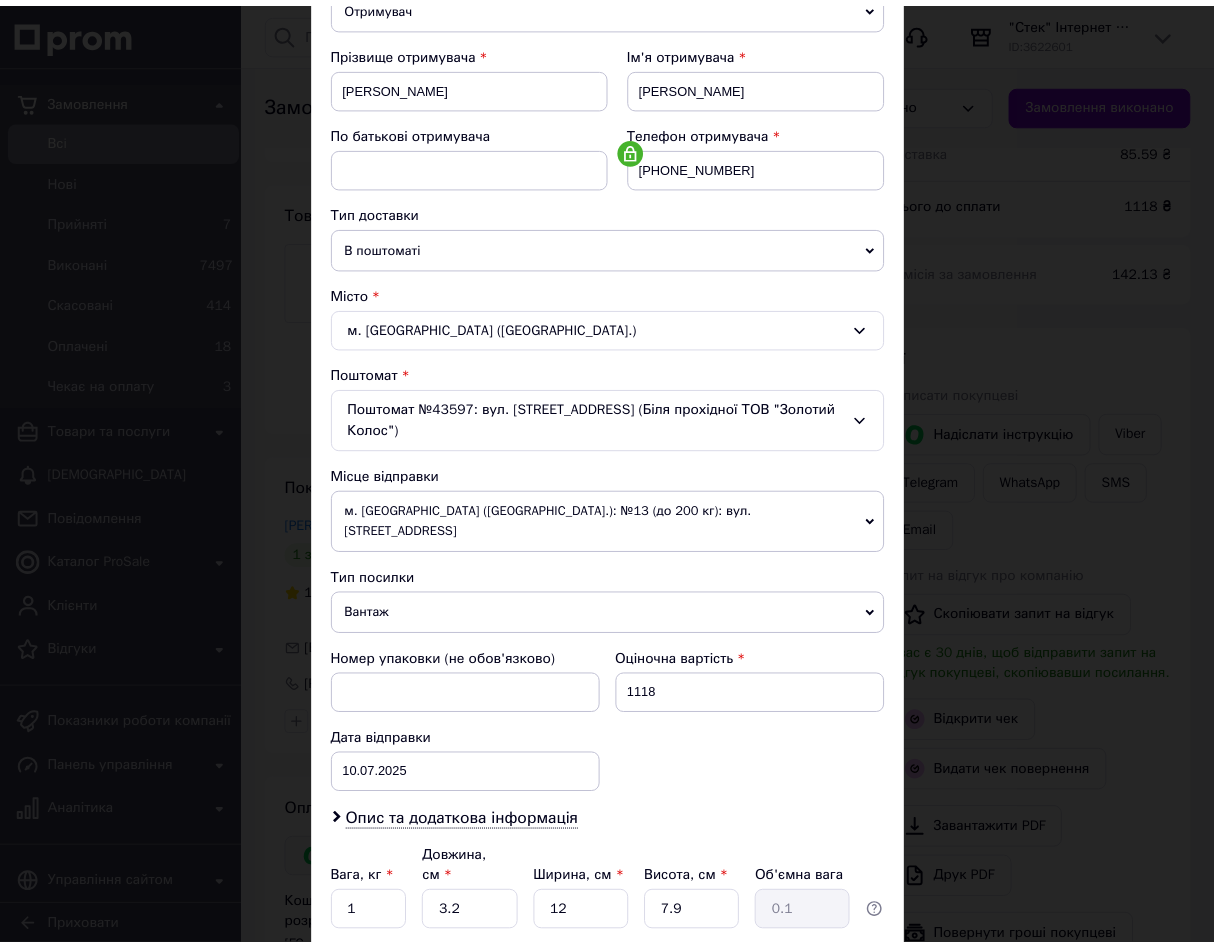 scroll, scrollTop: 403, scrollLeft: 0, axis: vertical 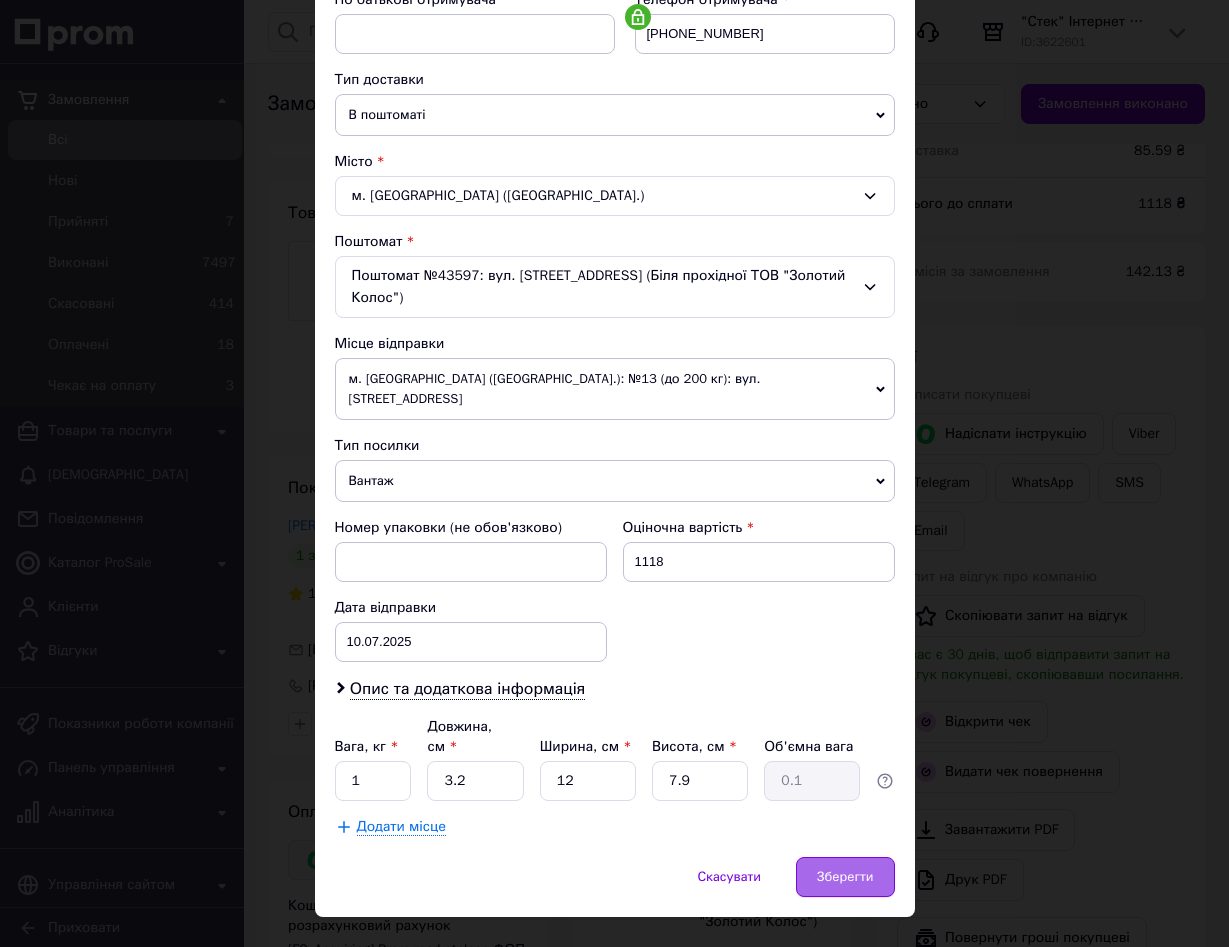 click on "Зберегти" at bounding box center [845, 877] 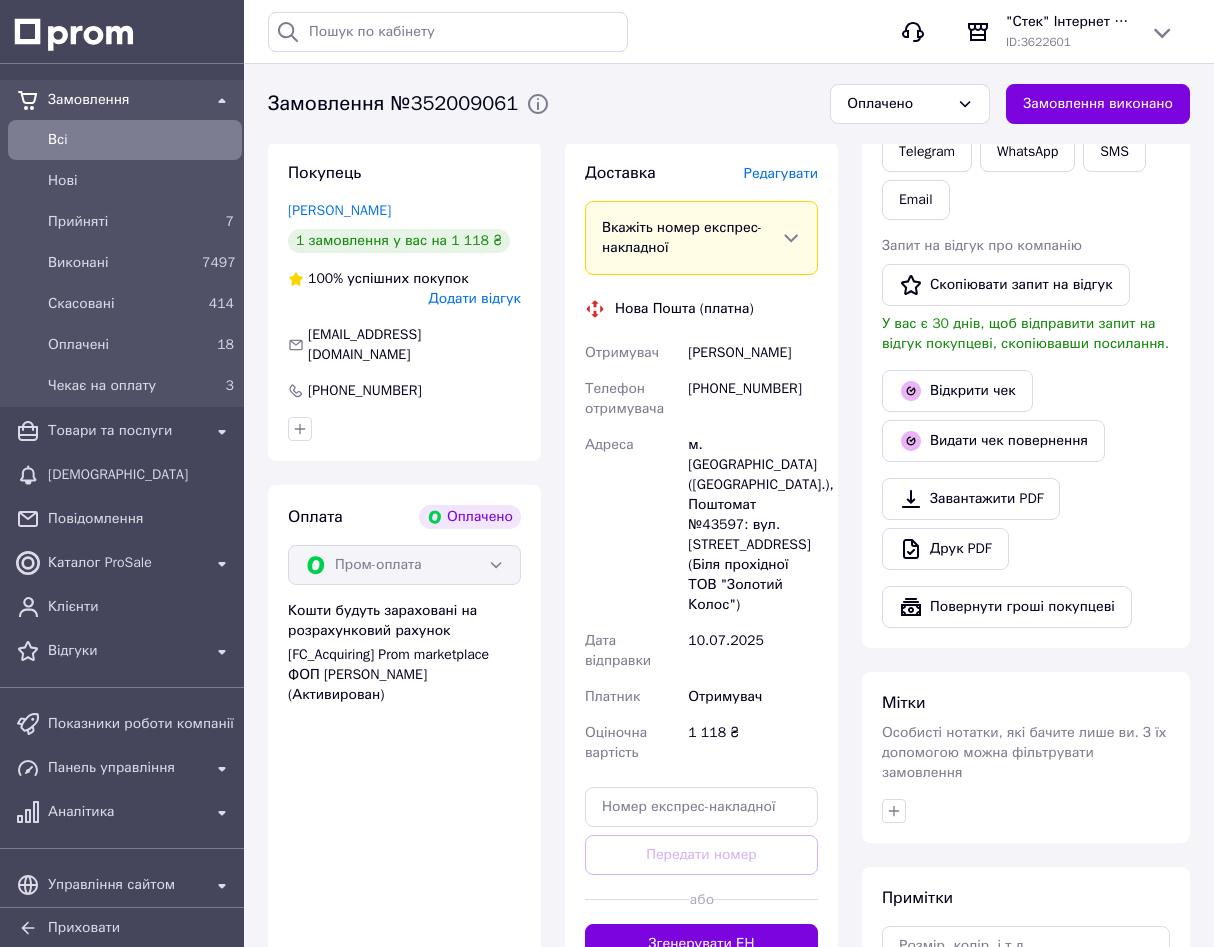 scroll, scrollTop: 880, scrollLeft: 0, axis: vertical 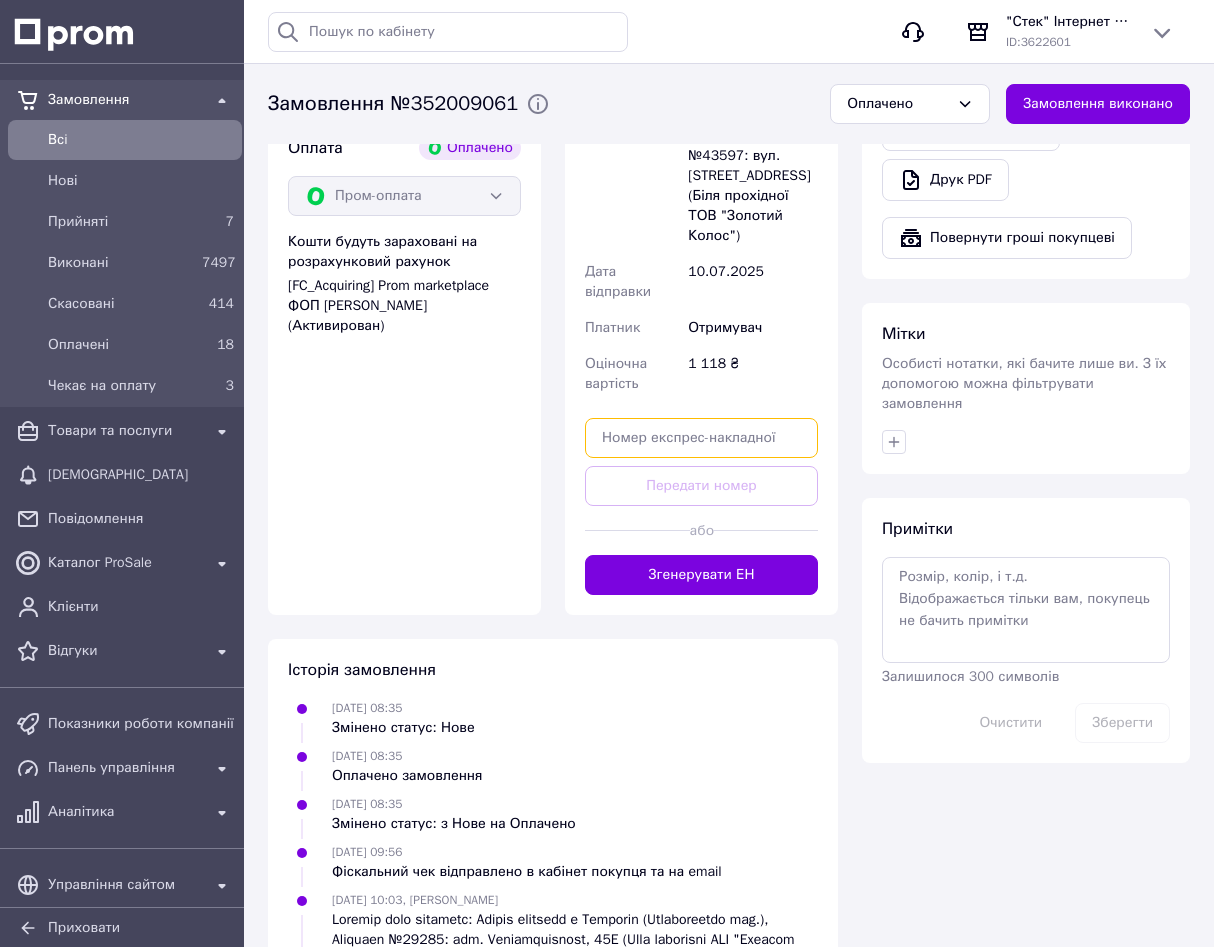 click at bounding box center [701, 438] 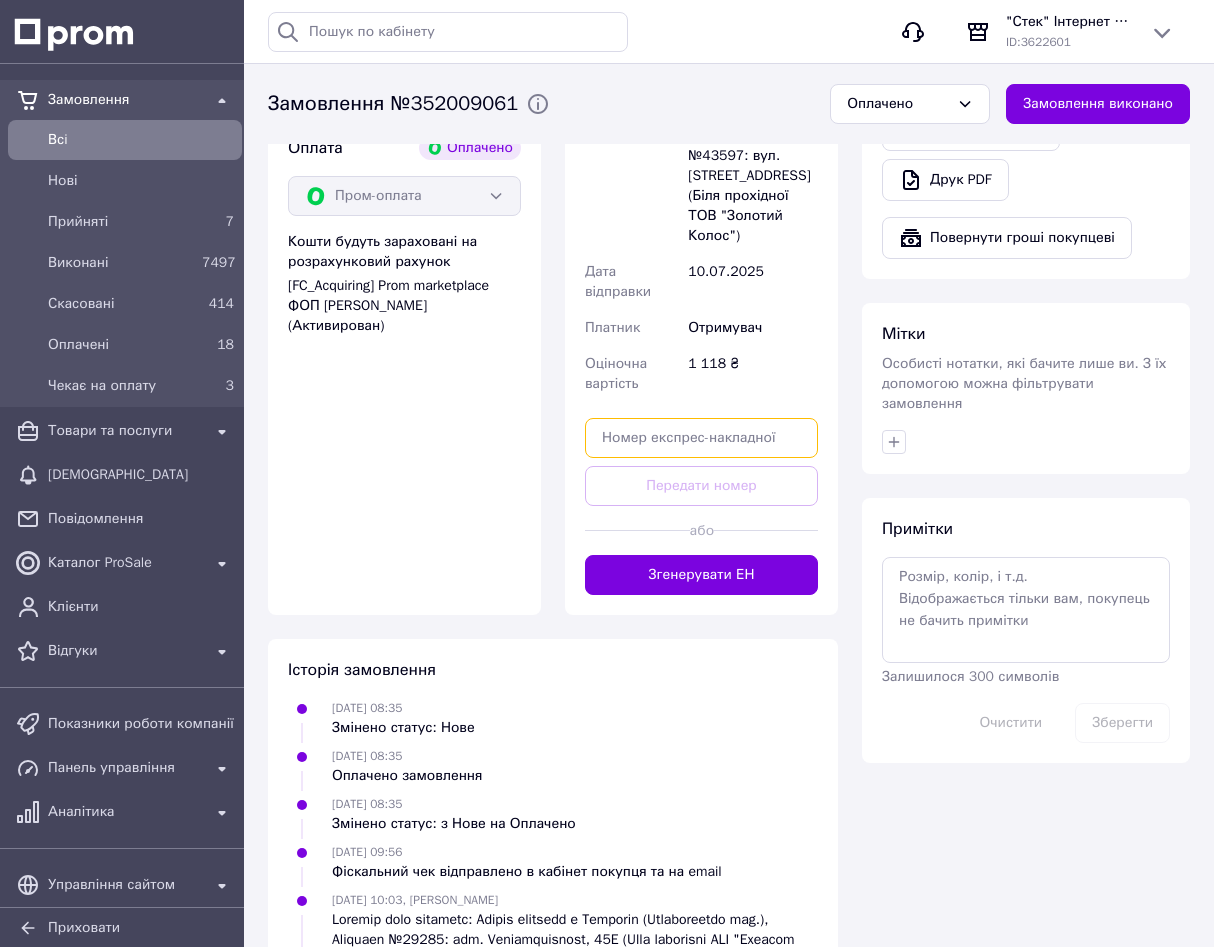 paste on "20451202780752" 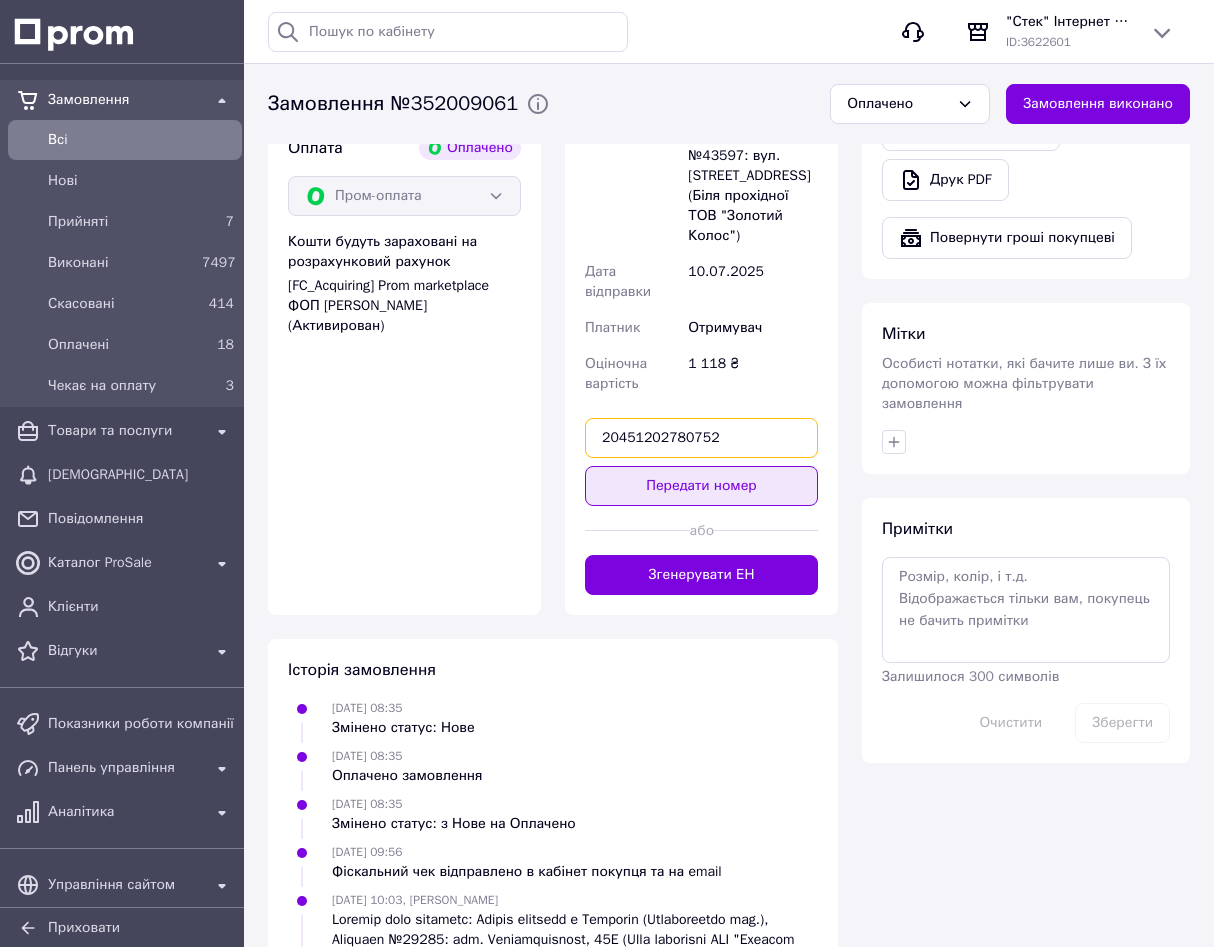 type on "20451202780752" 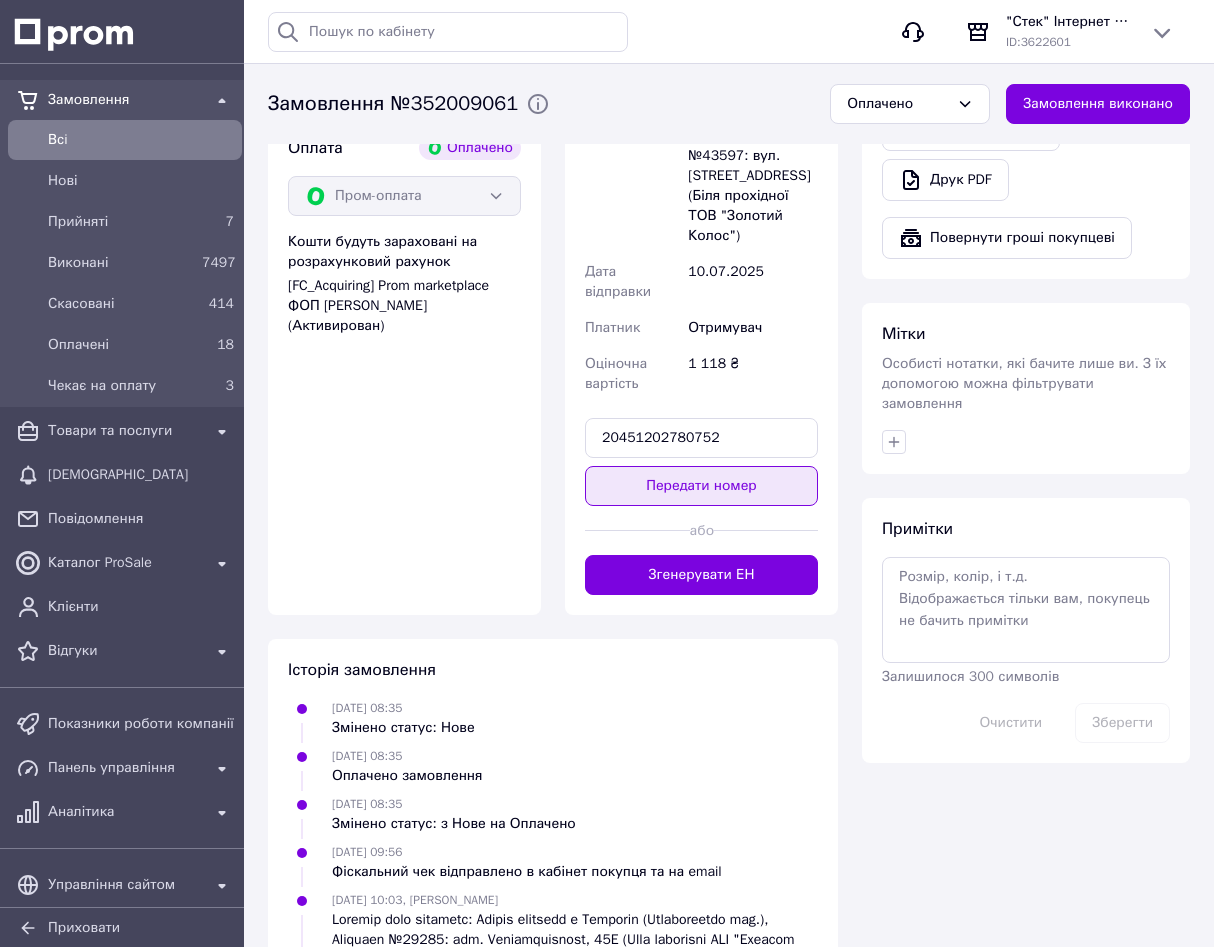 click on "Передати номер" at bounding box center [701, 486] 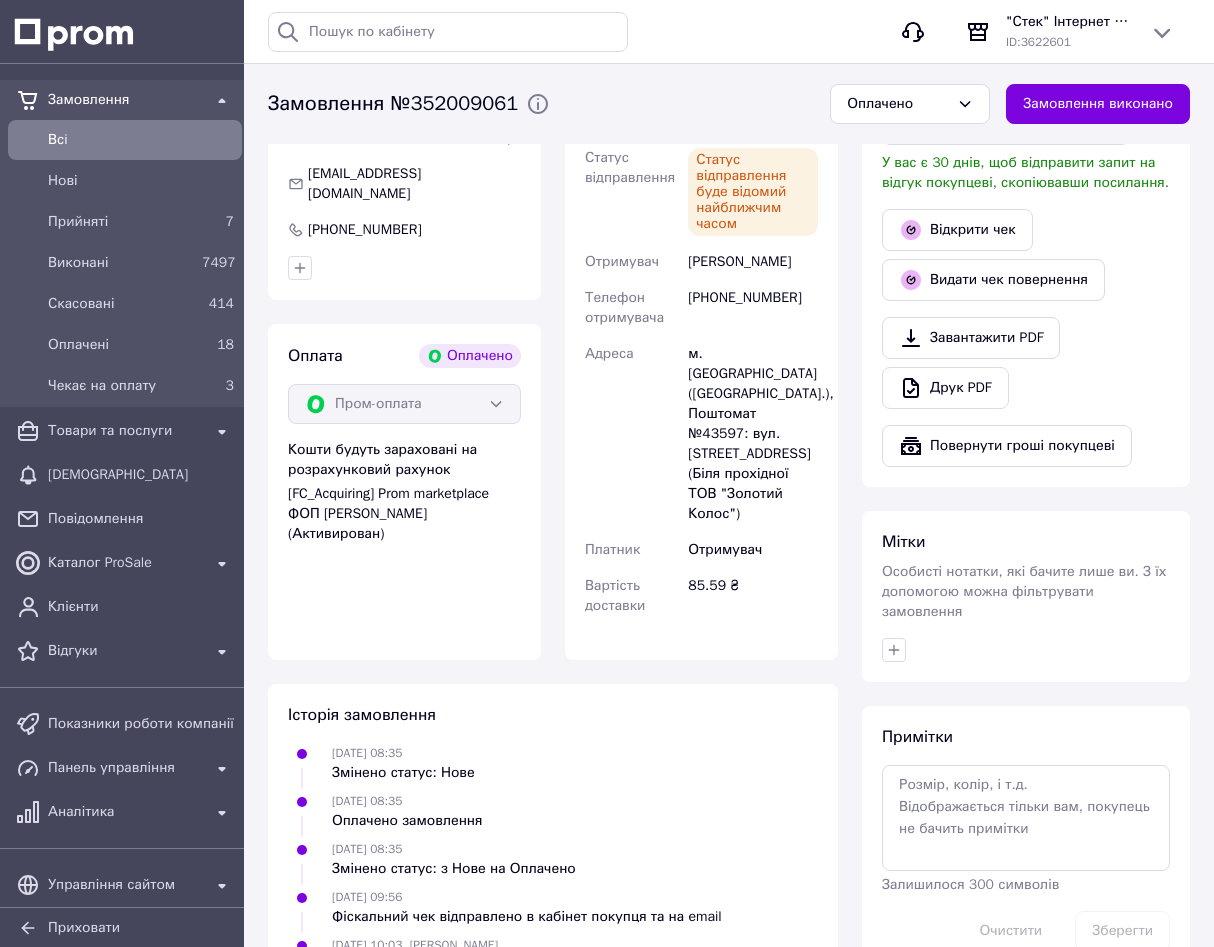 scroll, scrollTop: 680, scrollLeft: 0, axis: vertical 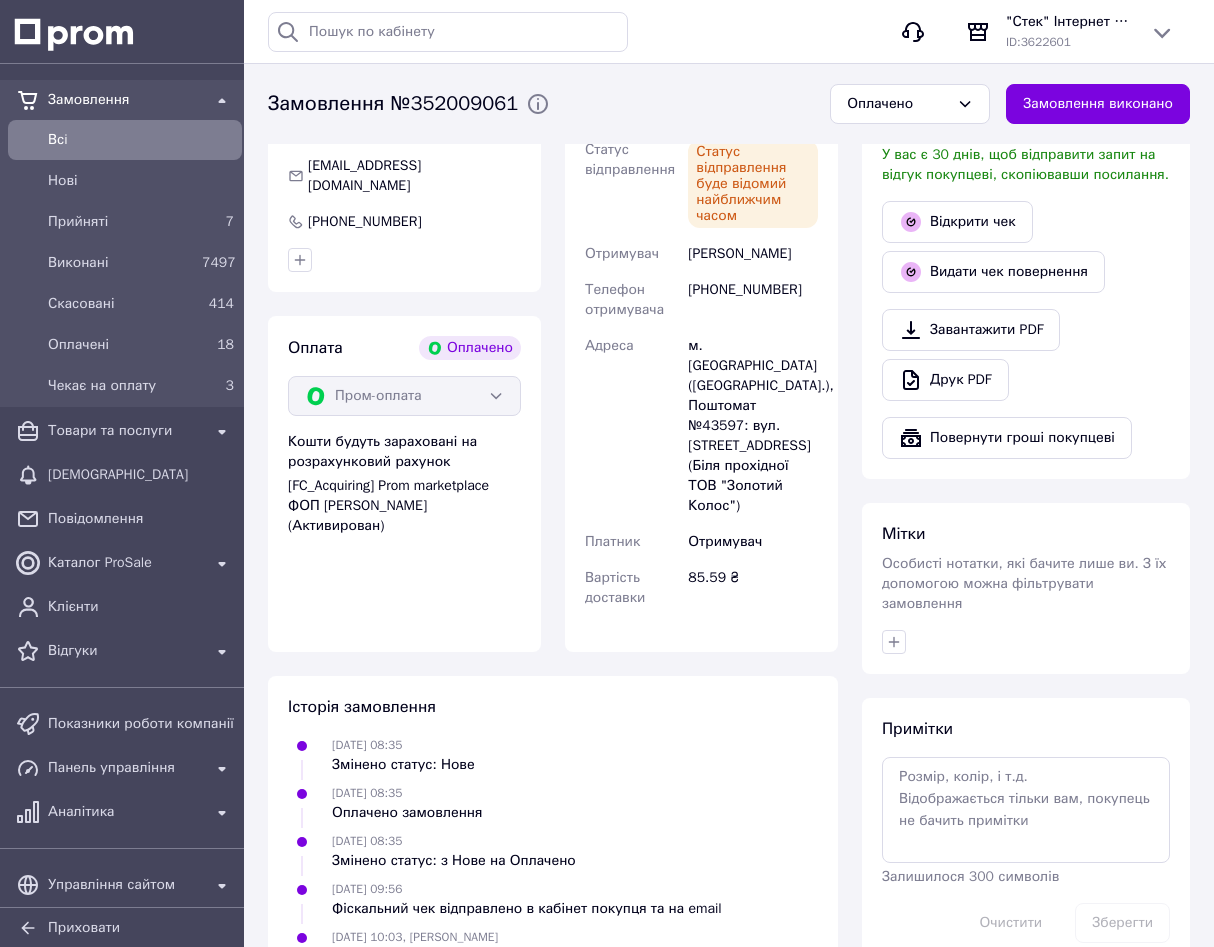 click on "м. [GEOGRAPHIC_DATA] ([GEOGRAPHIC_DATA].), Поштомат №43597: вул. [STREET_ADDRESS] (Біля прохідної ТОВ "Золотий Колос")" at bounding box center [753, 426] 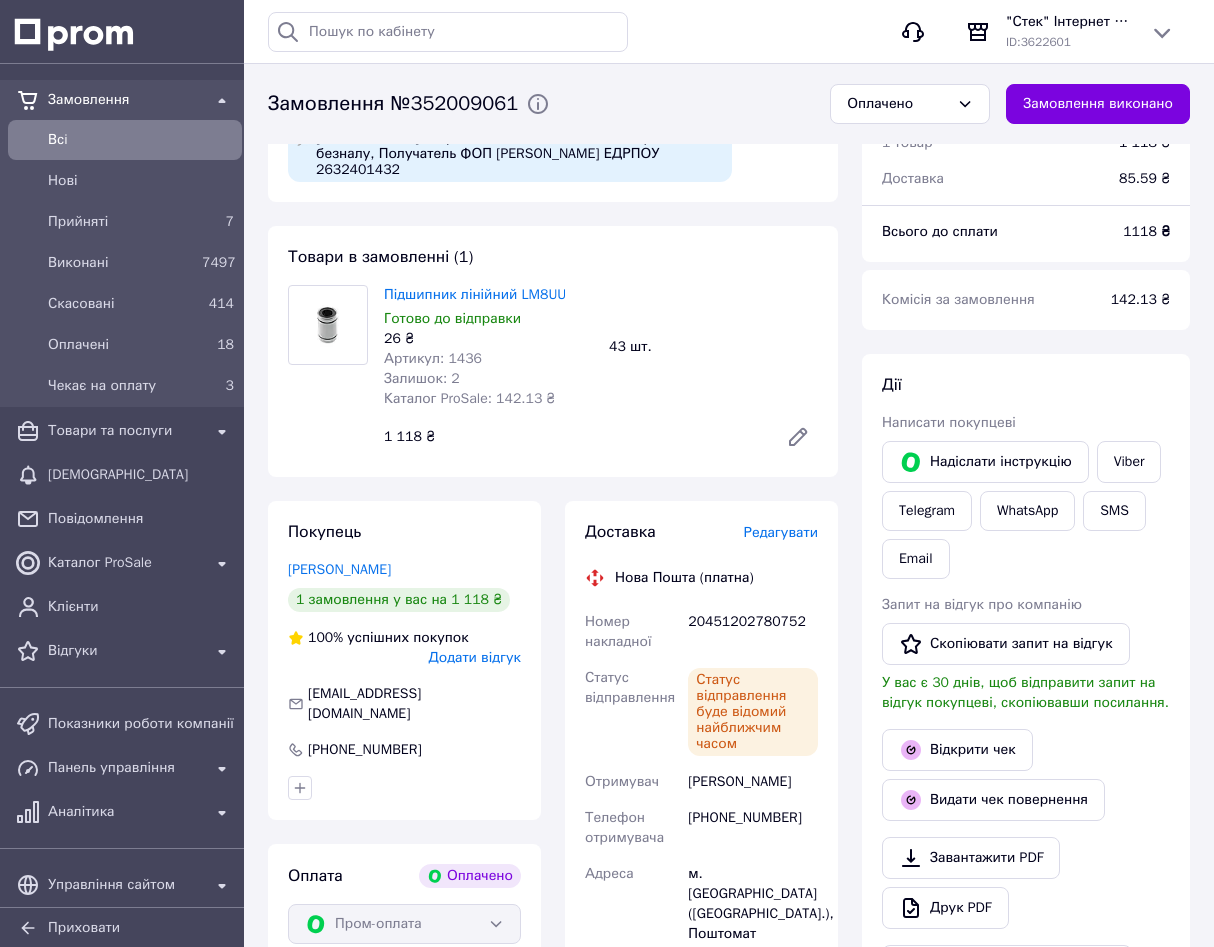 scroll, scrollTop: 0, scrollLeft: 0, axis: both 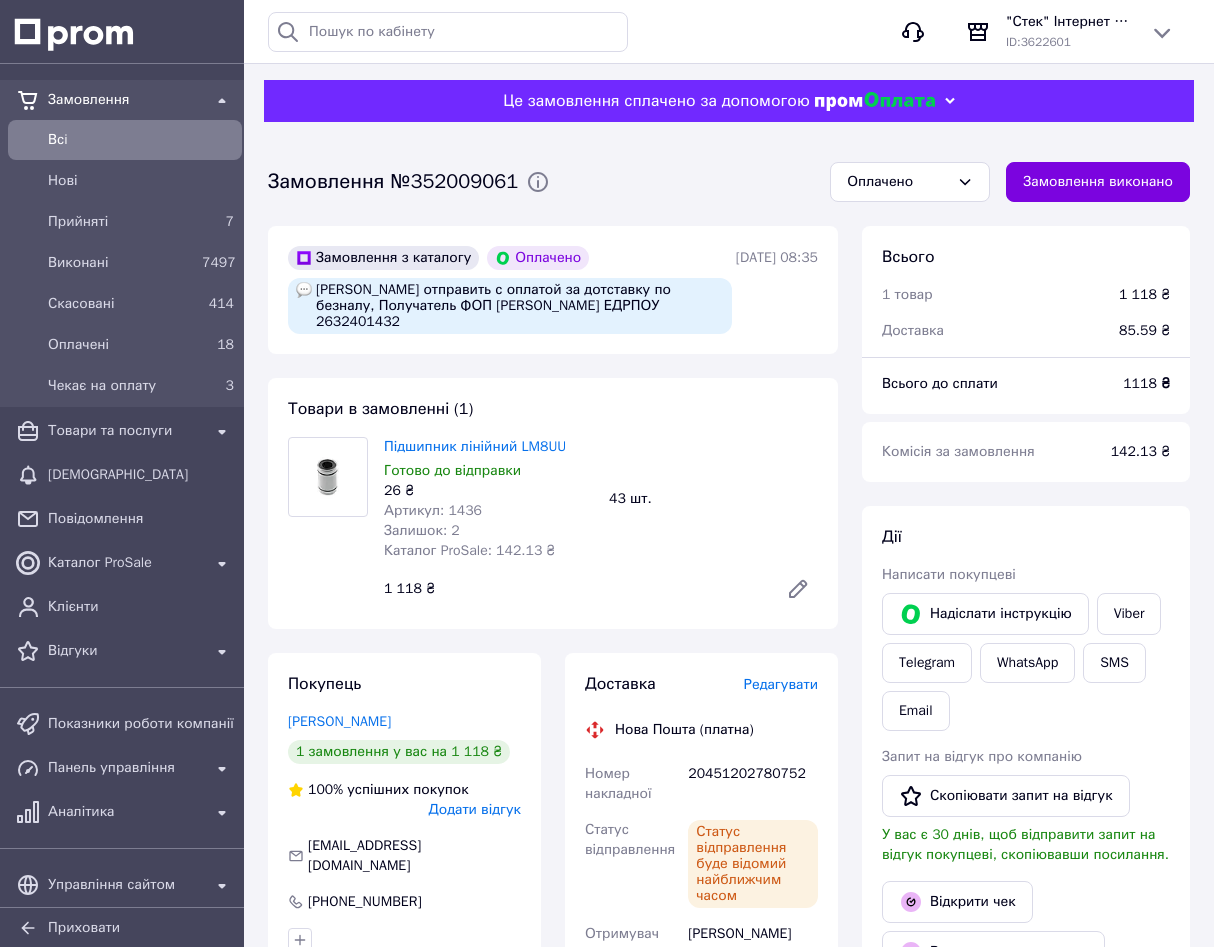 click on "Всi" at bounding box center (141, 140) 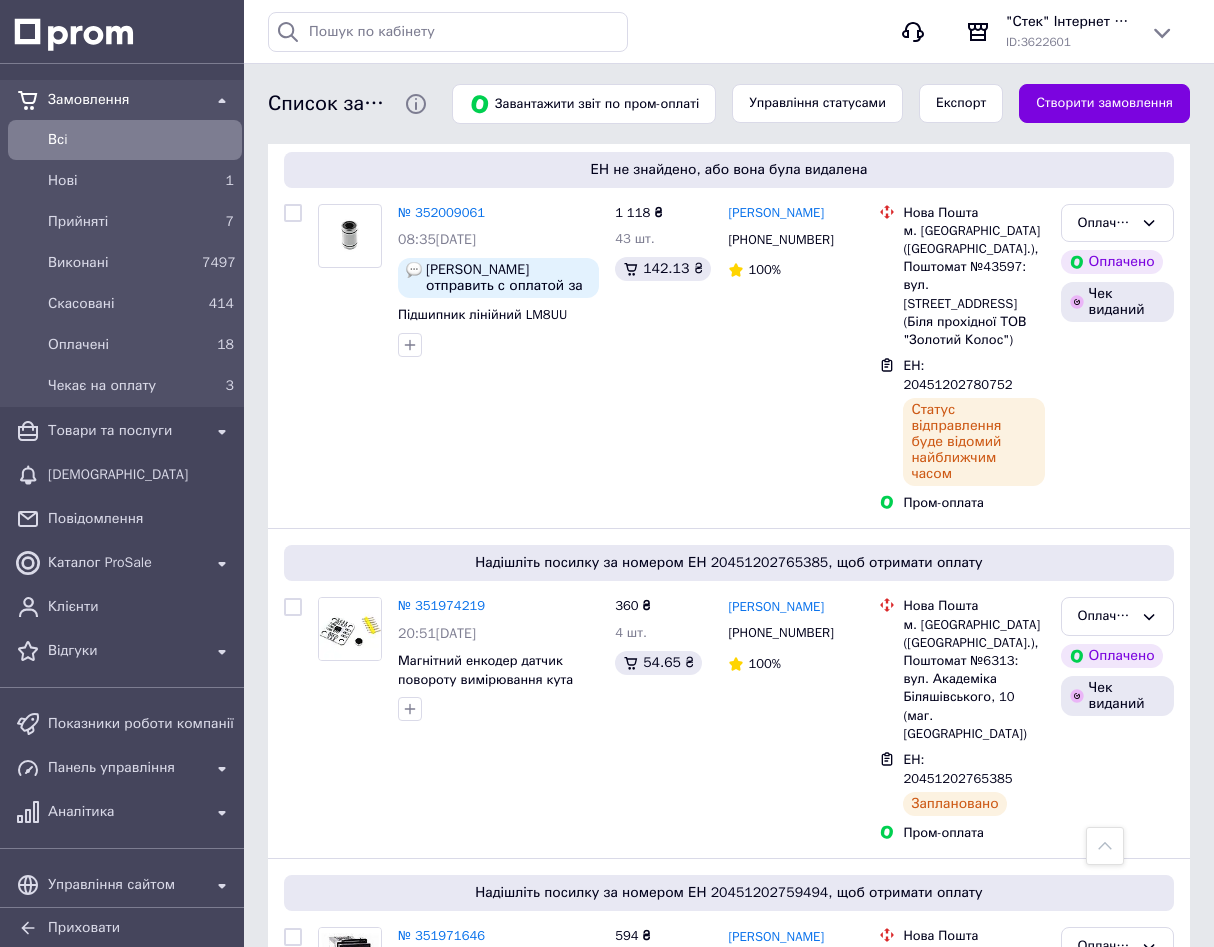 scroll, scrollTop: 0, scrollLeft: 0, axis: both 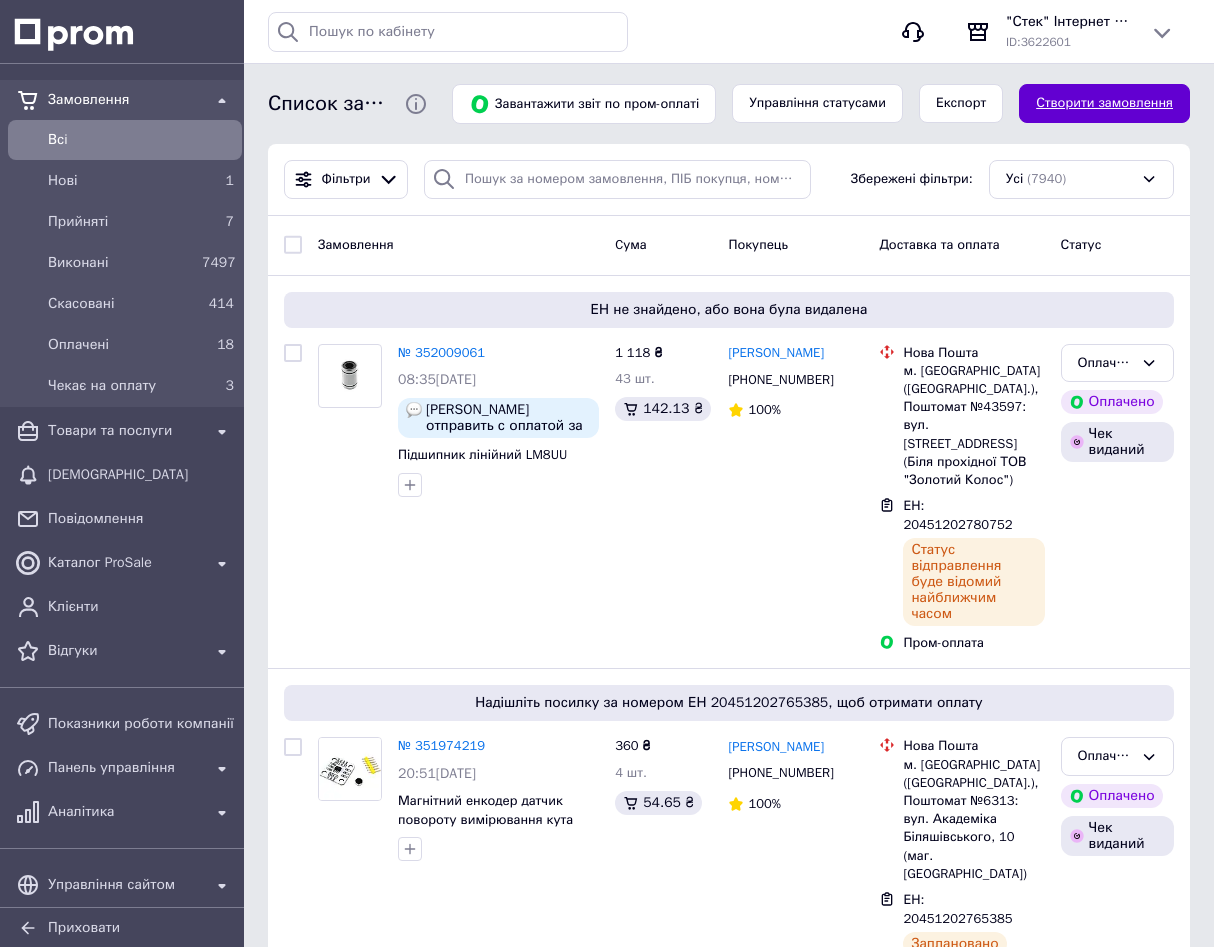 click on "Створити замовлення" at bounding box center [1104, 103] 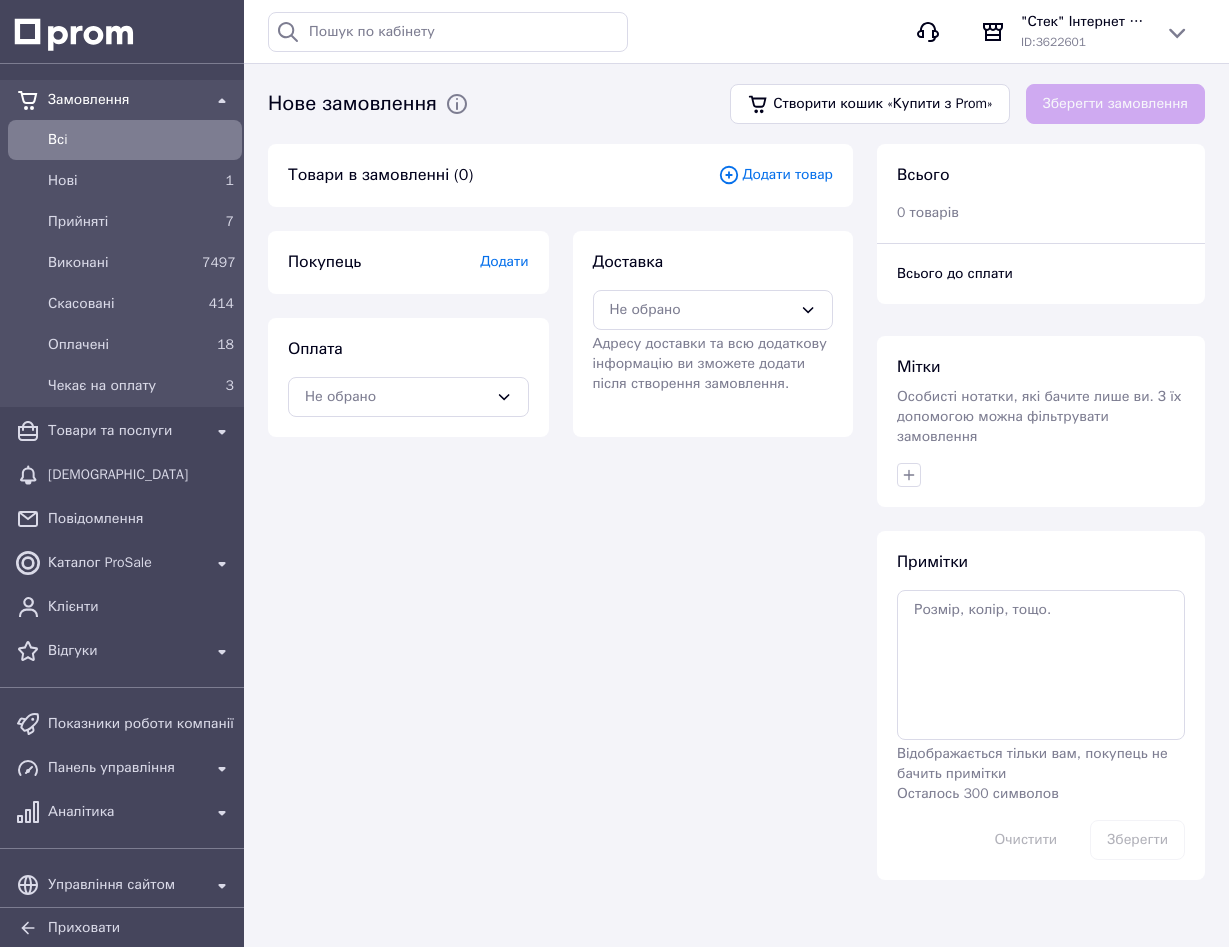 click on "Додати товар" at bounding box center (775, 175) 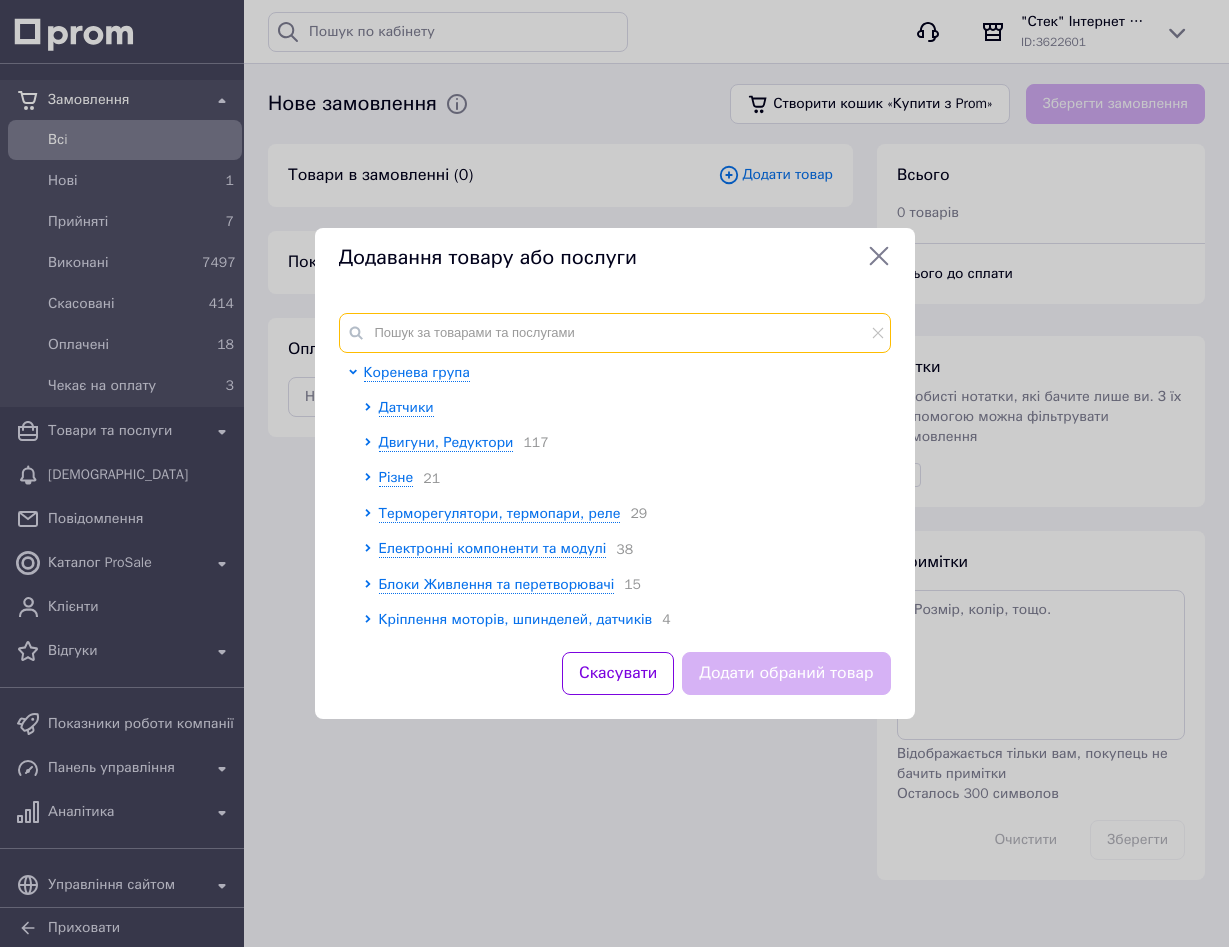 click at bounding box center (615, 333) 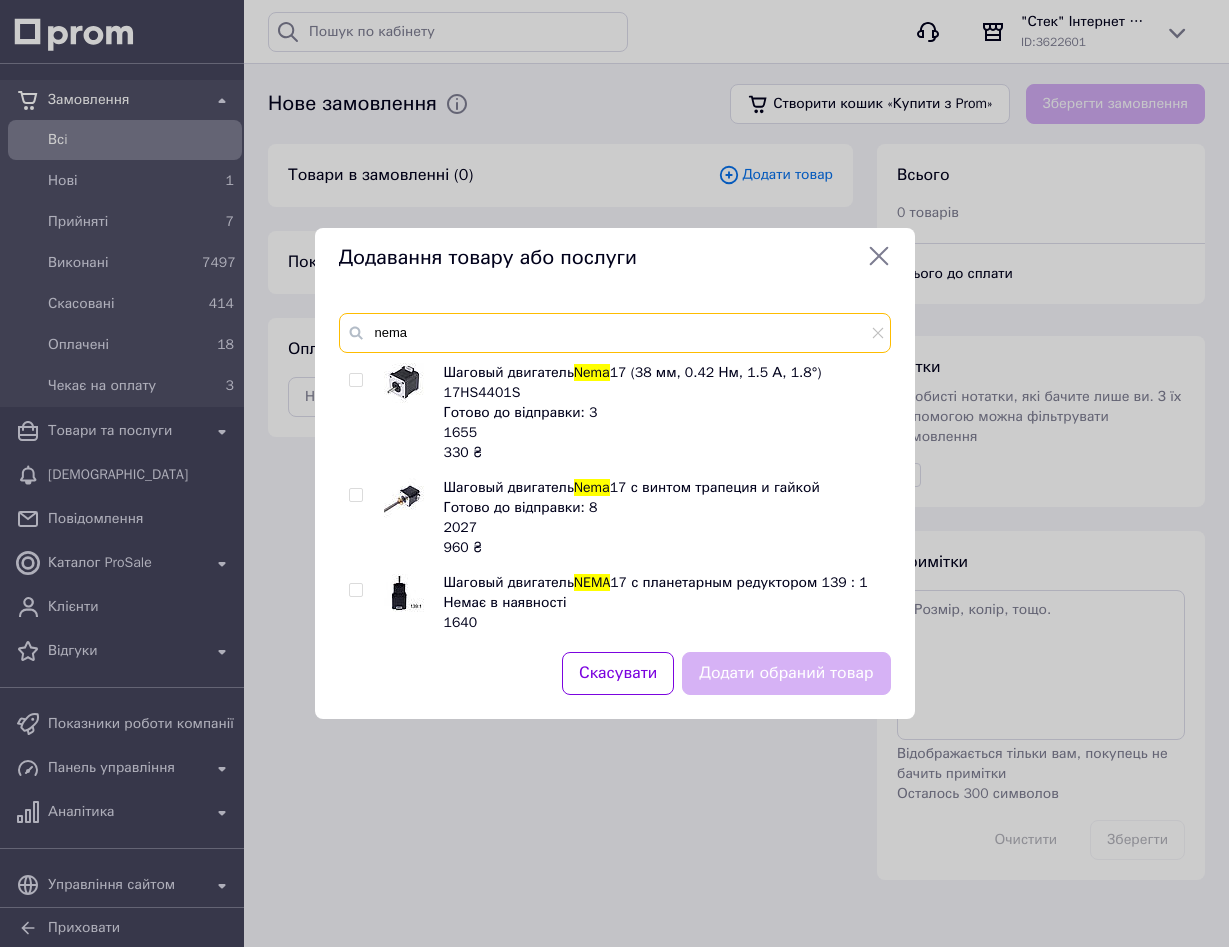 type on "nema" 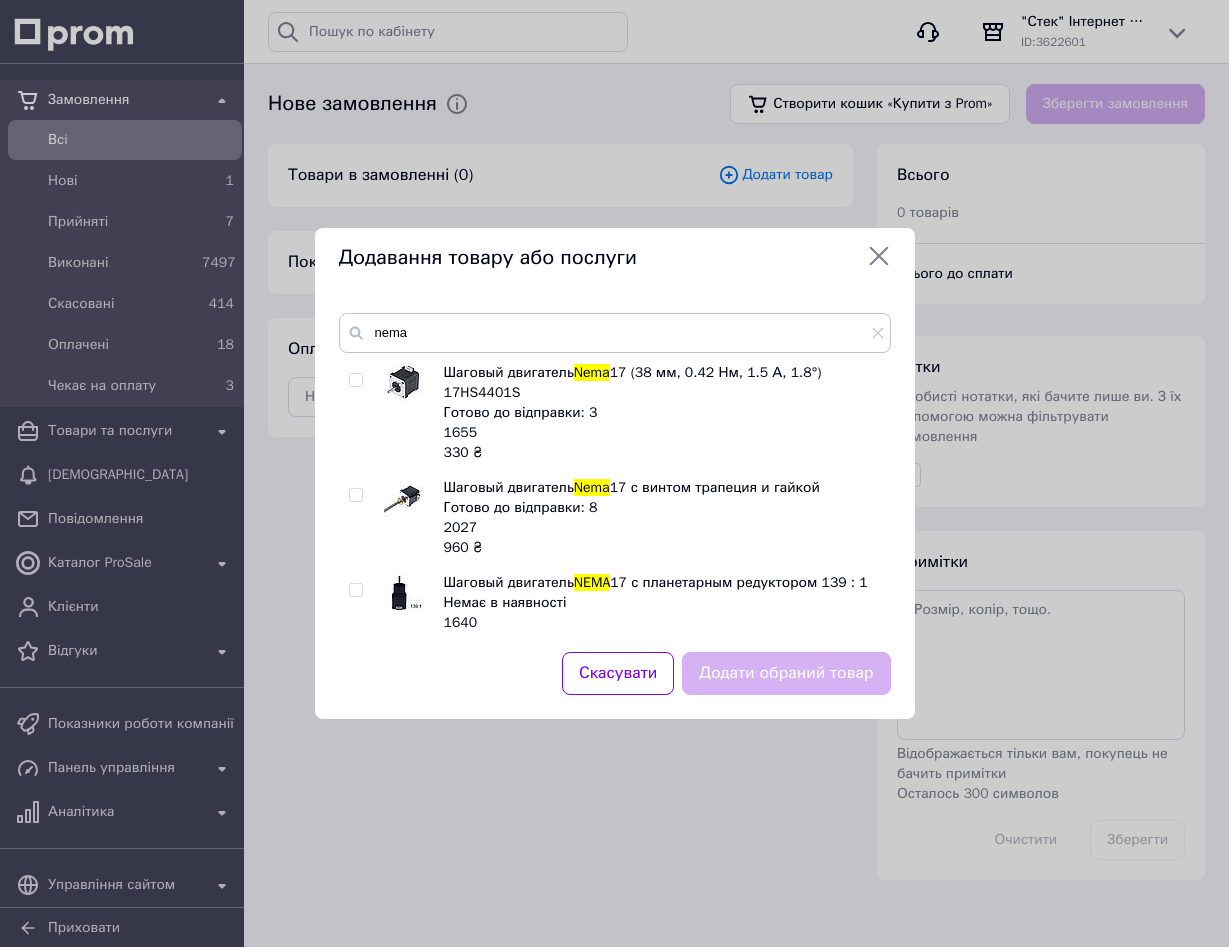click at bounding box center (355, 380) 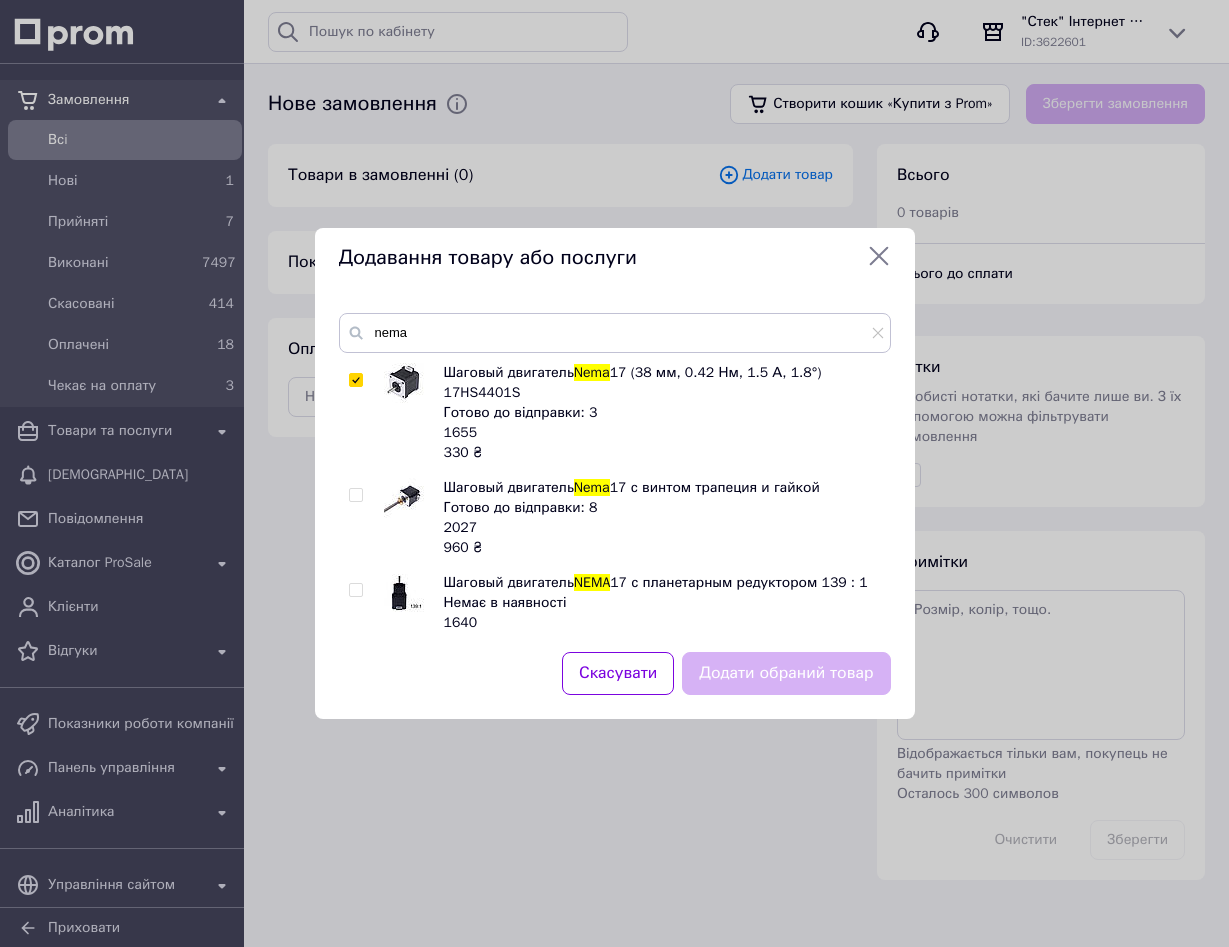 checkbox on "true" 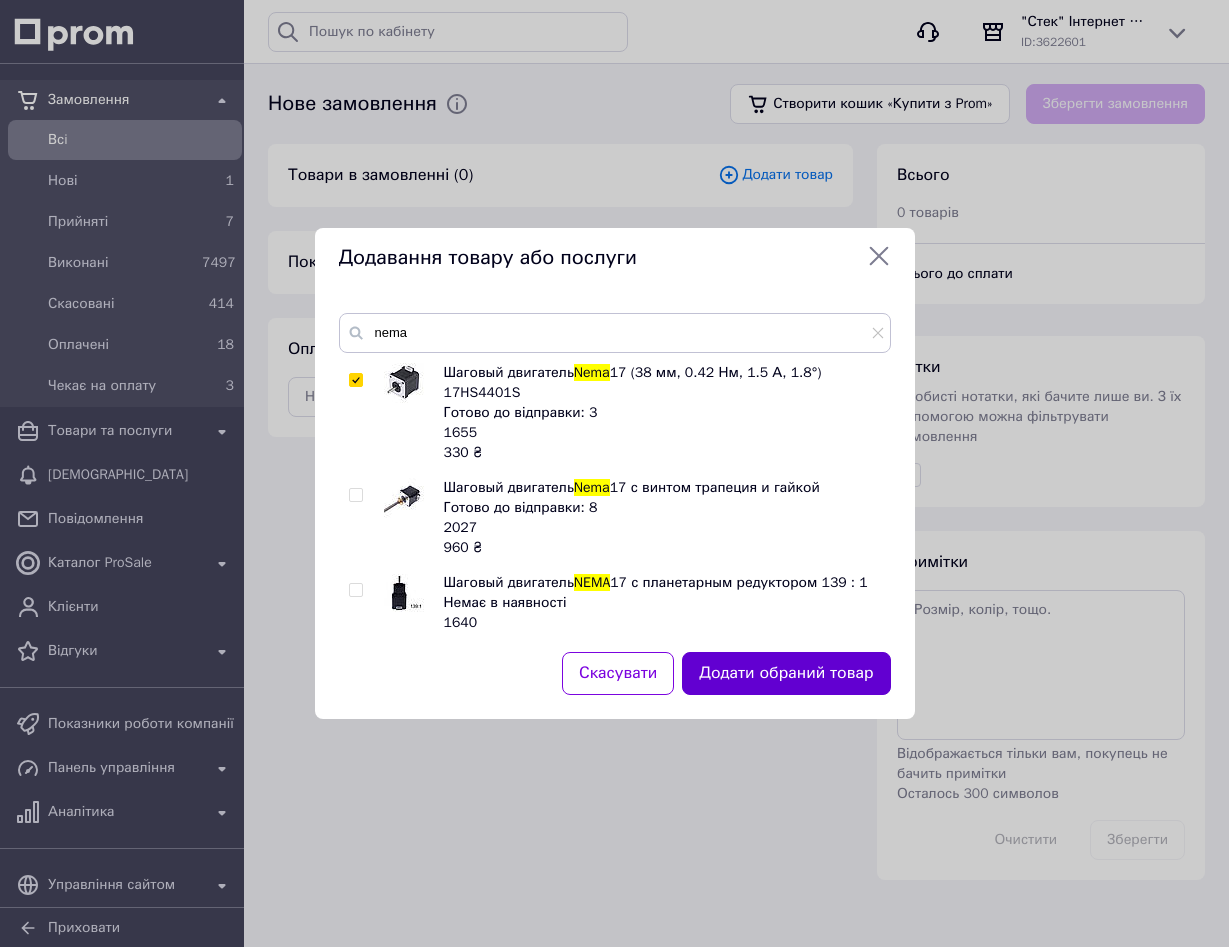 click on "Додати обраний товар" at bounding box center [786, 673] 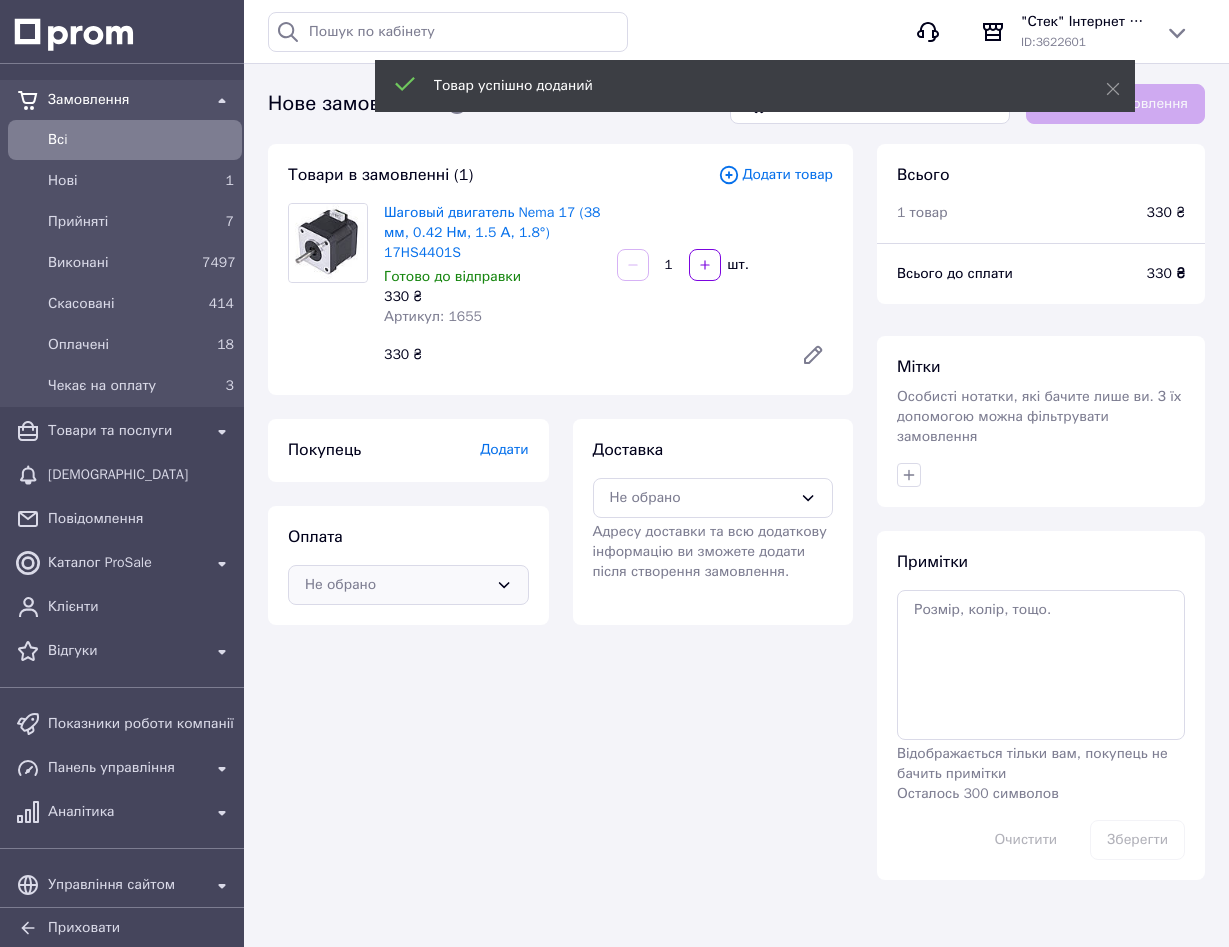 drag, startPoint x: 483, startPoint y: 575, endPoint x: 474, endPoint y: 584, distance: 12.727922 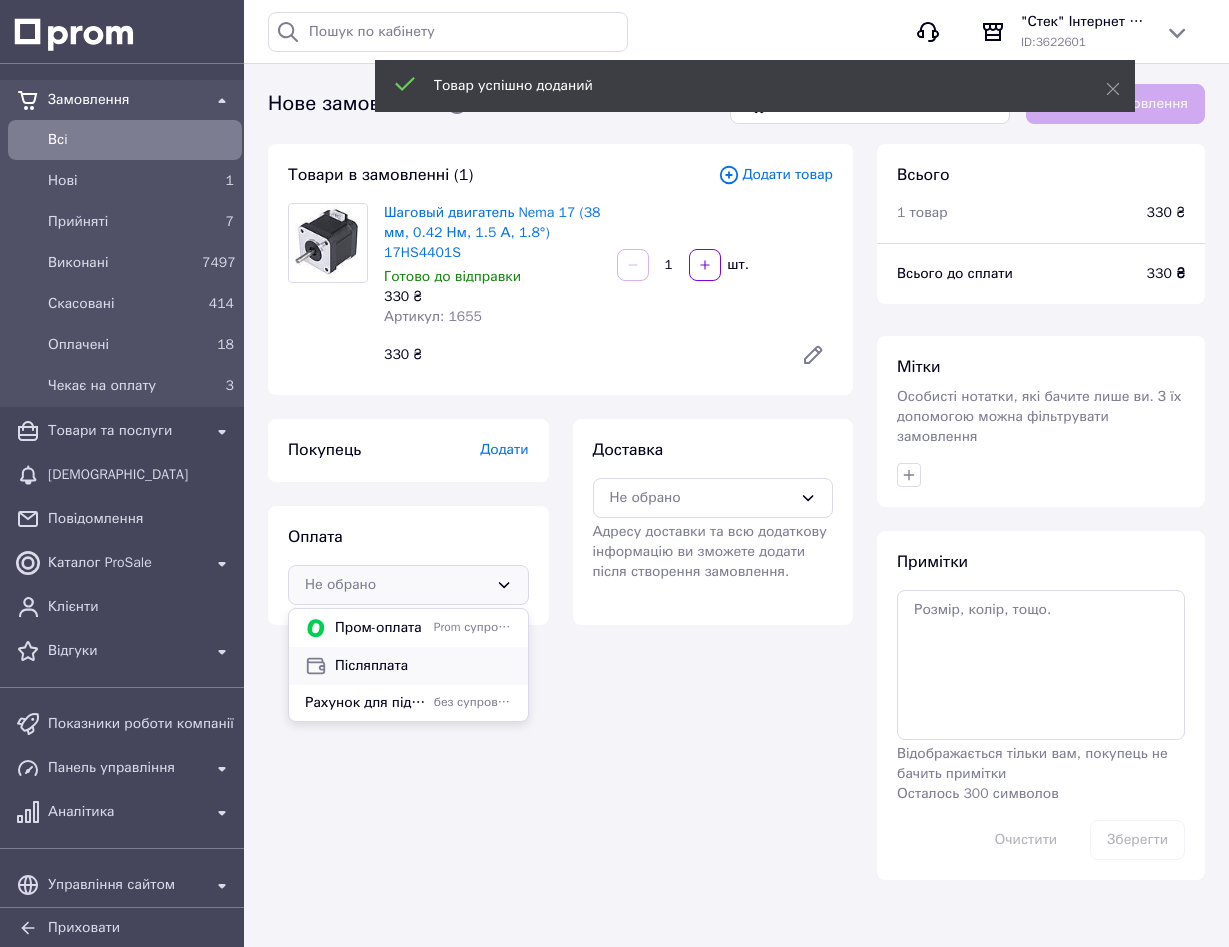 click on "Післяплата" at bounding box center [423, 666] 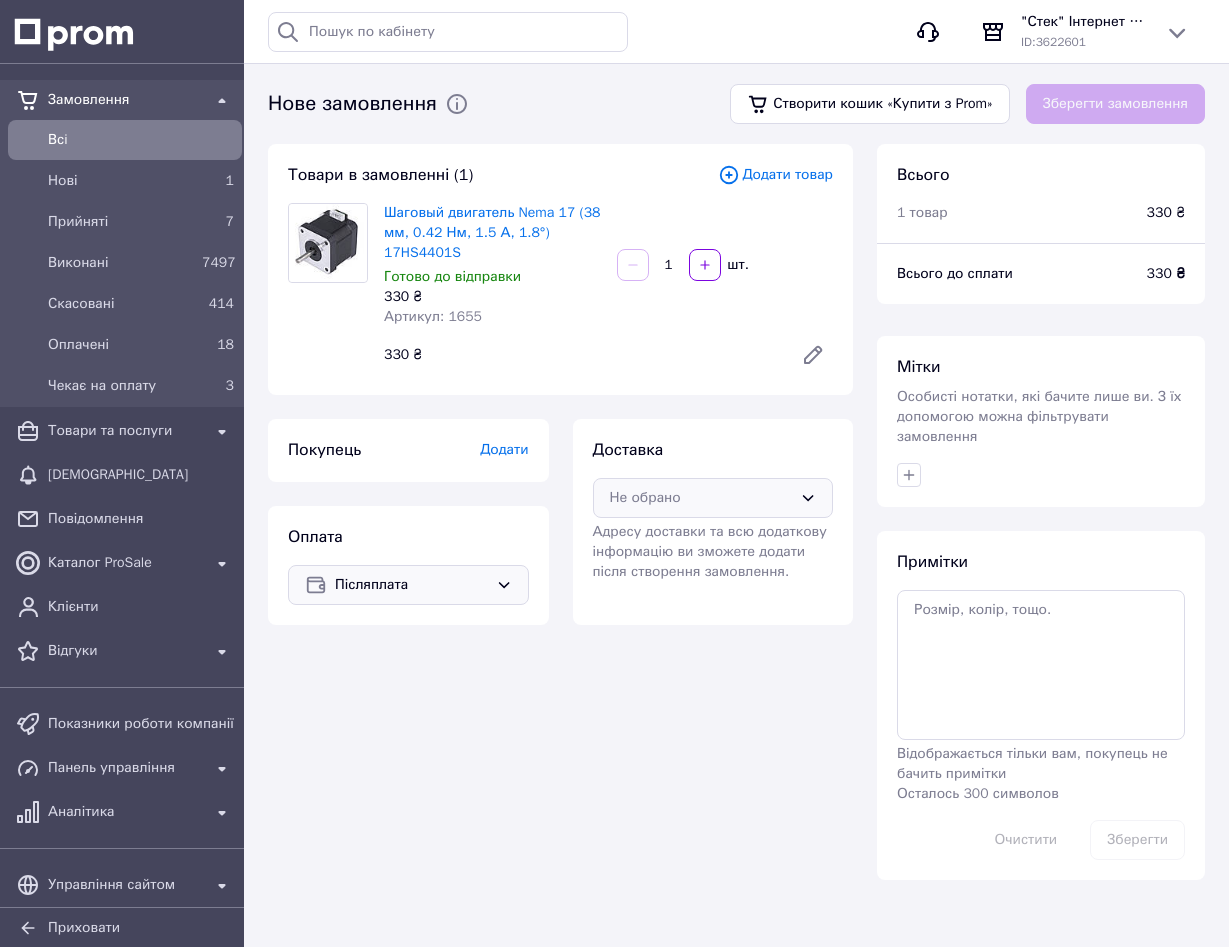 click on "Не обрано" at bounding box center (701, 498) 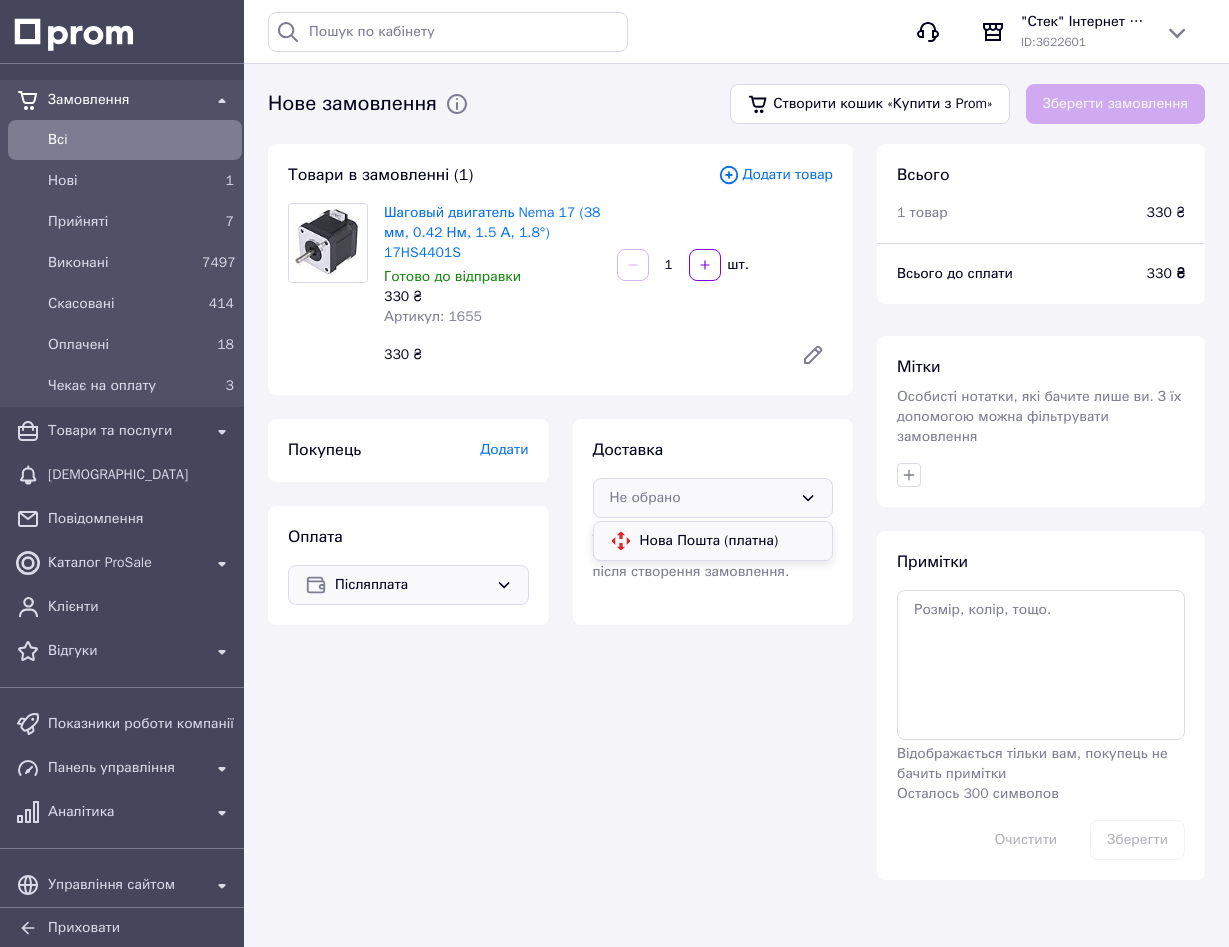 click on "Нова Пошта (платна)" at bounding box center [728, 541] 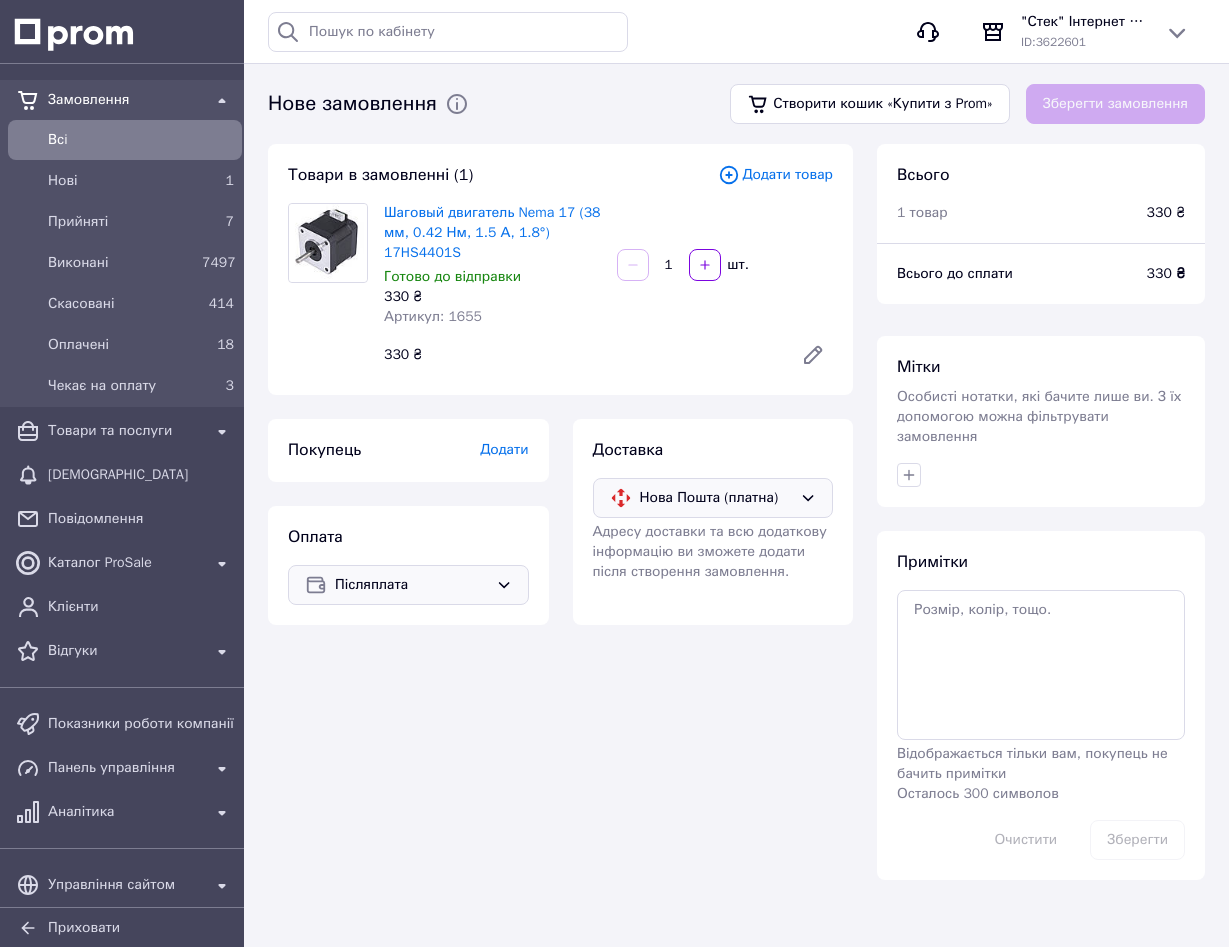 click on "Додати" at bounding box center [504, 449] 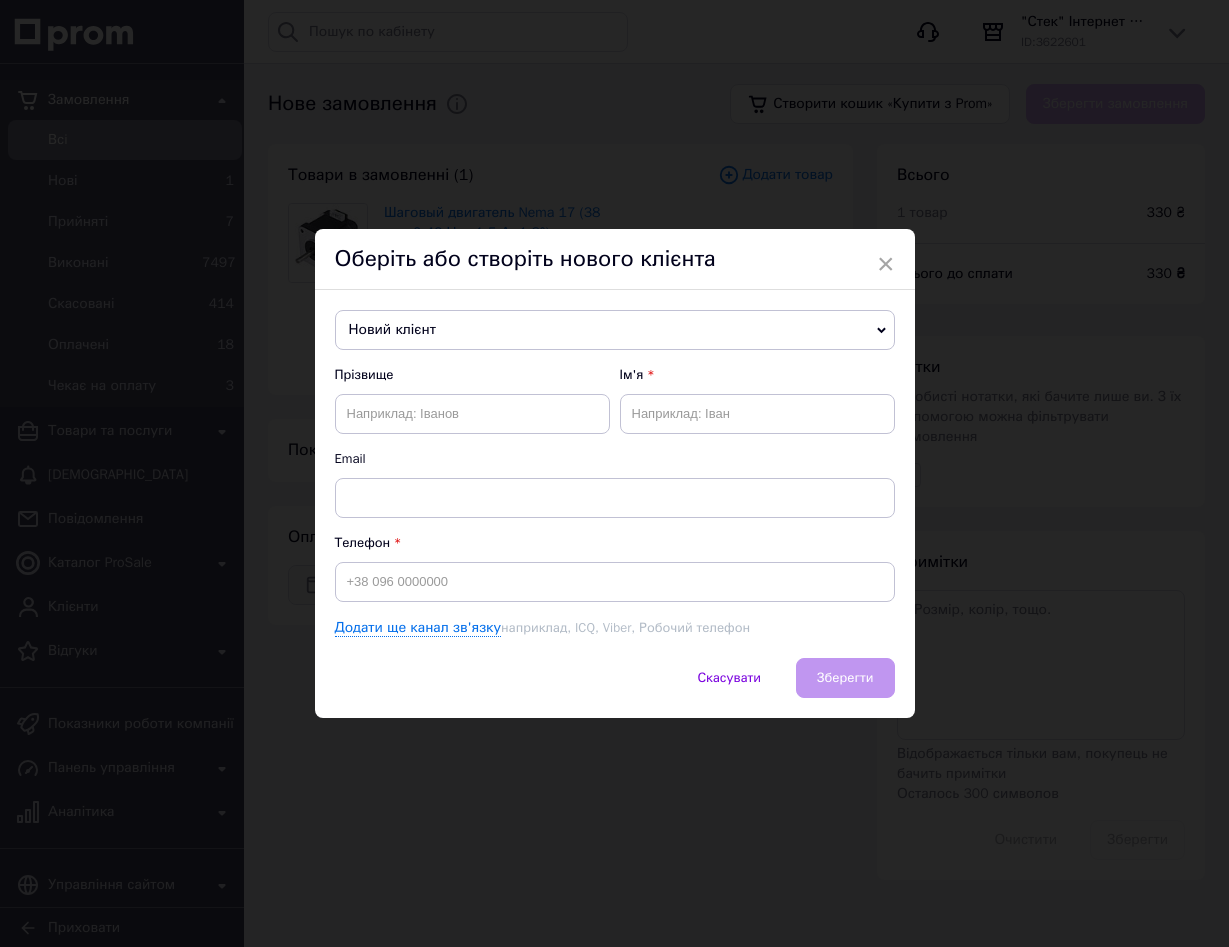 click on "Новий клієнт" at bounding box center [615, 330] 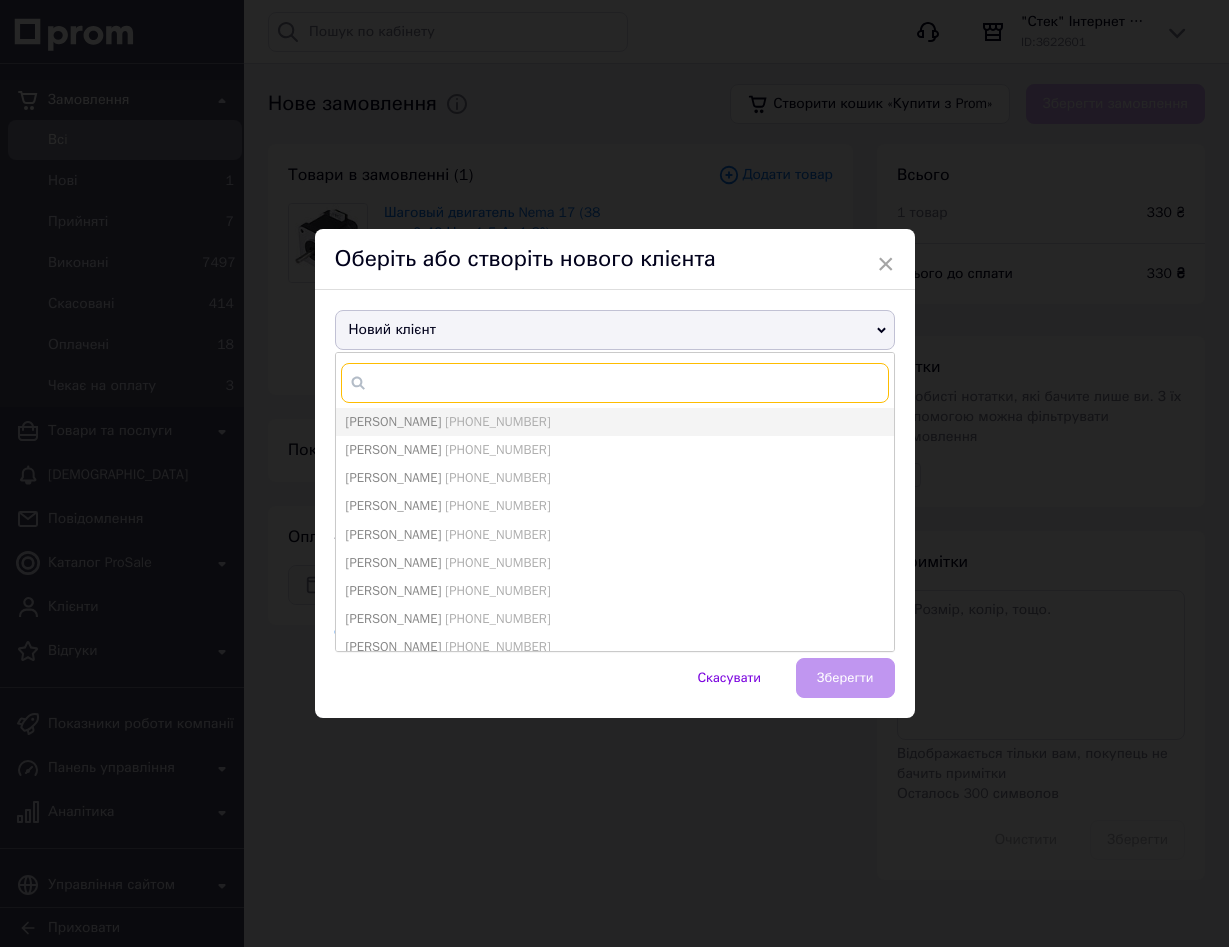 paste on "0666405584" 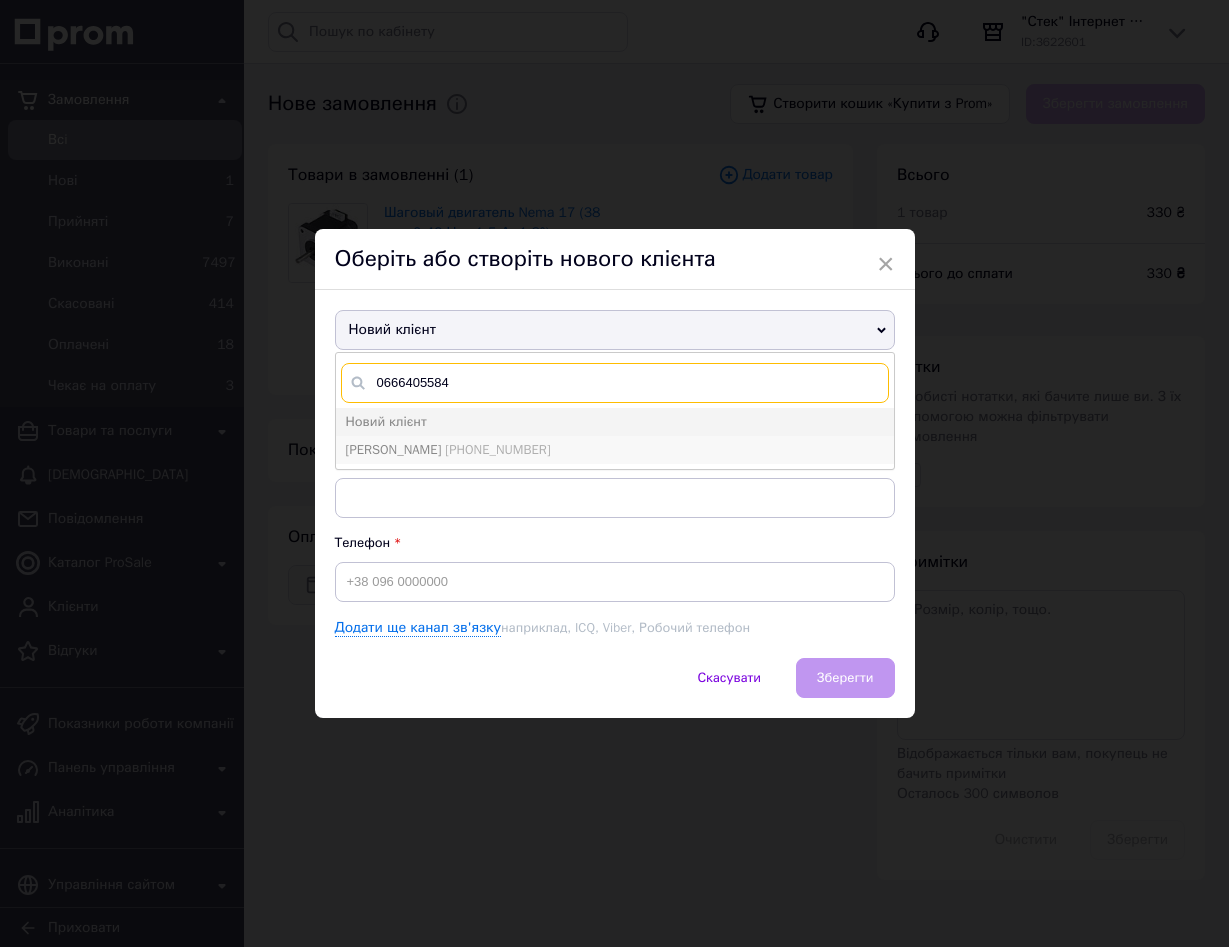 type on "0666405584" 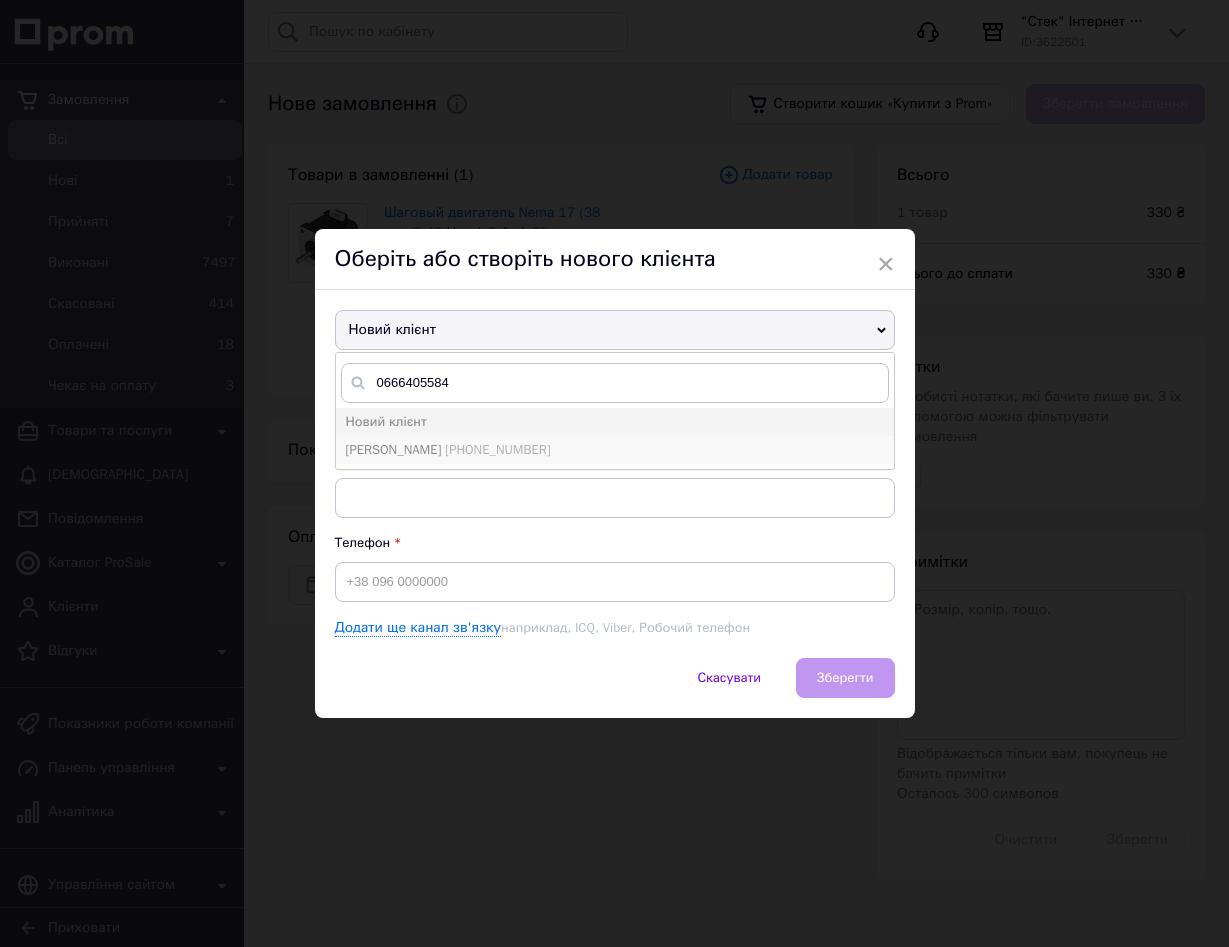 click on "Бондаренко Дмитро" at bounding box center [394, 449] 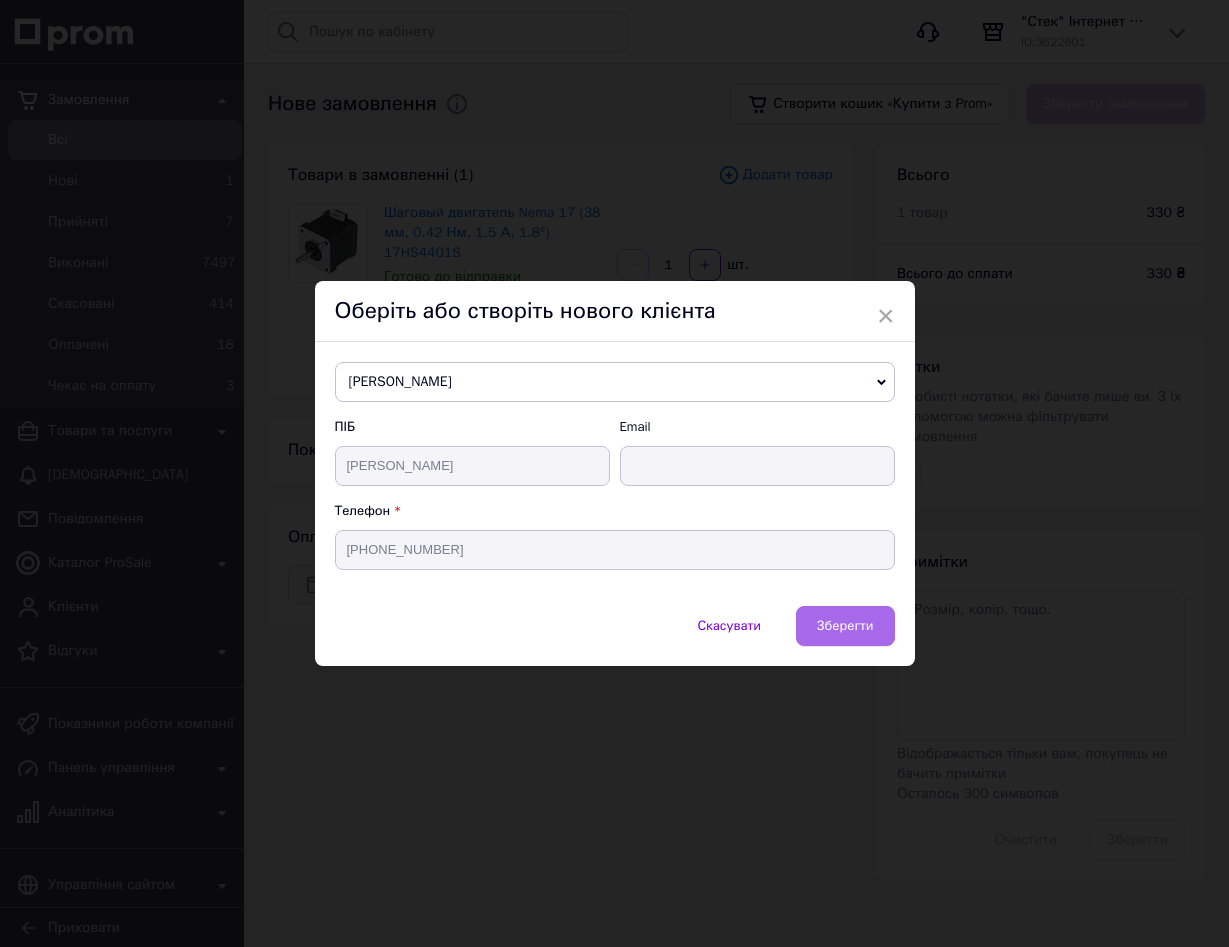 click on "Зберегти" at bounding box center [845, 625] 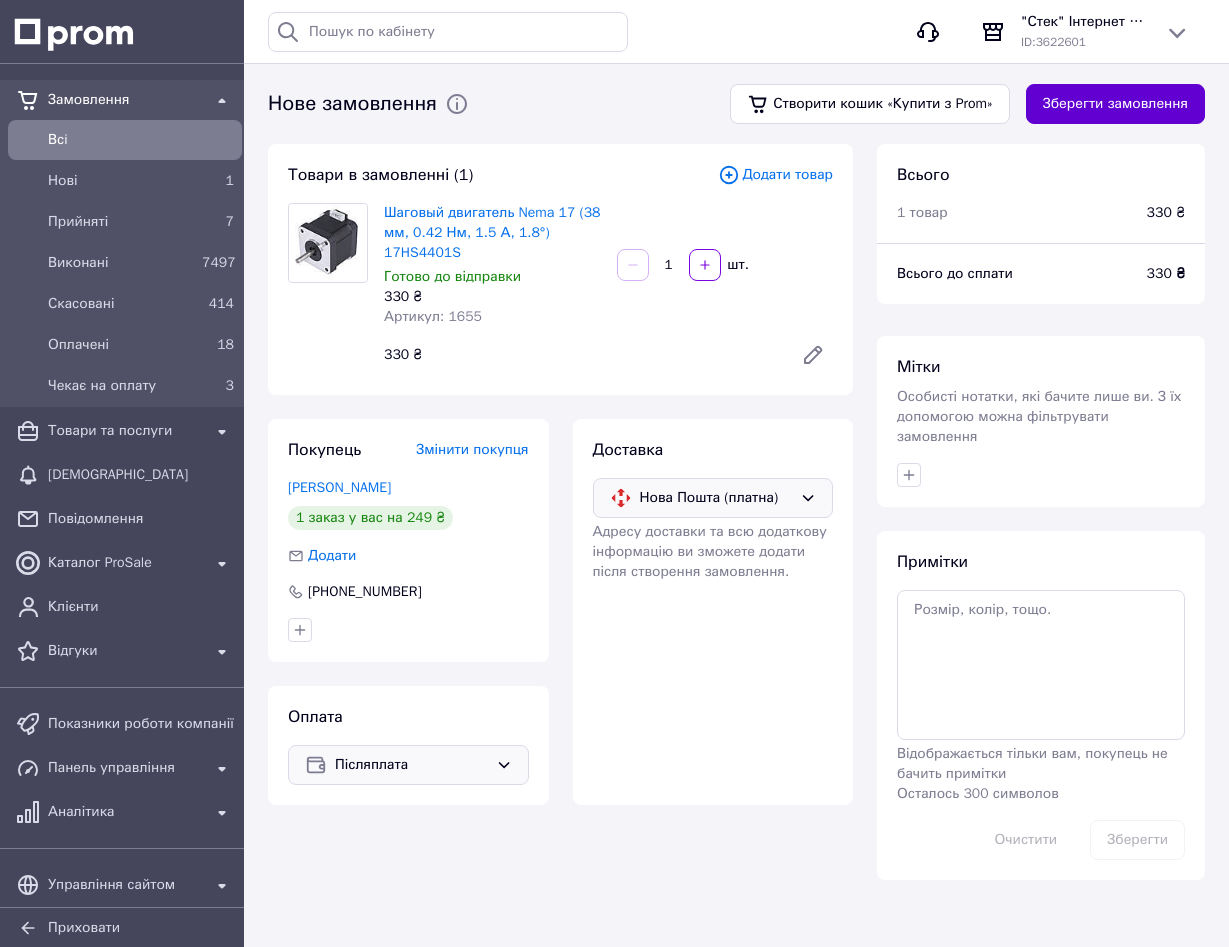 click on "Зберегти замовлення" at bounding box center (1115, 104) 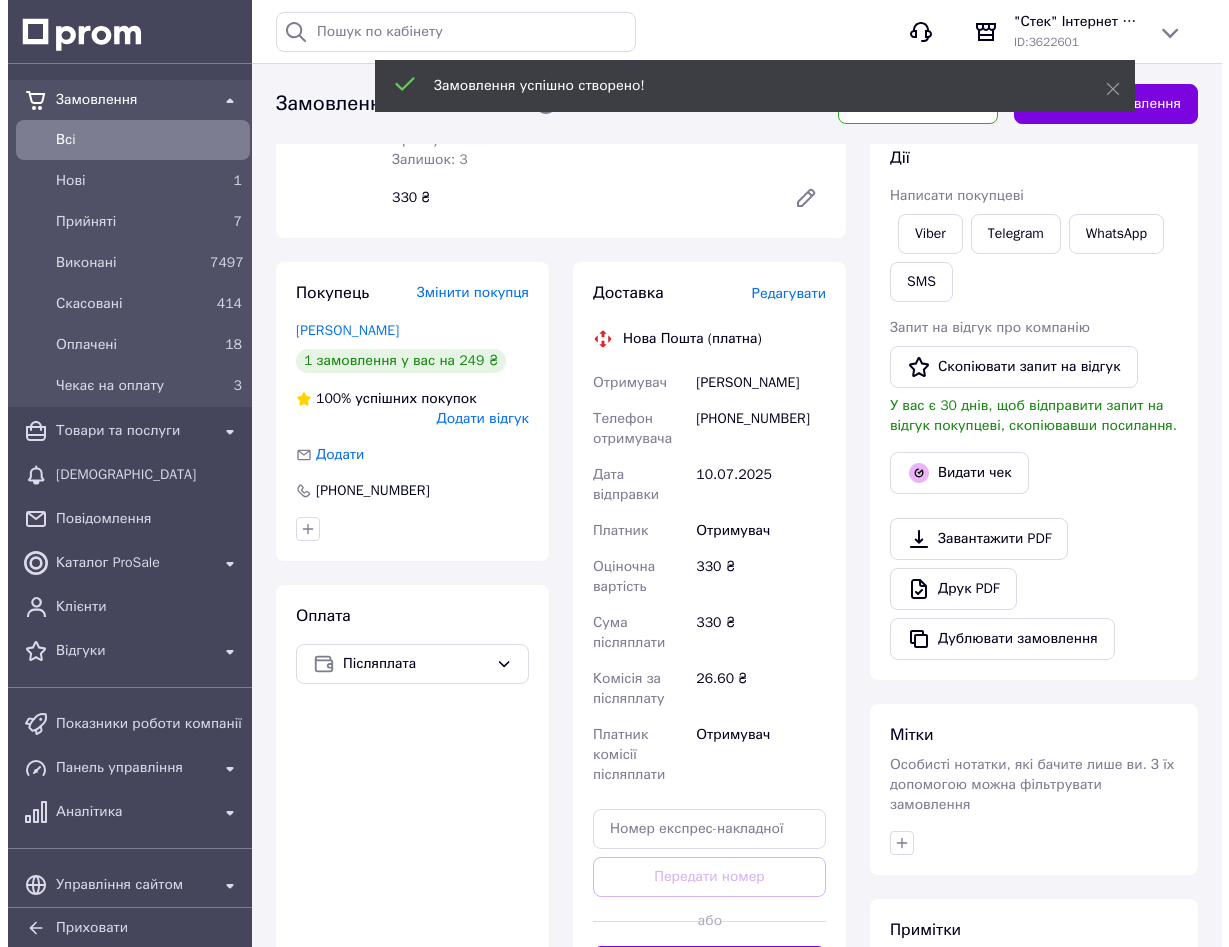 scroll, scrollTop: 300, scrollLeft: 0, axis: vertical 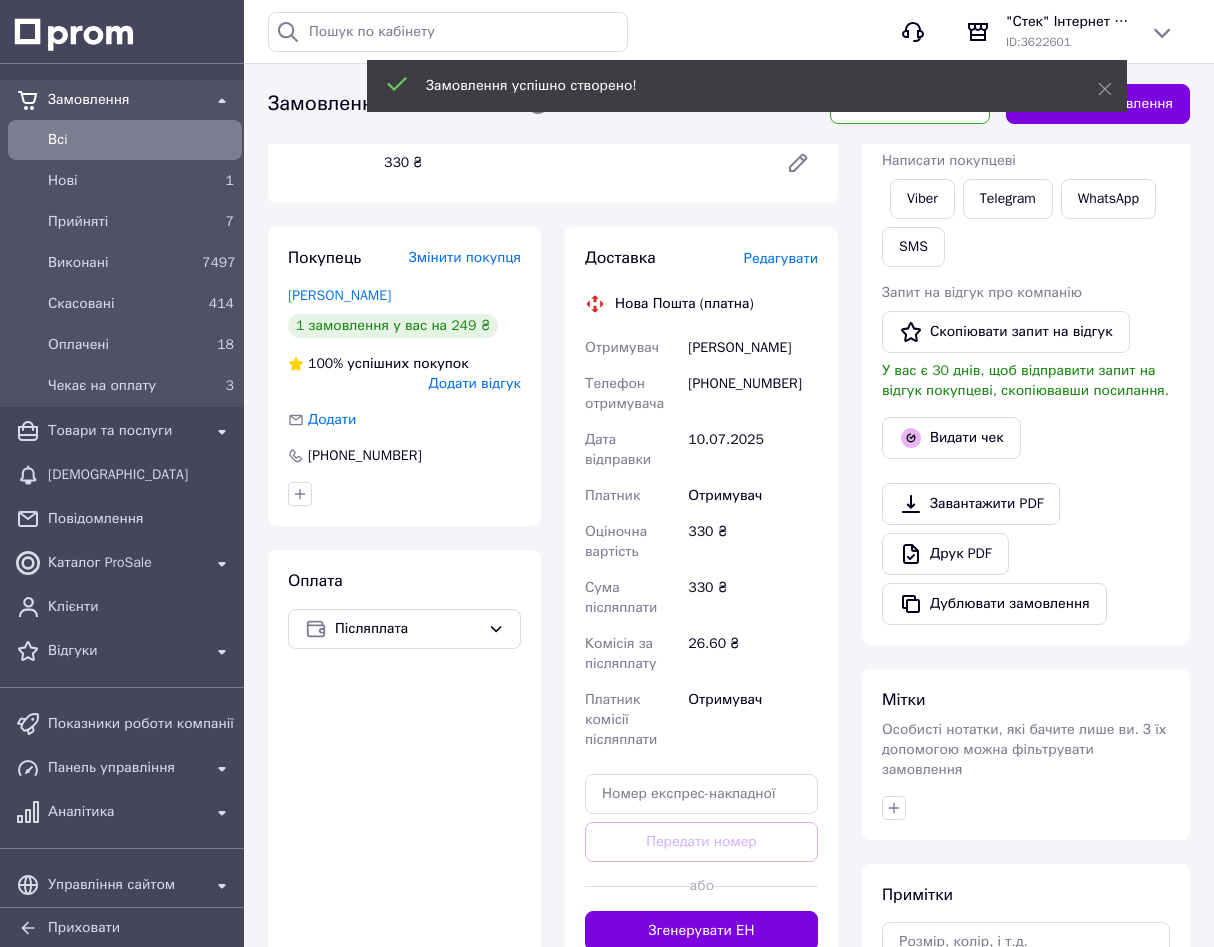 click on "Редагувати" at bounding box center (781, 258) 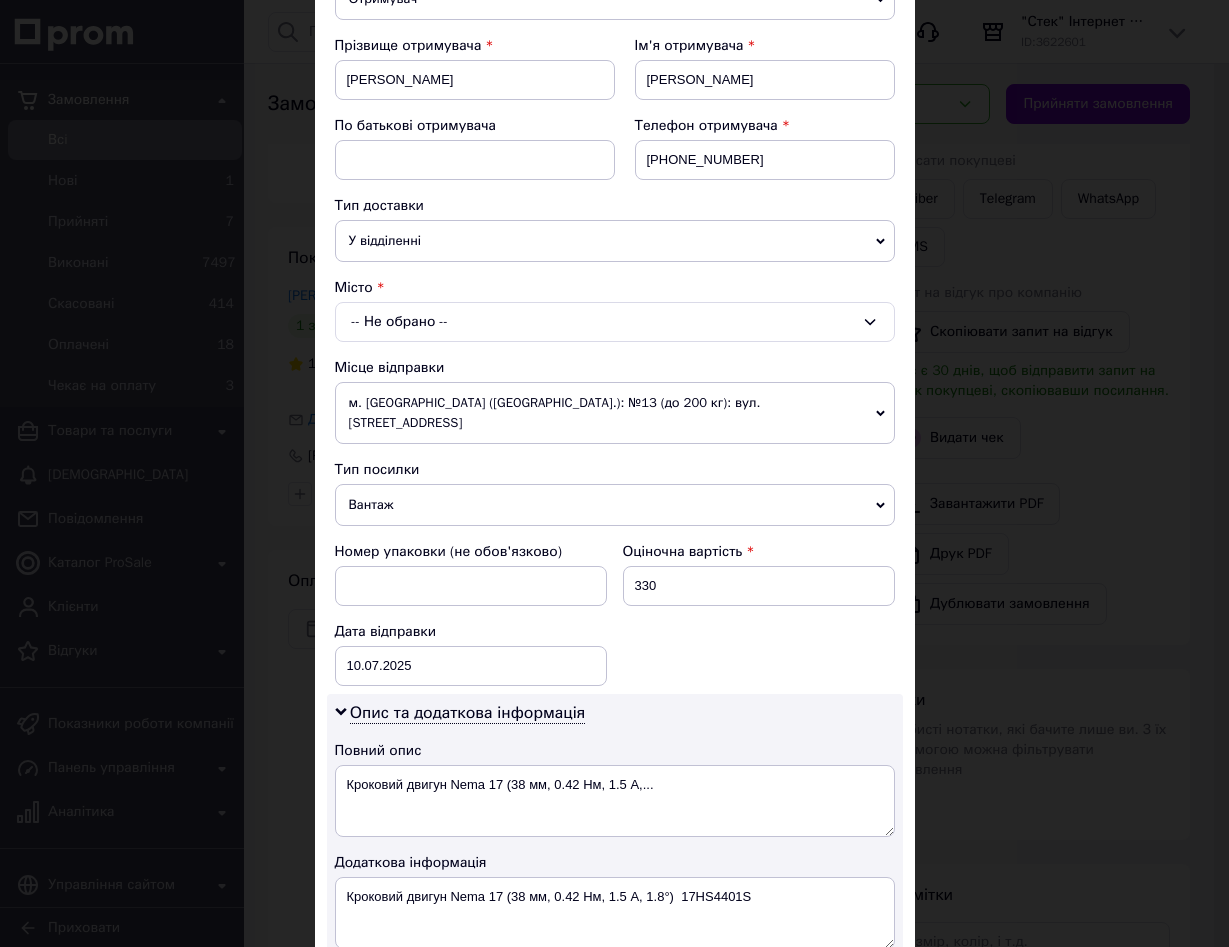 scroll, scrollTop: 300, scrollLeft: 0, axis: vertical 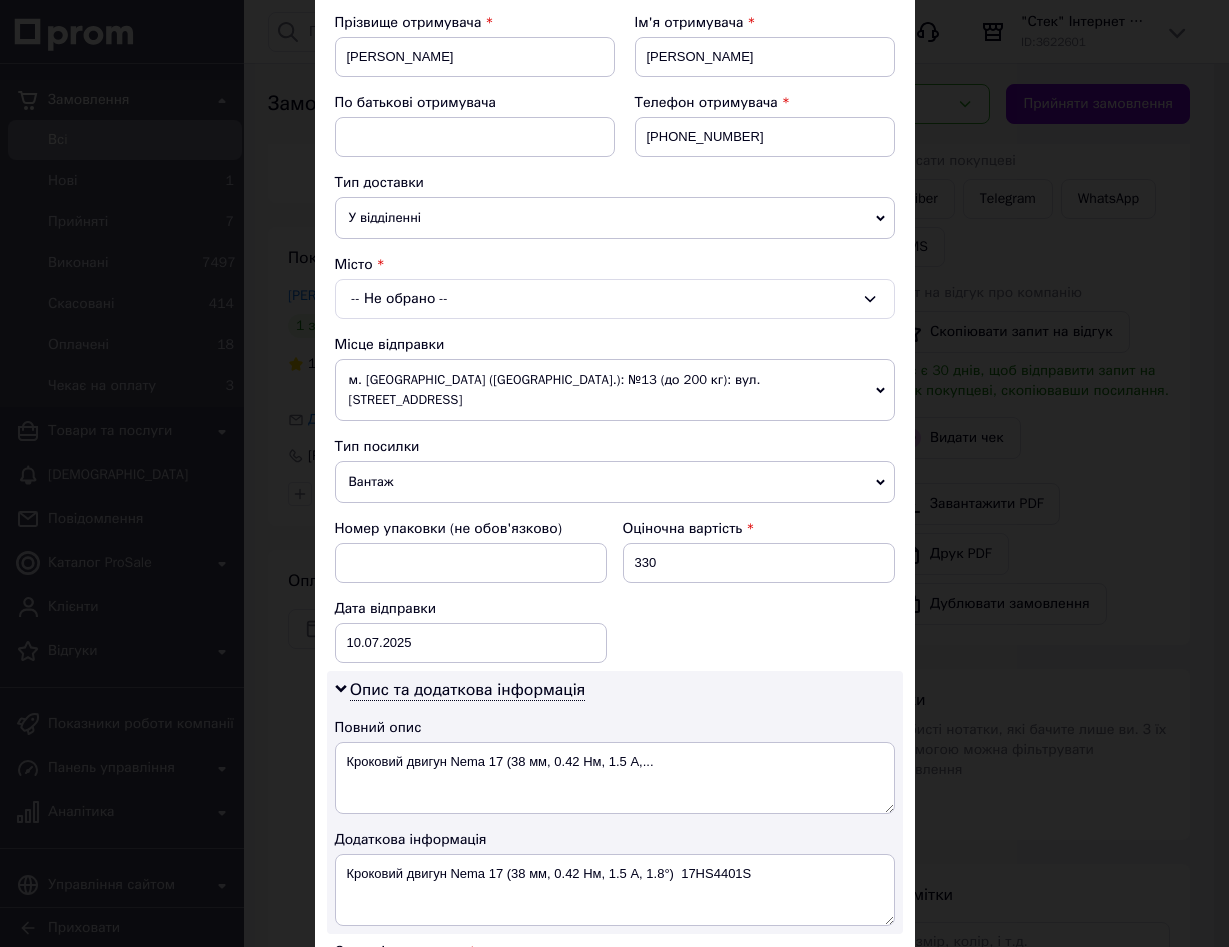 drag, startPoint x: 494, startPoint y: 293, endPoint x: 482, endPoint y: 303, distance: 15.6205 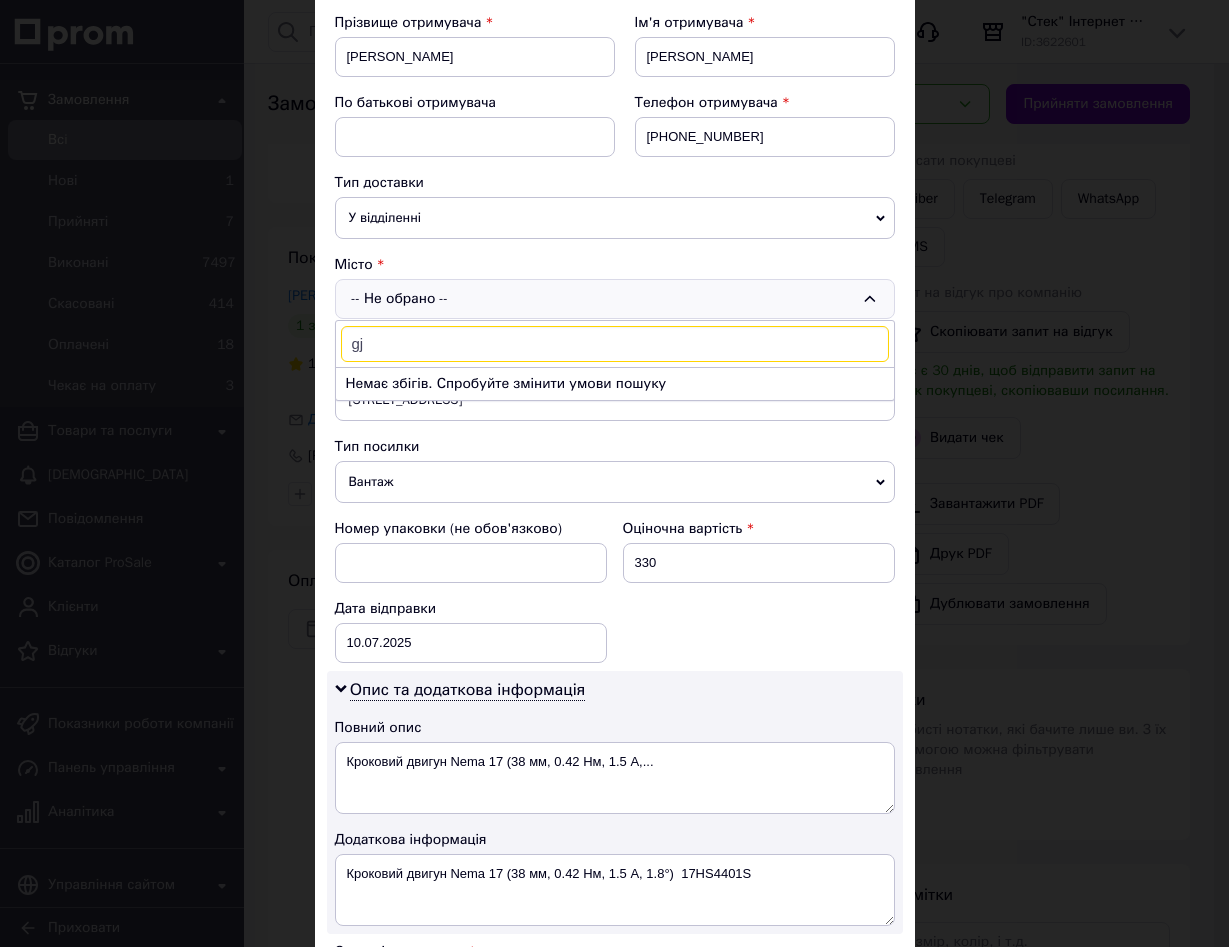 type on "g" 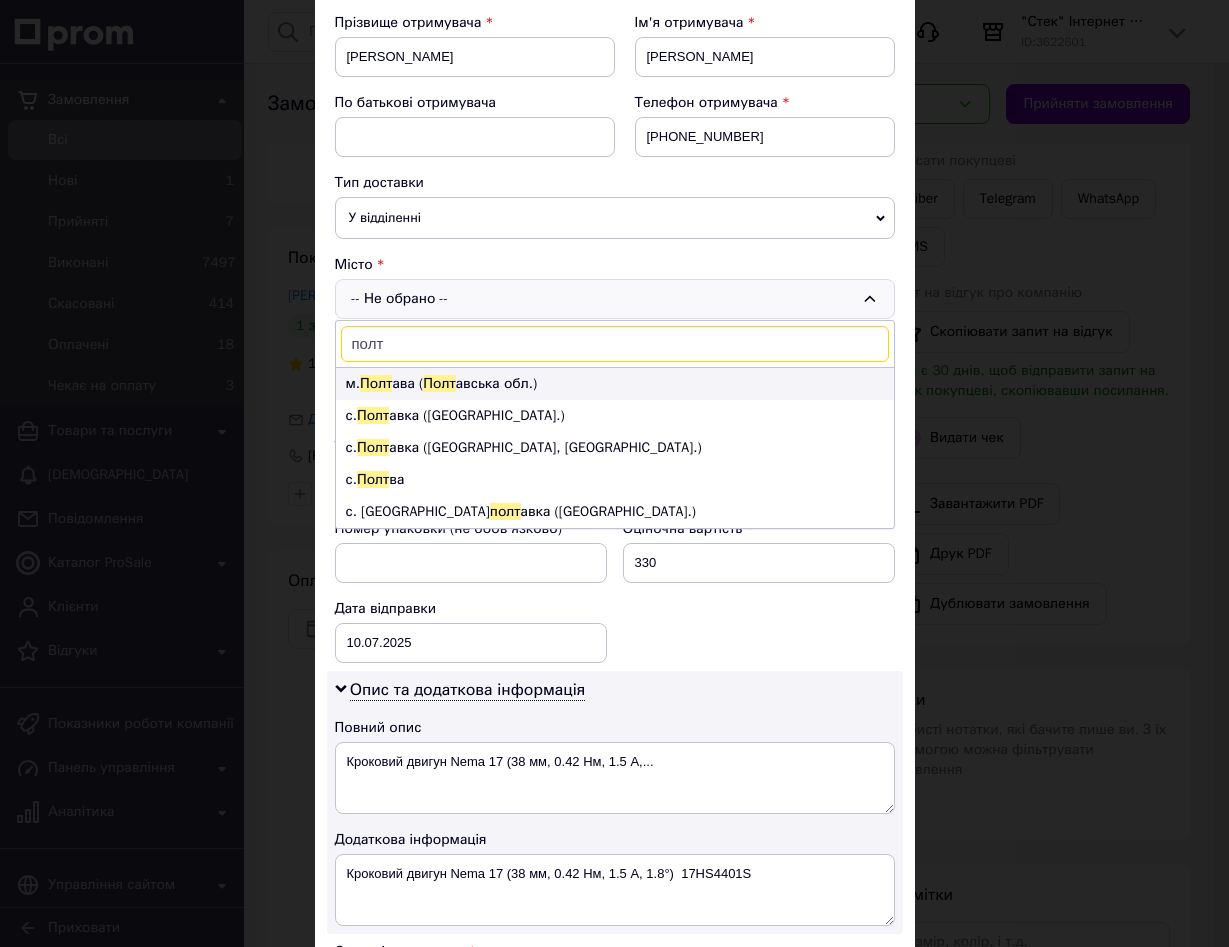 type on "полт" 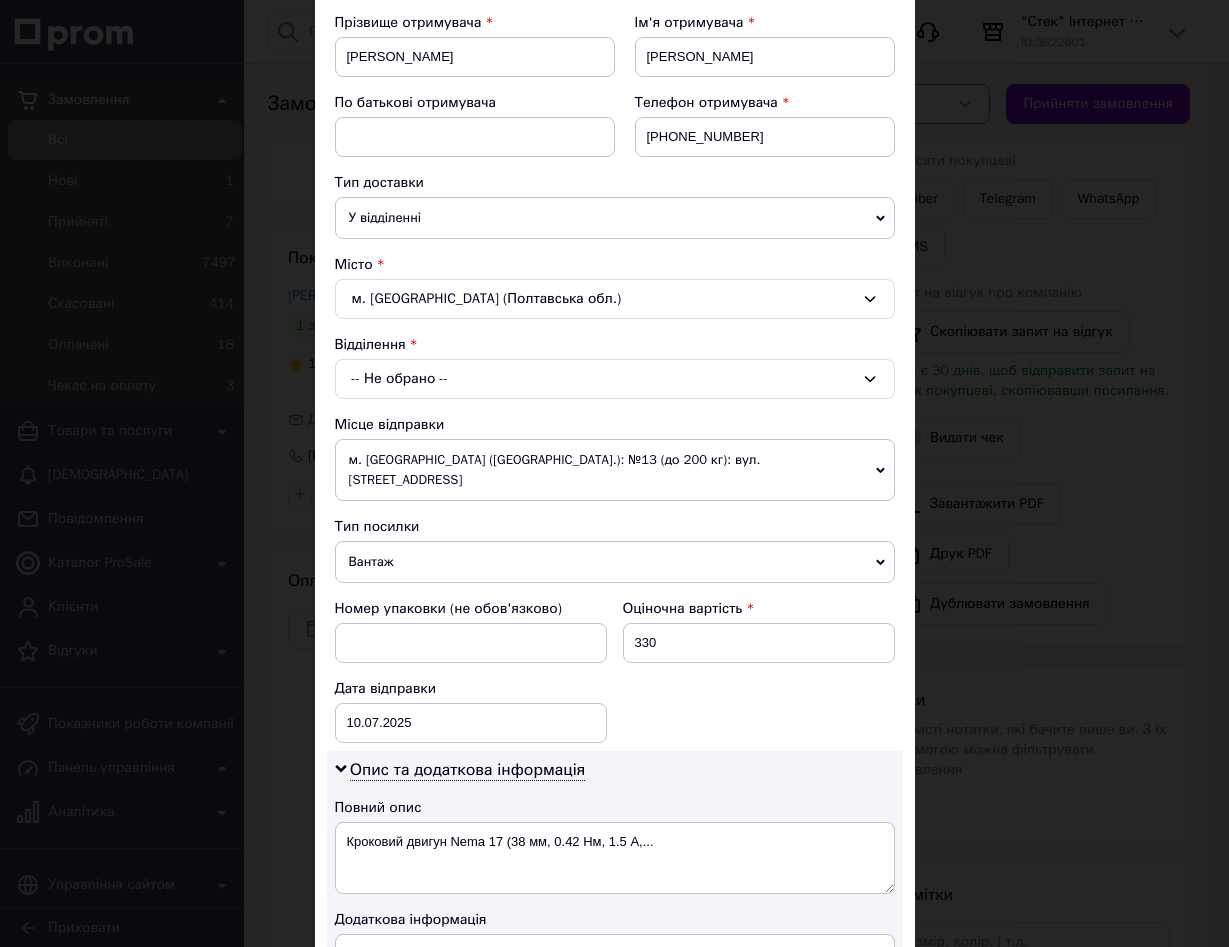 click on "У відділенні" at bounding box center (615, 218) 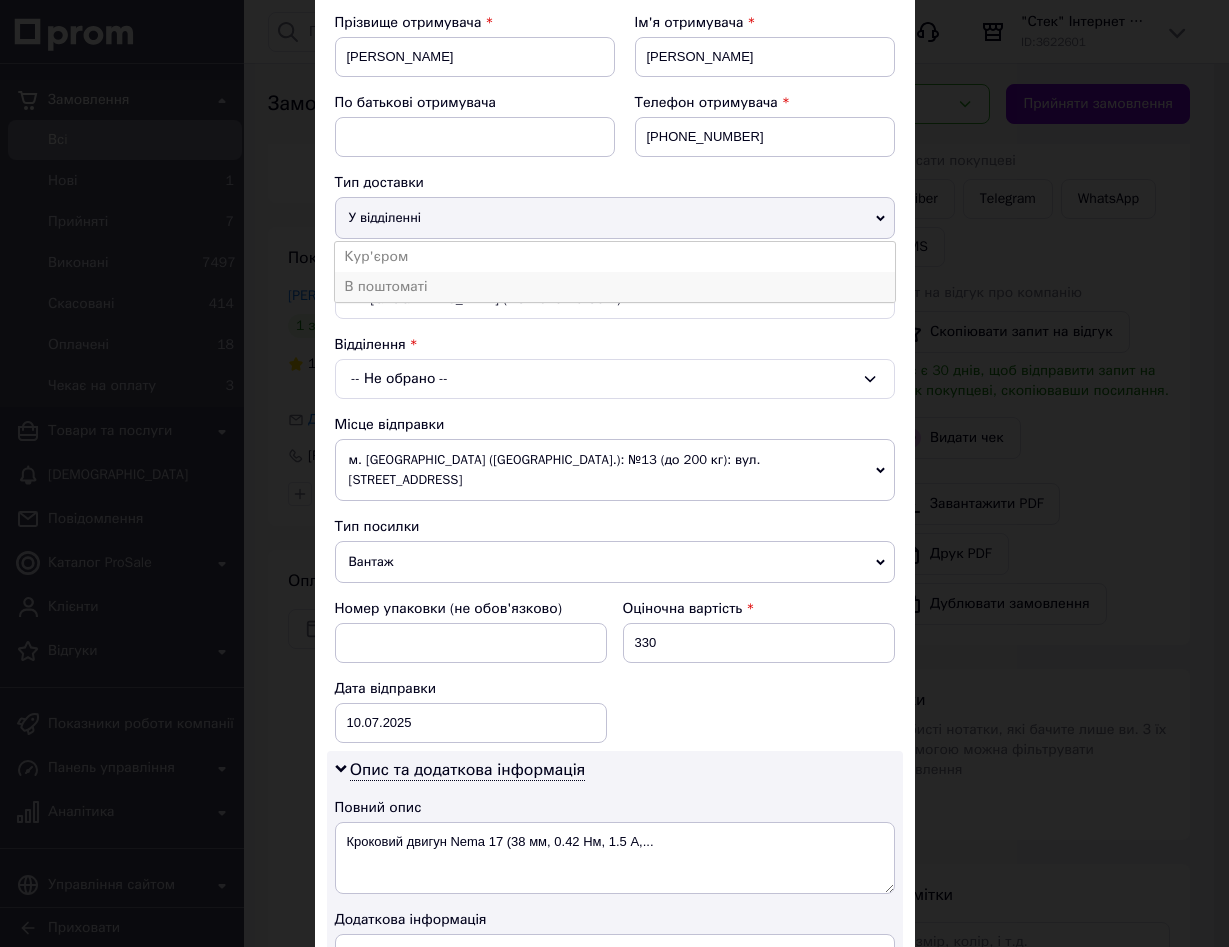 click on "В поштоматі" at bounding box center (615, 287) 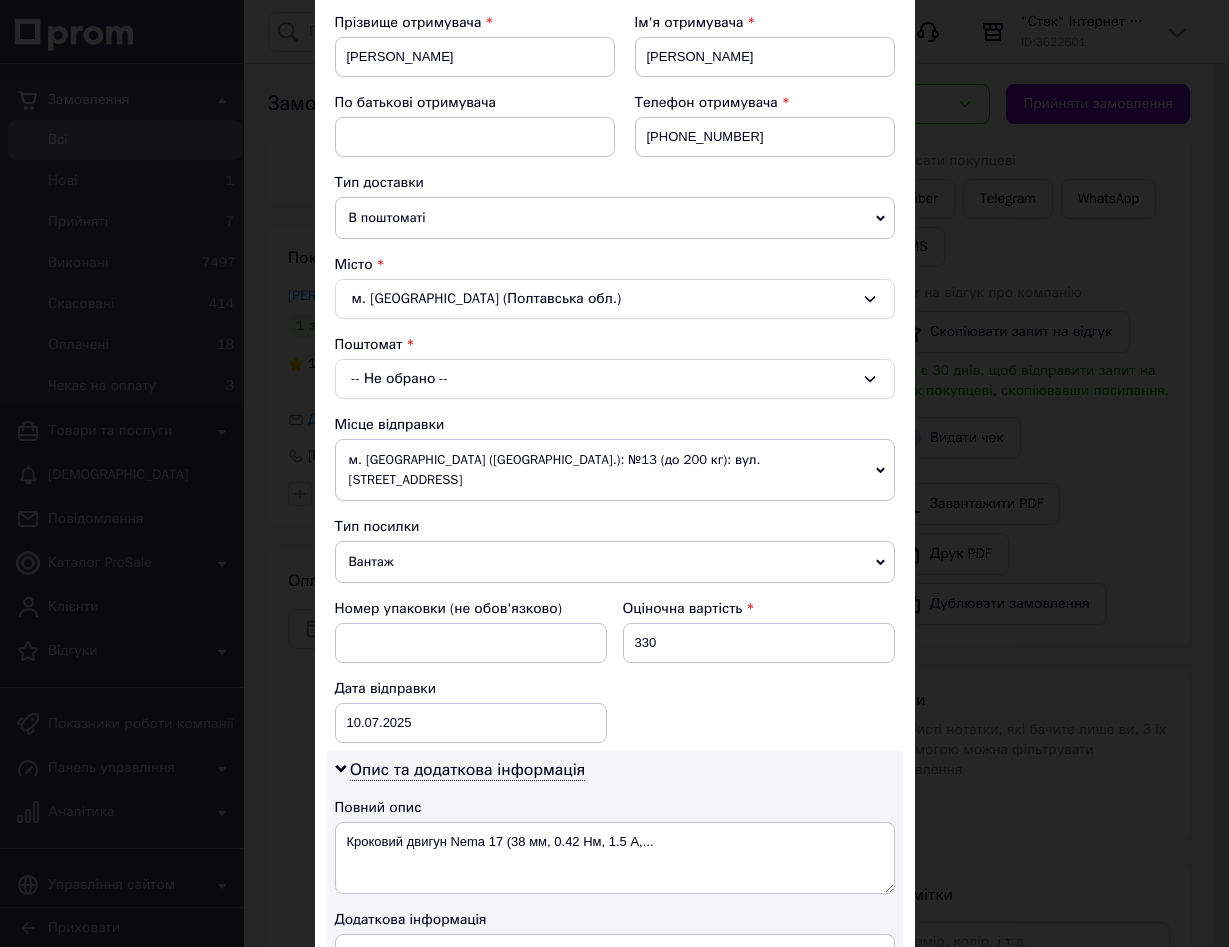 click on "-- Не обрано --" at bounding box center (615, 379) 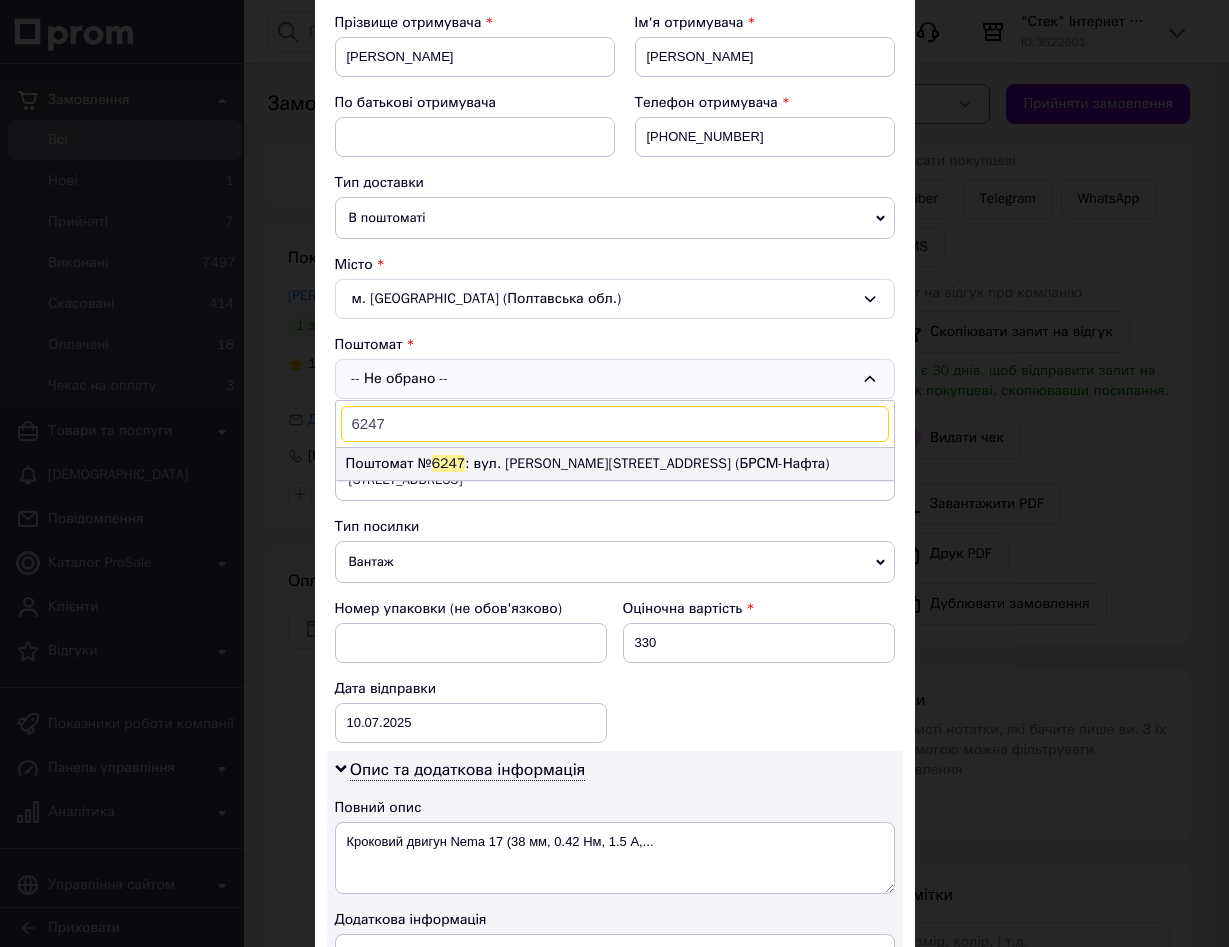 type on "6247" 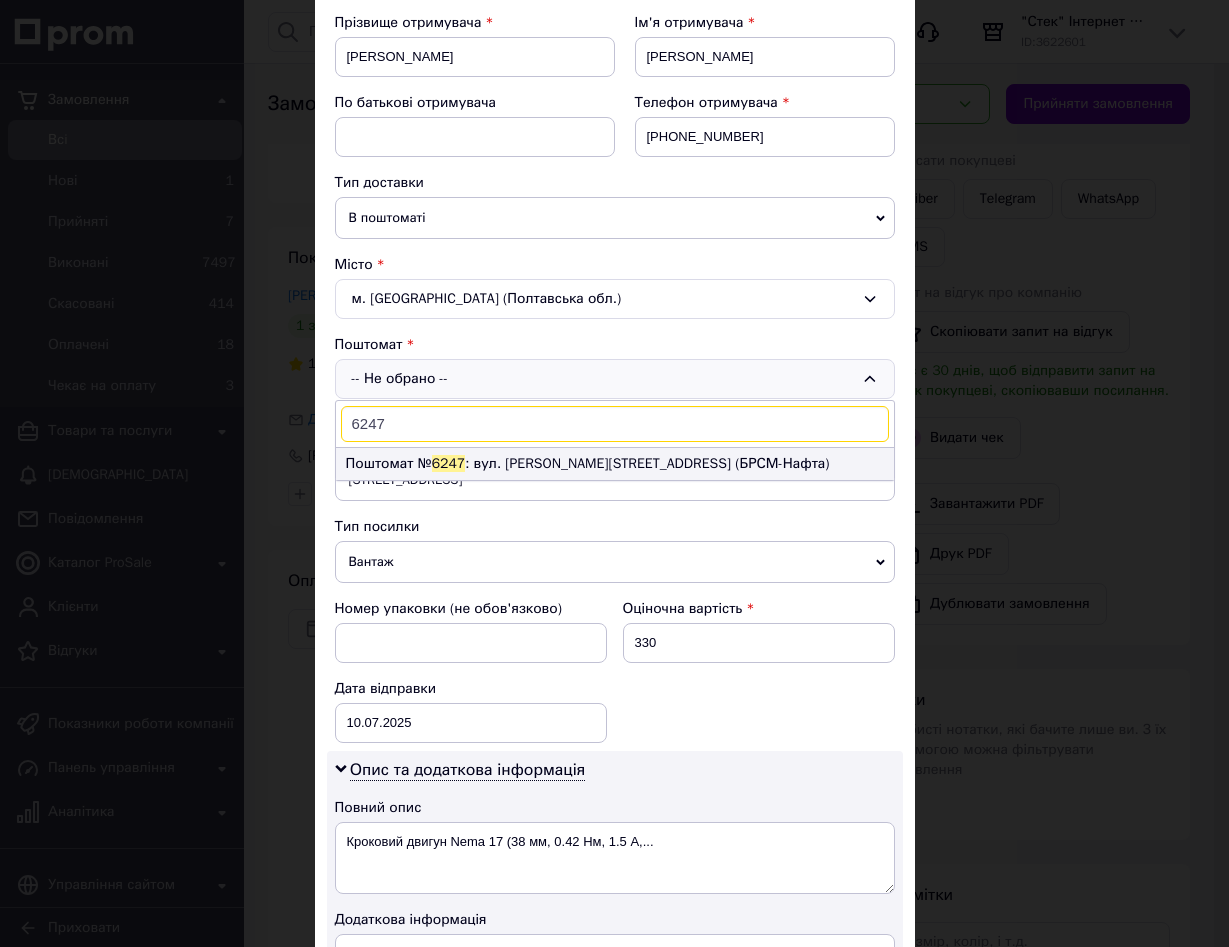click on "6247" at bounding box center [449, 463] 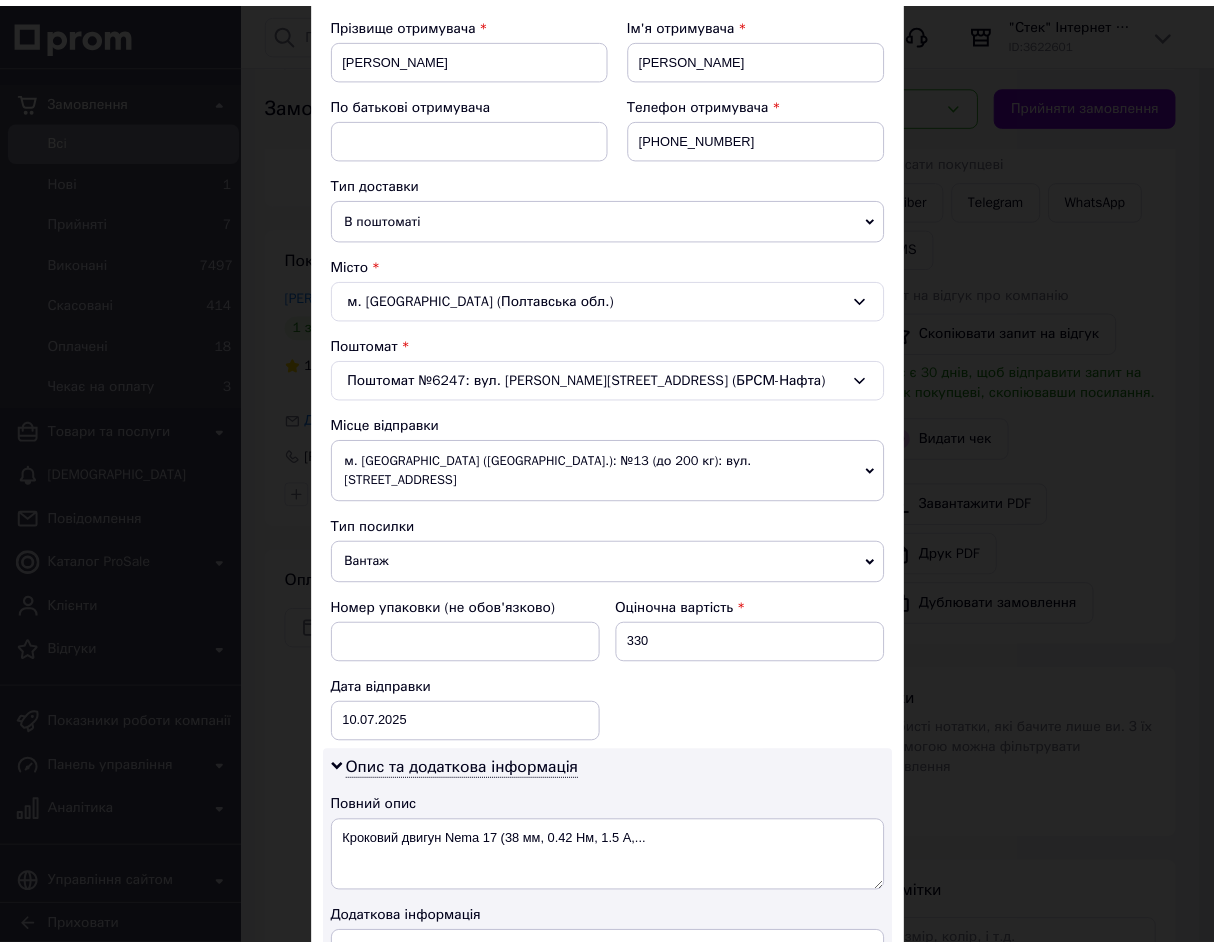 scroll, scrollTop: 803, scrollLeft: 0, axis: vertical 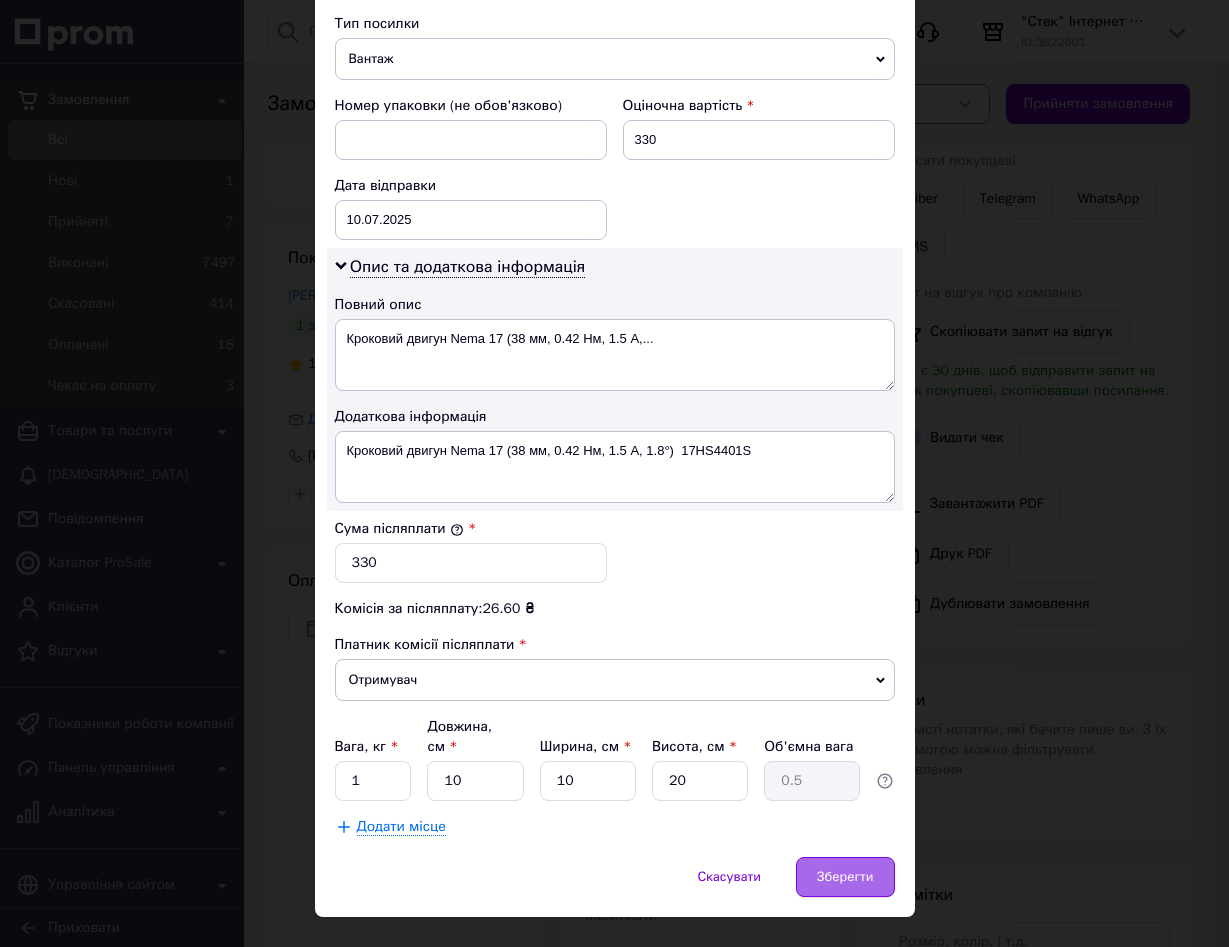 click on "Зберегти" at bounding box center [845, 877] 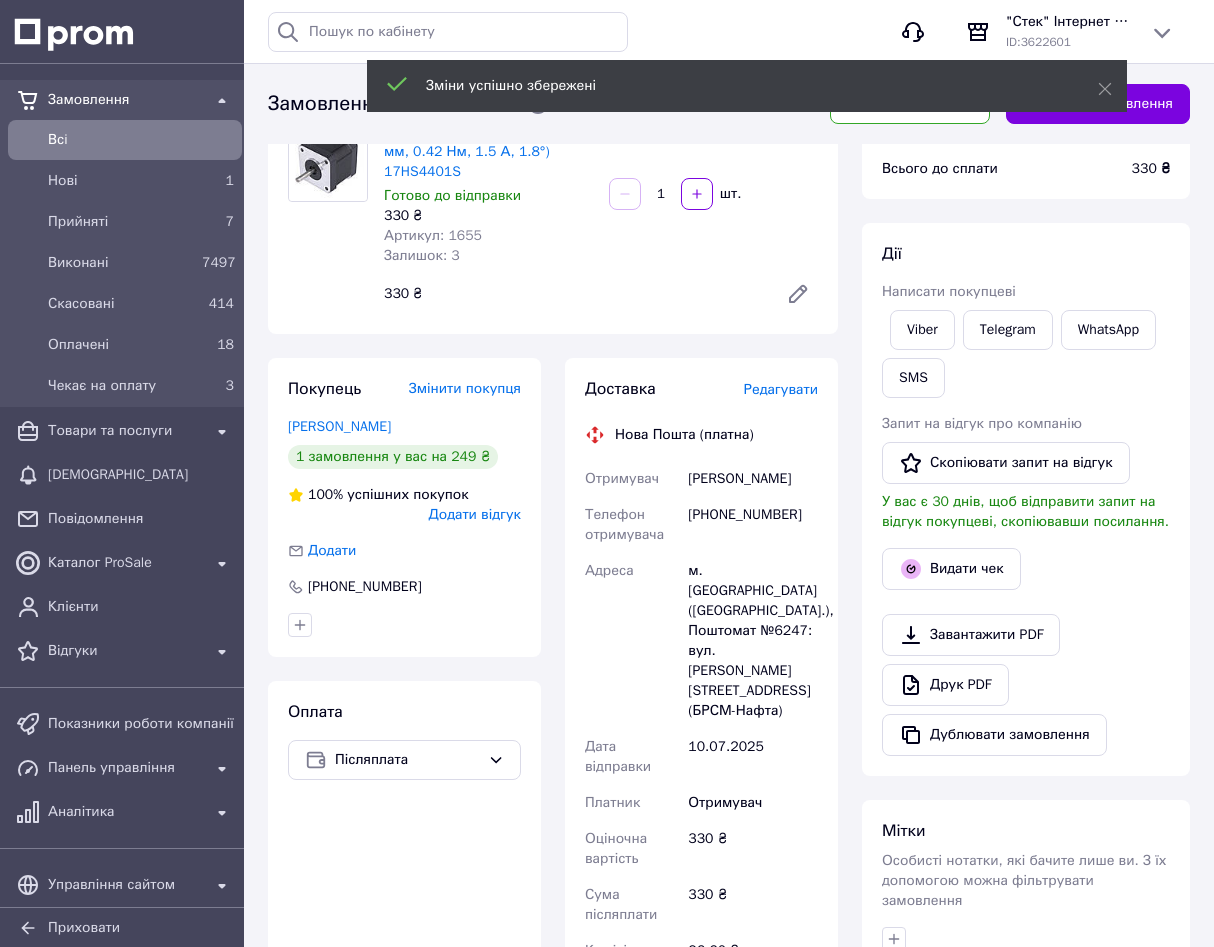 scroll, scrollTop: 0, scrollLeft: 0, axis: both 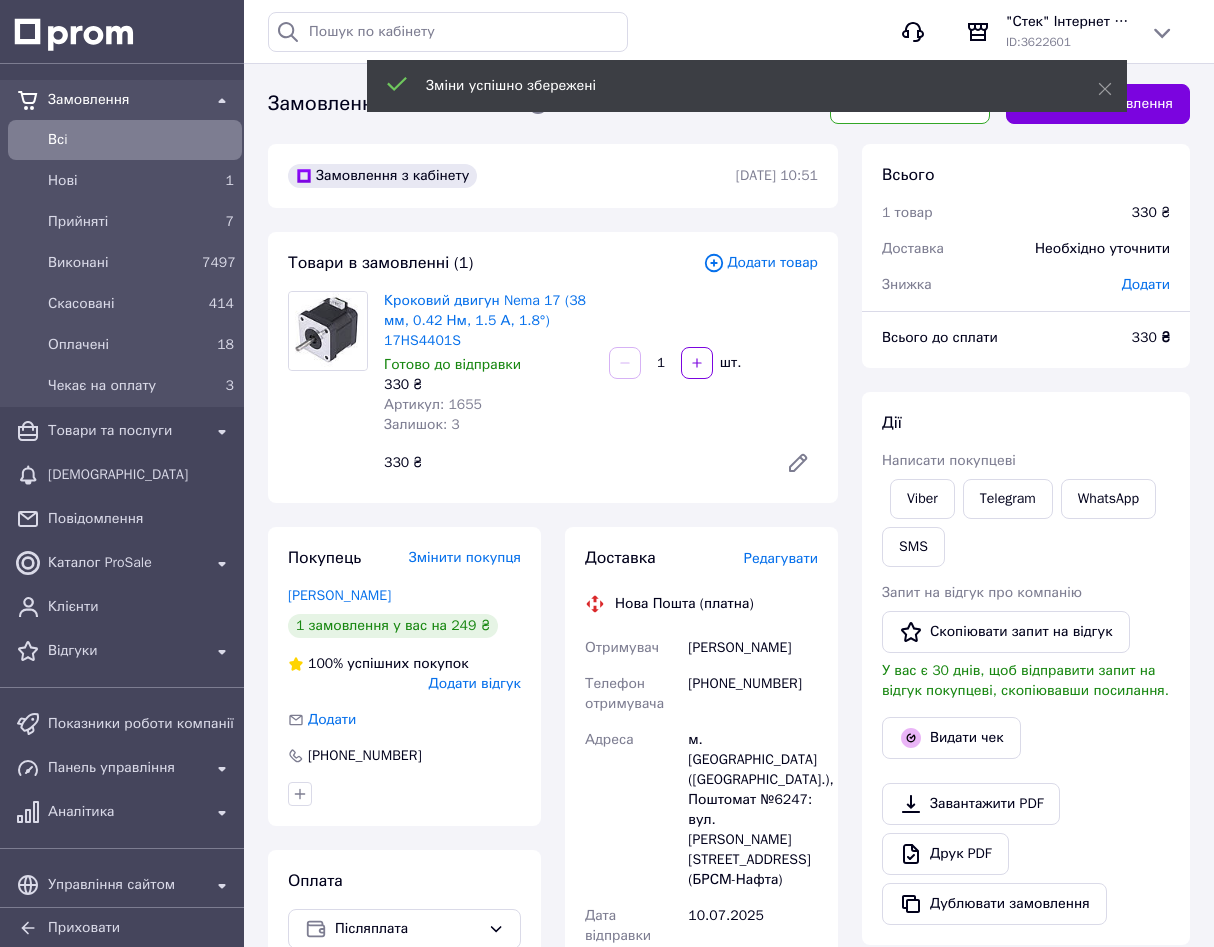 click on "Прийняти замовлення" at bounding box center (1098, 104) 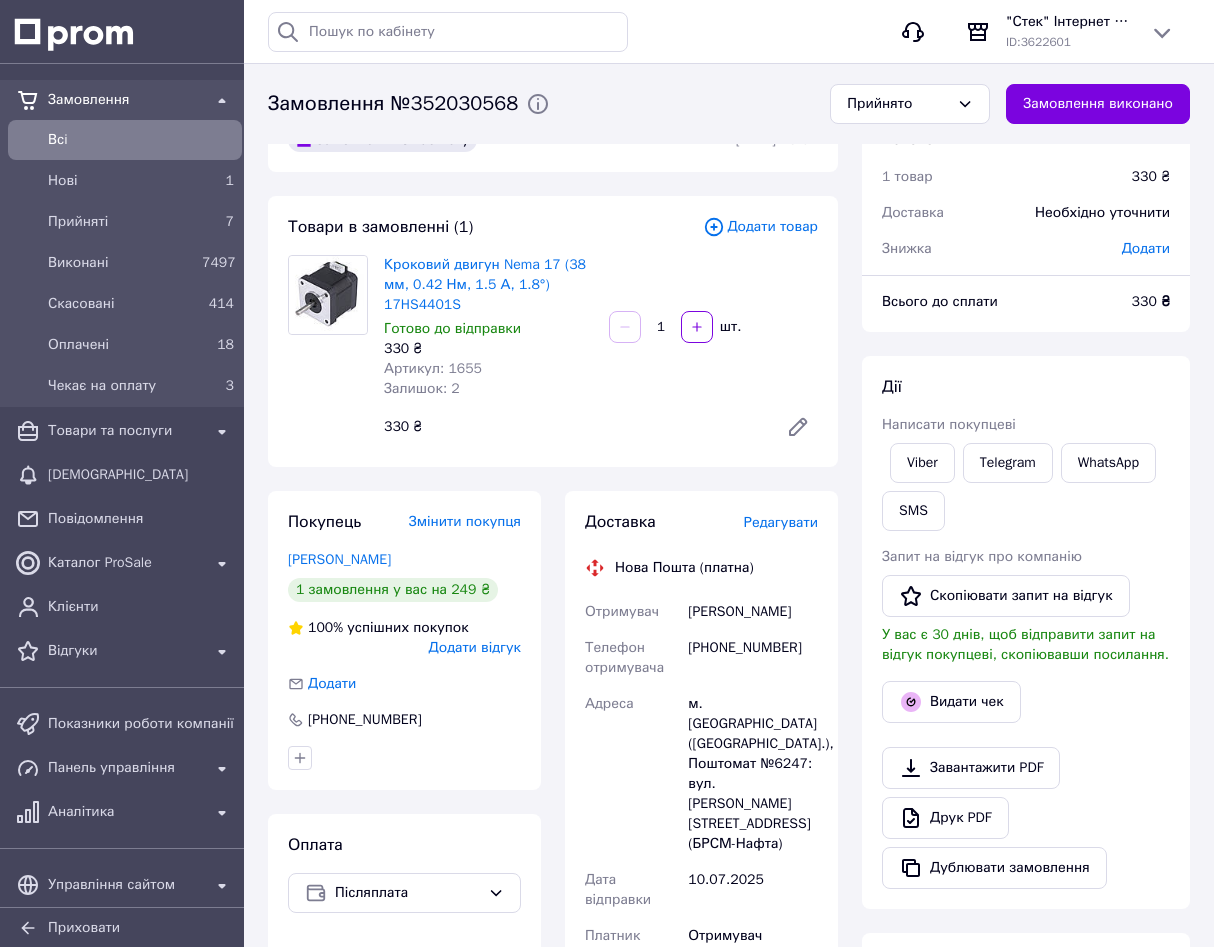 scroll, scrollTop: 0, scrollLeft: 0, axis: both 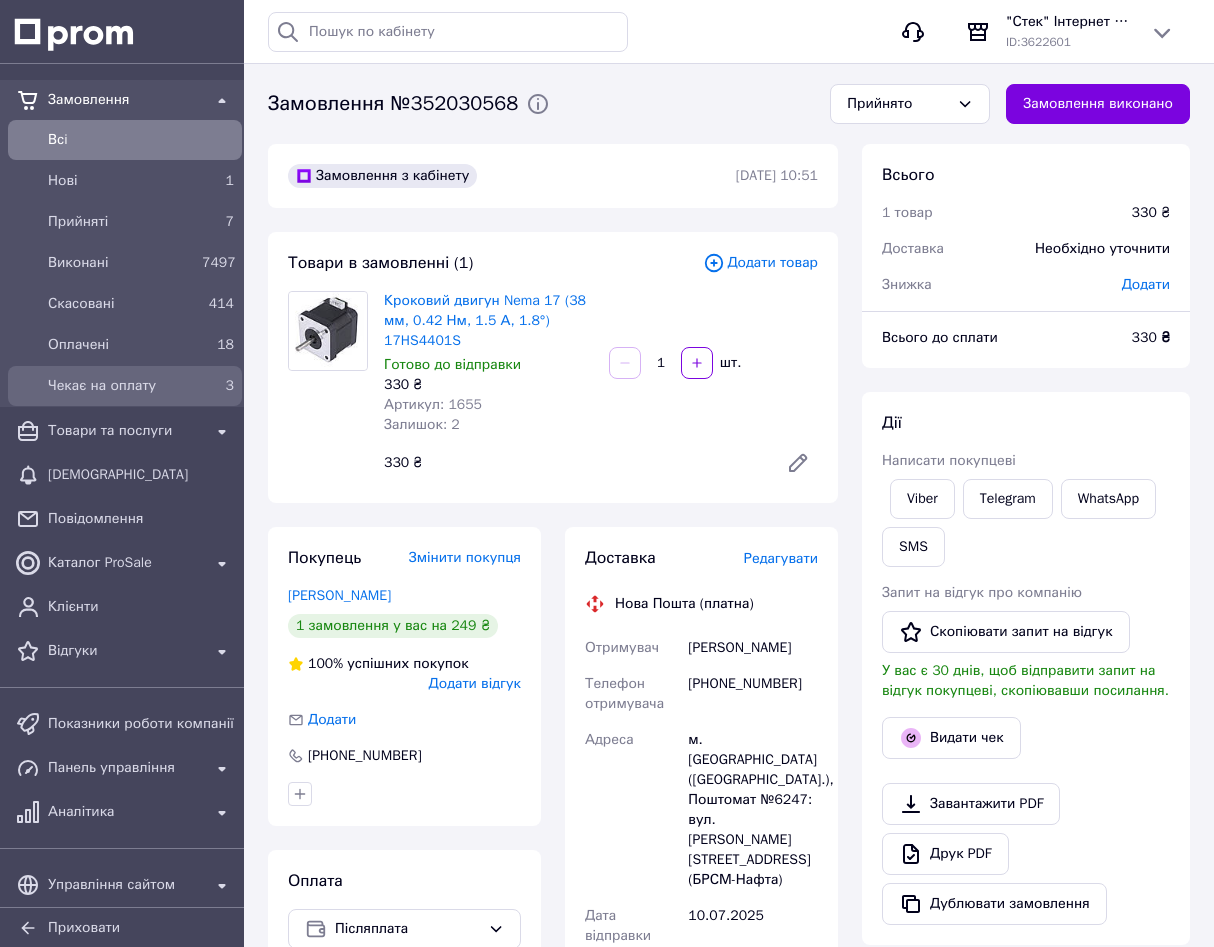 drag, startPoint x: 86, startPoint y: 381, endPoint x: 99, endPoint y: 380, distance: 13.038404 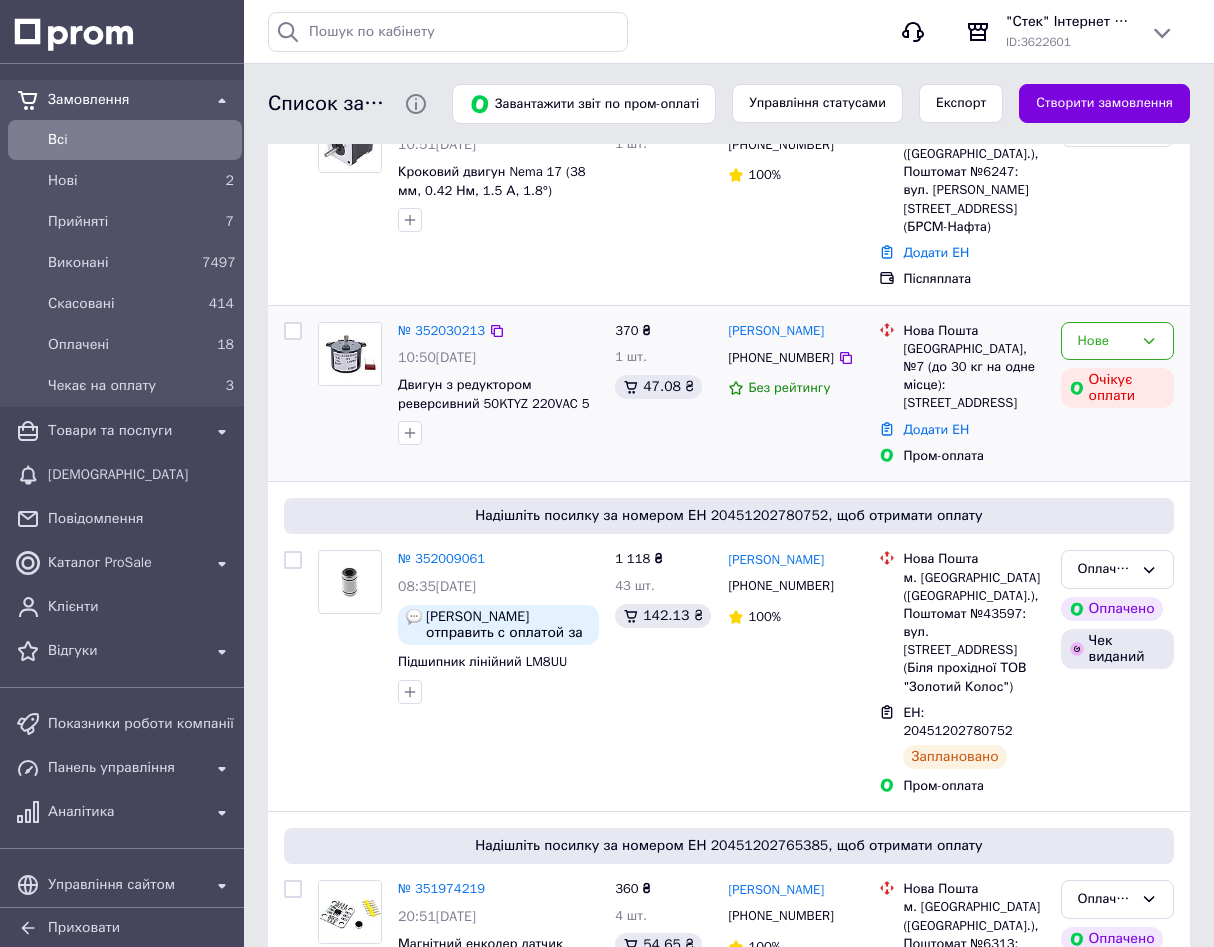 scroll, scrollTop: 200, scrollLeft: 0, axis: vertical 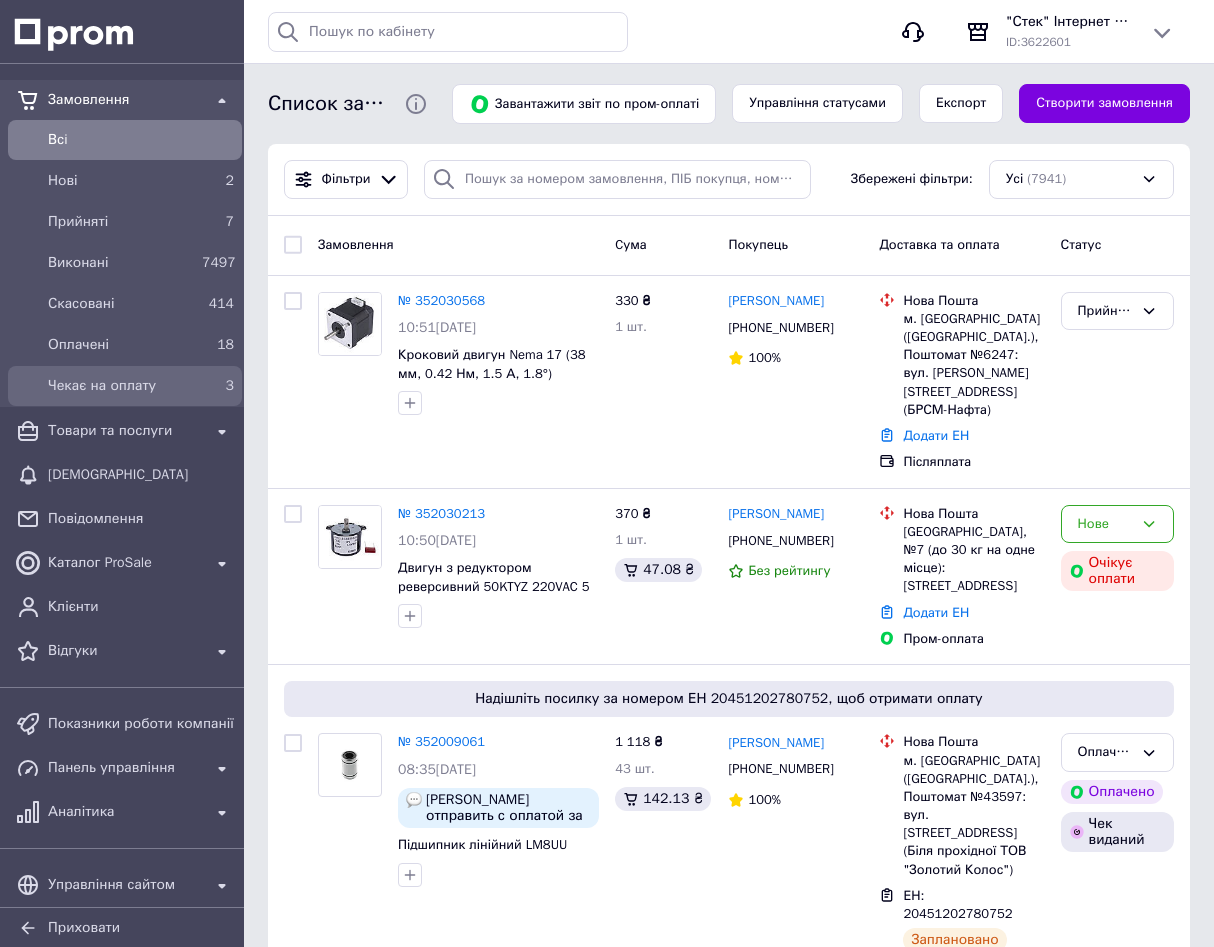 click on "Чекає на оплату" at bounding box center (121, 386) 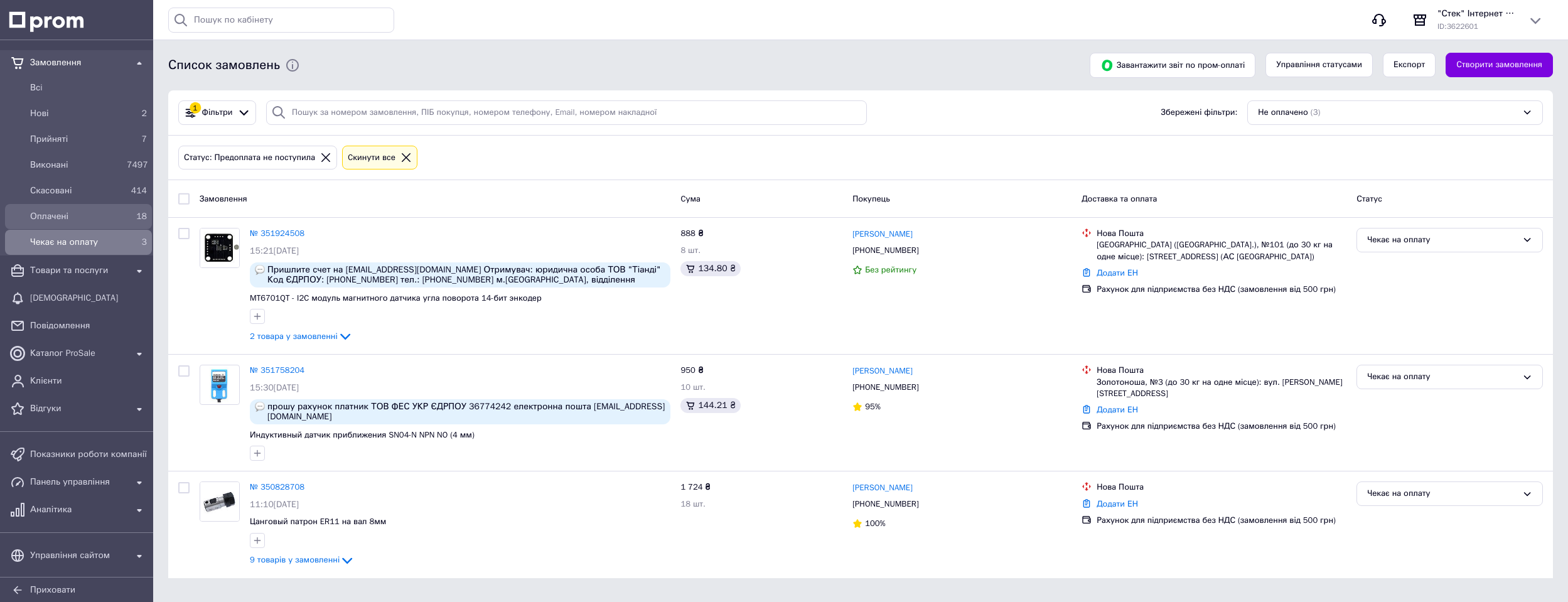 click on "Оплачені" at bounding box center (76, 217) 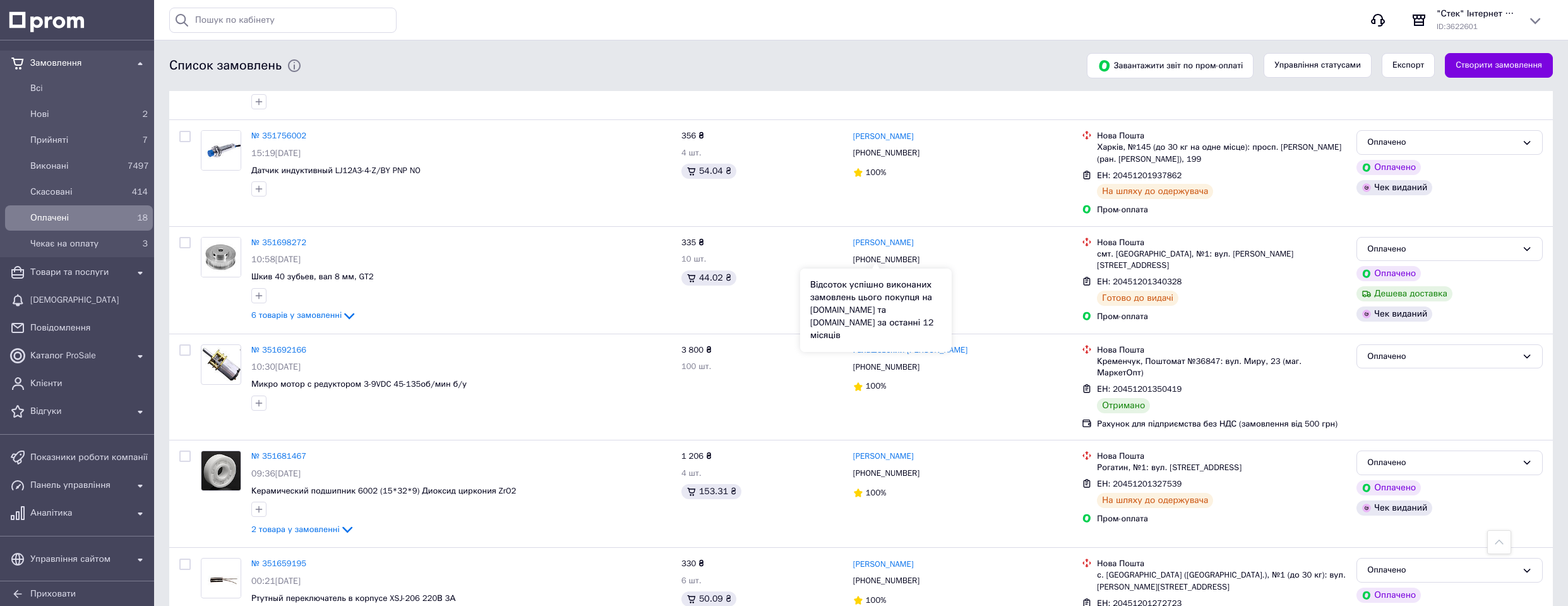 scroll, scrollTop: 1682, scrollLeft: 0, axis: vertical 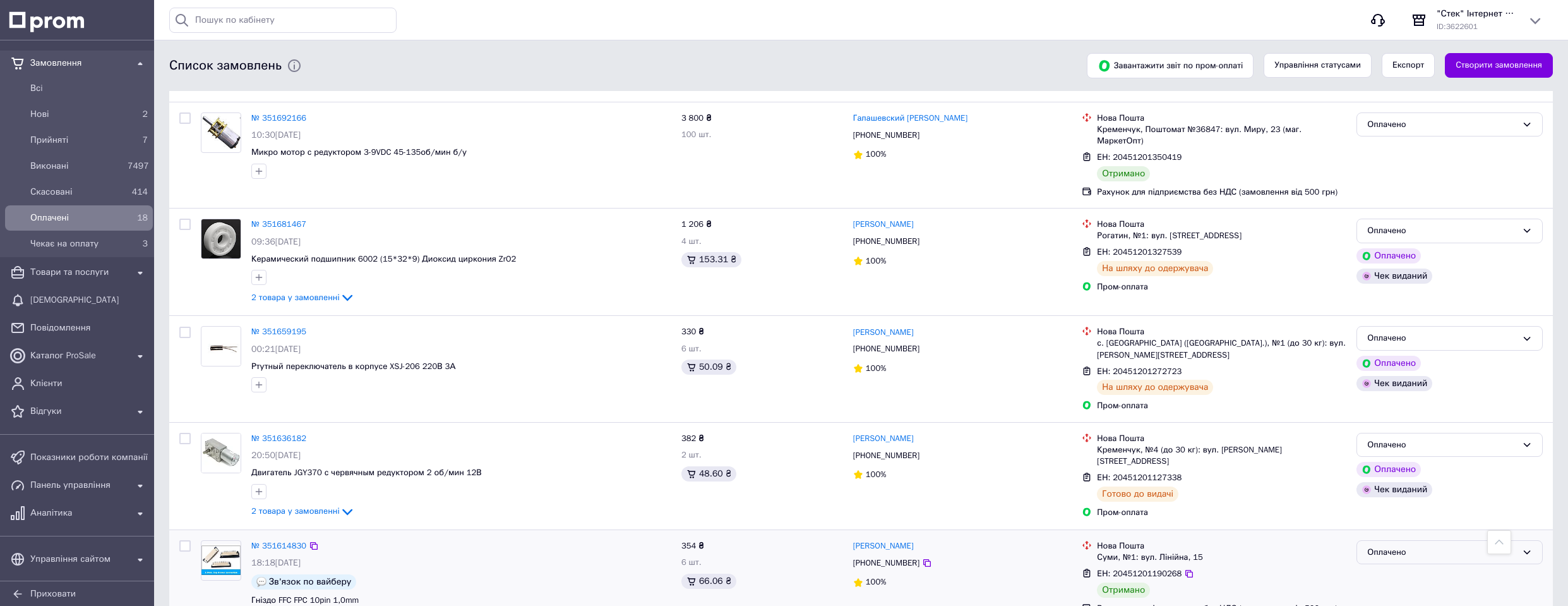 click on "Оплачено" at bounding box center [1442, 552] 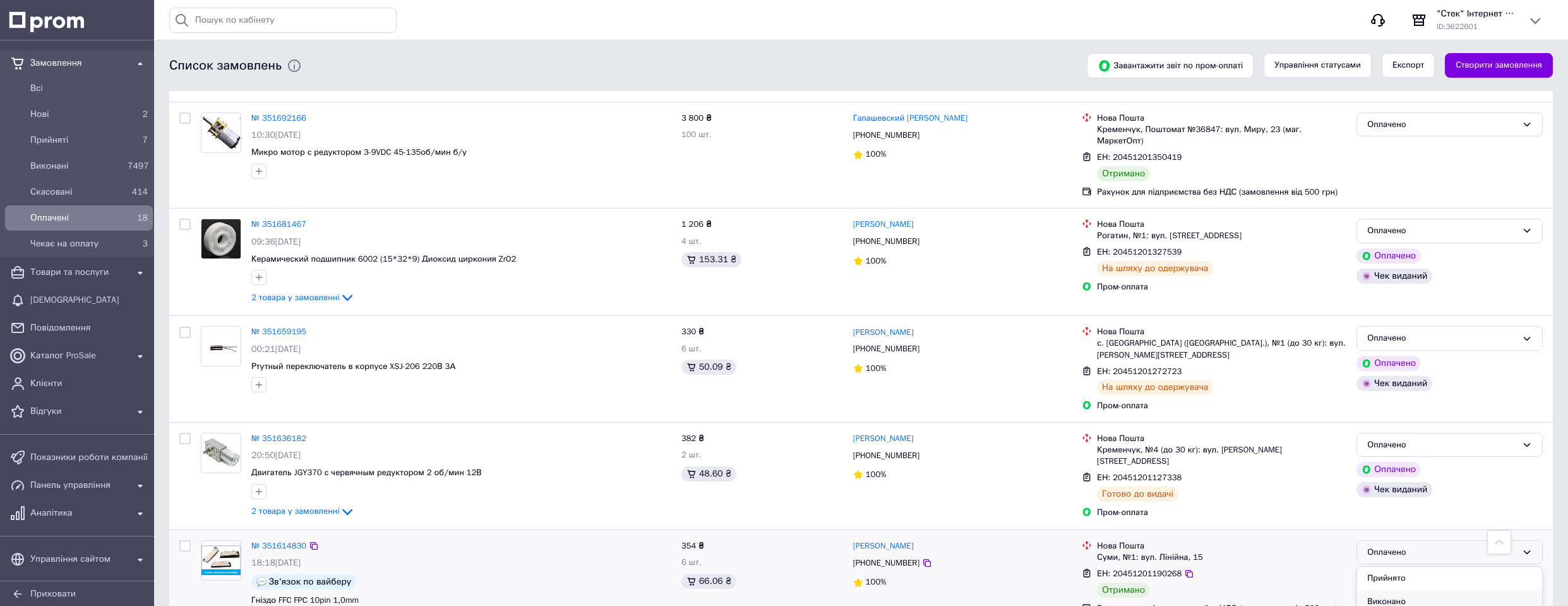 click on "Виконано" at bounding box center (1449, 602) 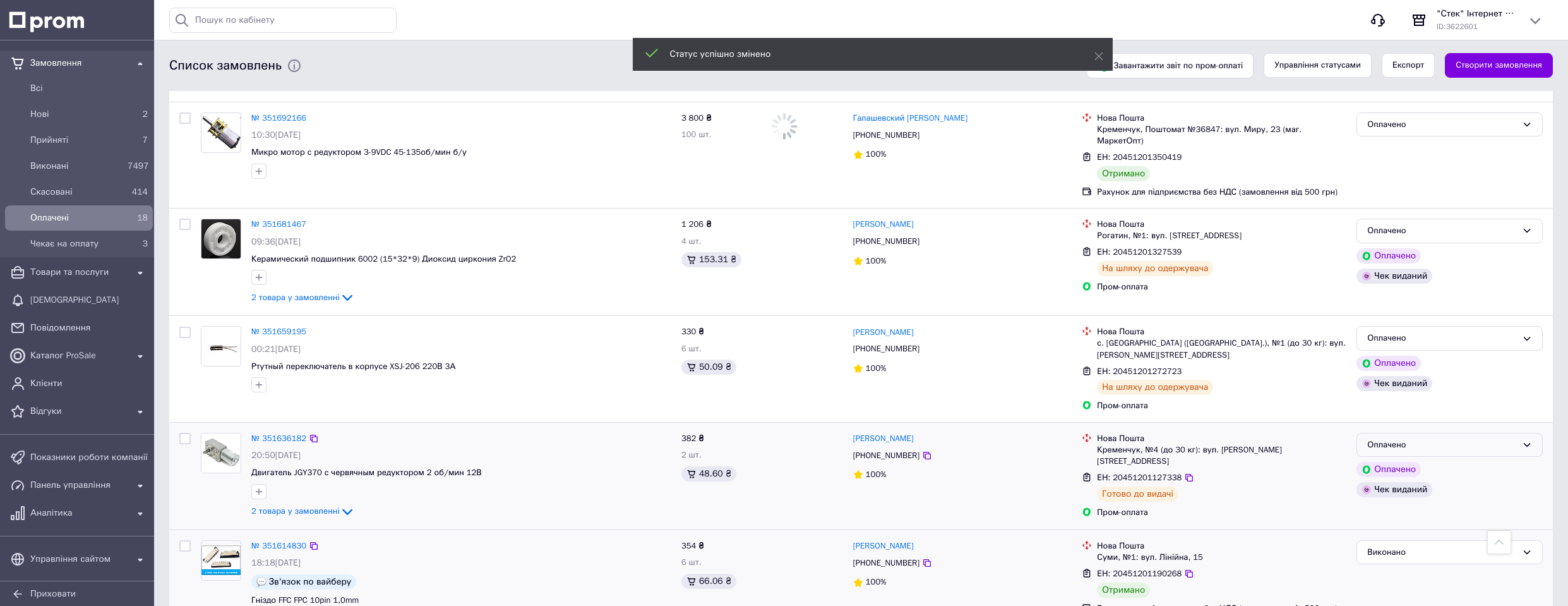 drag, startPoint x: 1437, startPoint y: 388, endPoint x: 1433, endPoint y: 398, distance: 10.77033 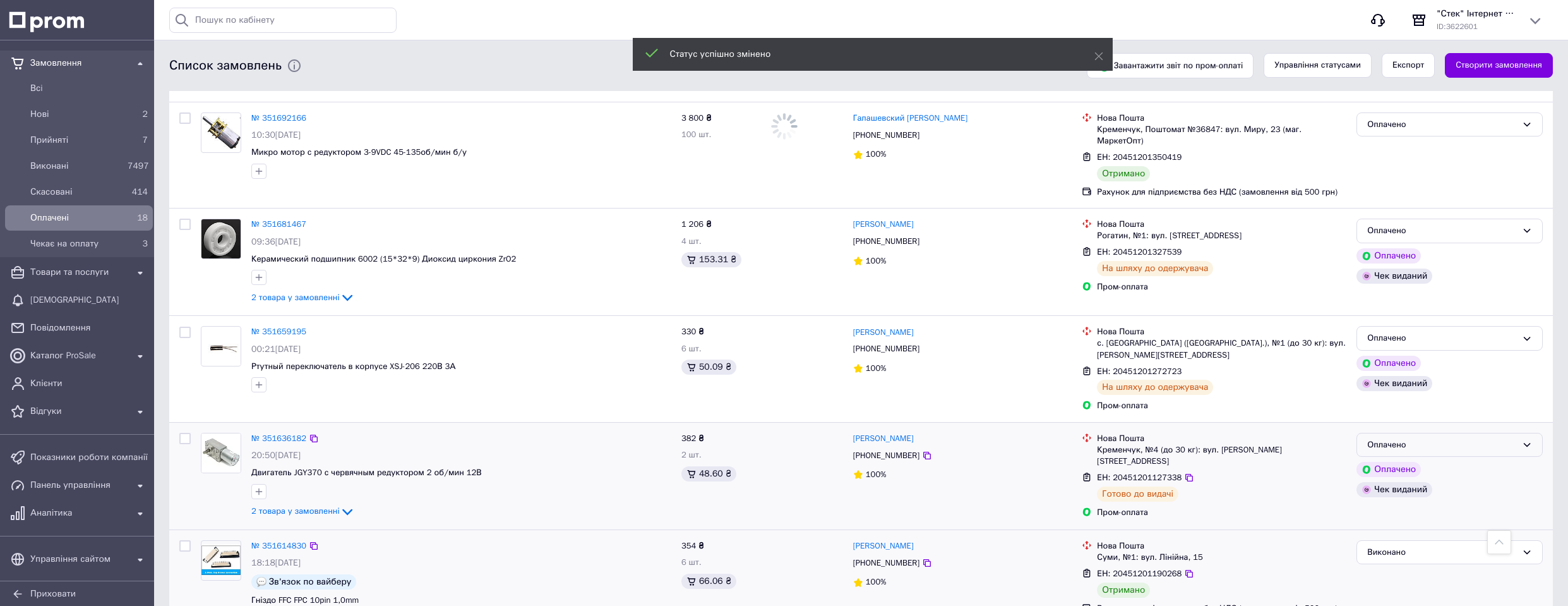 click on "Оплачено" at bounding box center [1449, 445] 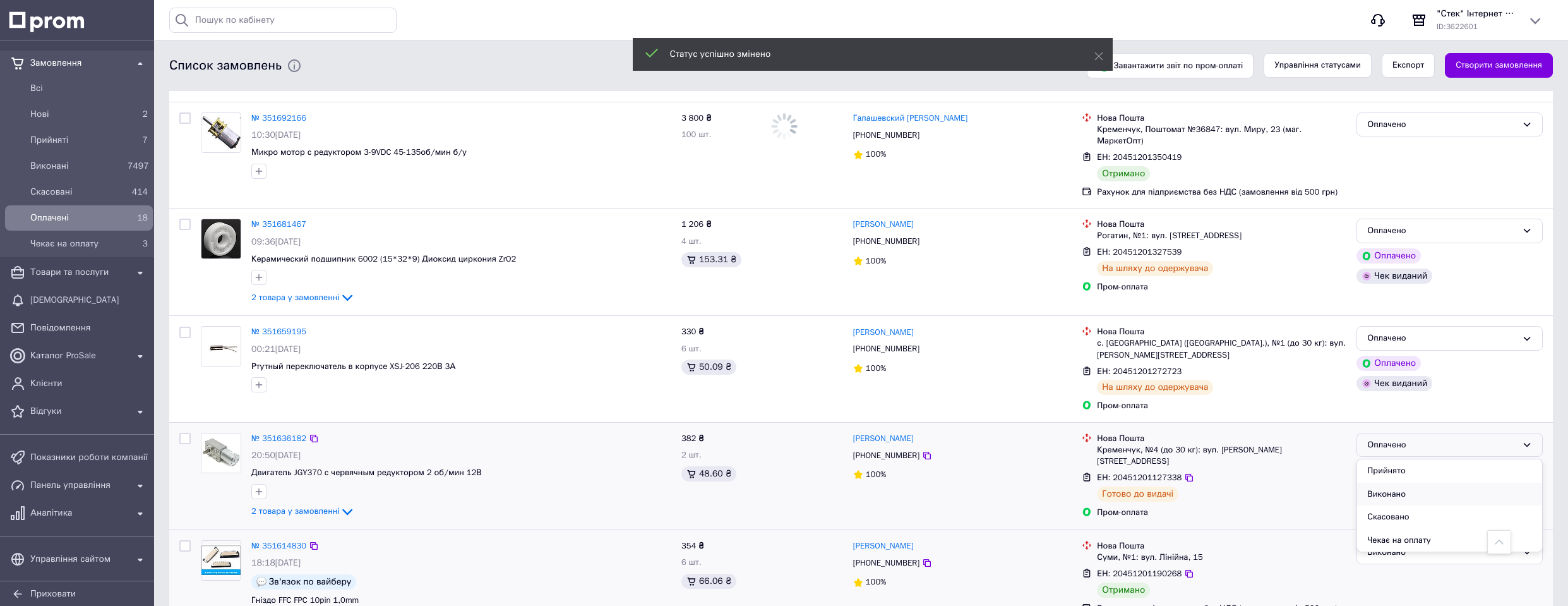 click on "Виконано" at bounding box center (1449, 494) 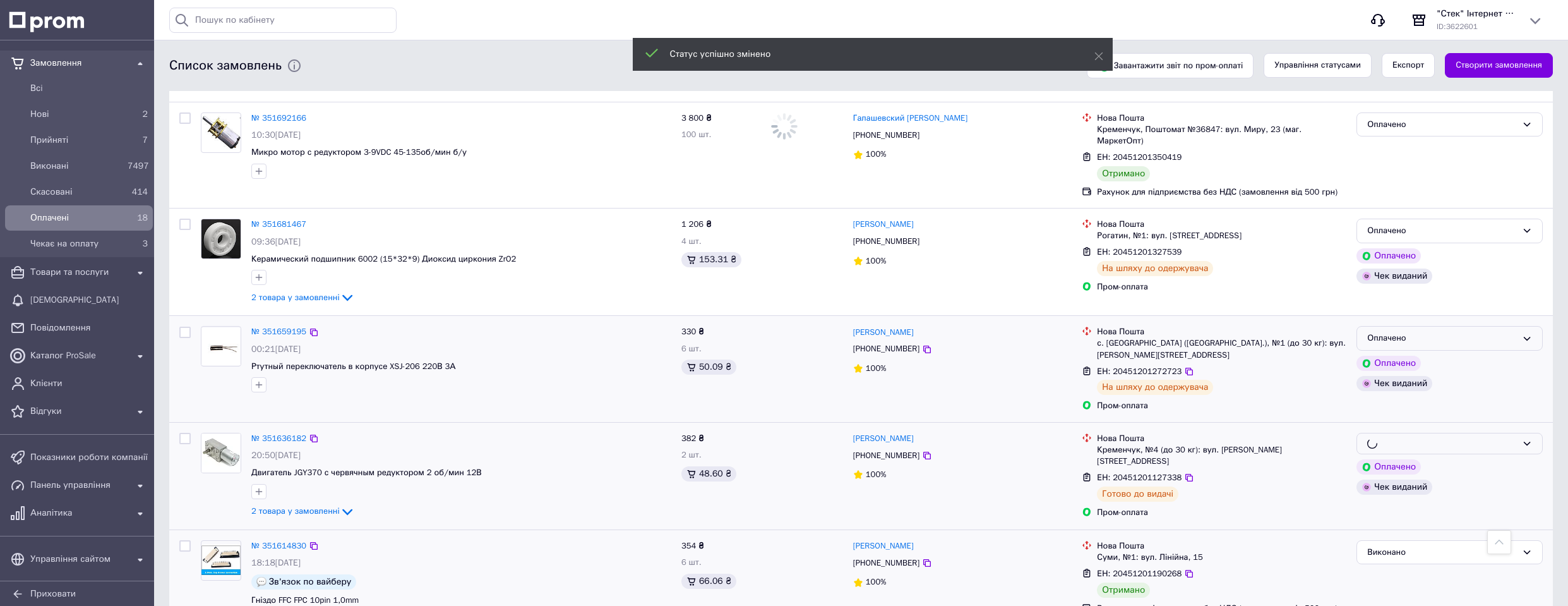 scroll, scrollTop: 1682, scrollLeft: 0, axis: vertical 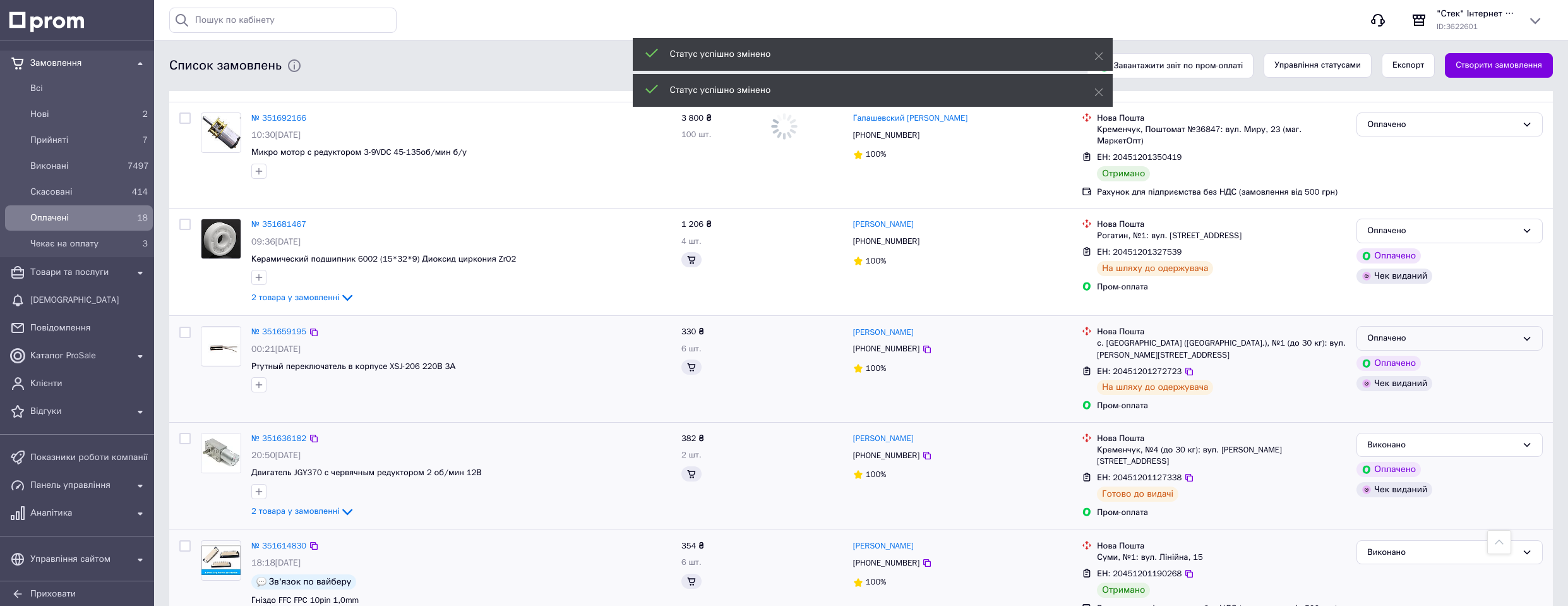click on "Оплачено" at bounding box center [1442, 338] 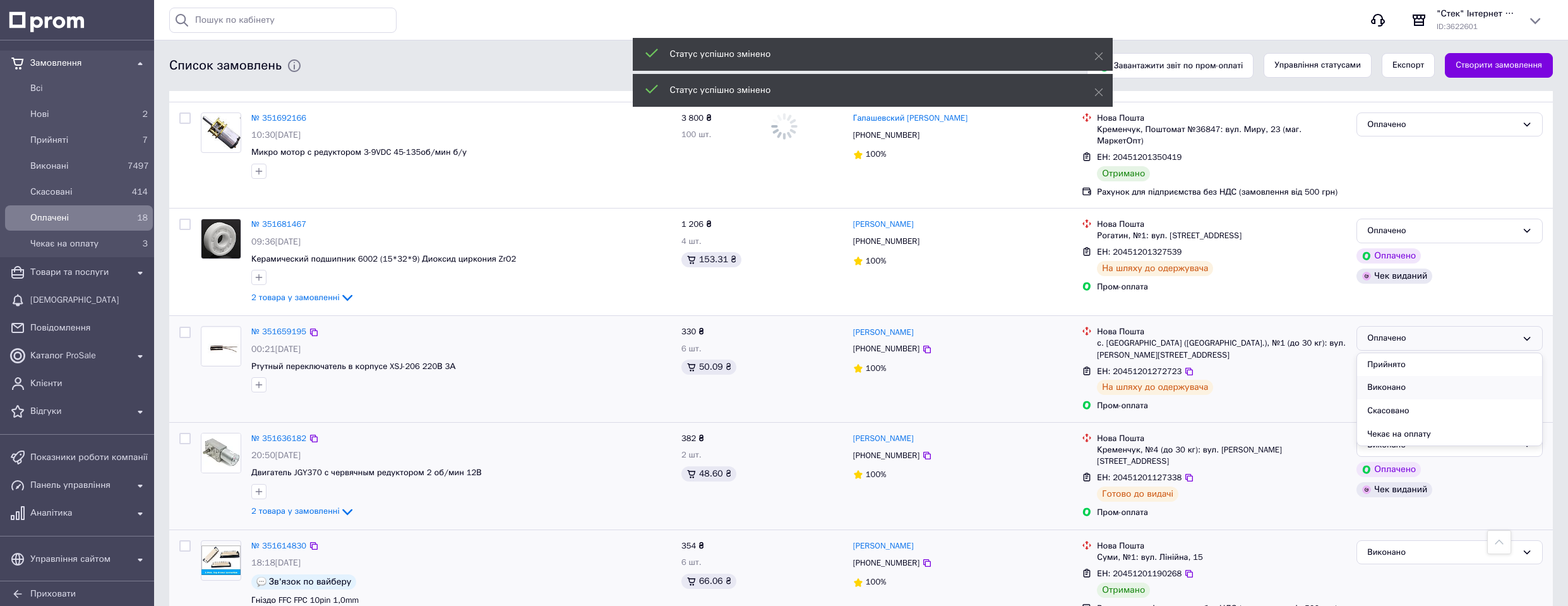 click on "Виконано" at bounding box center (1449, 387) 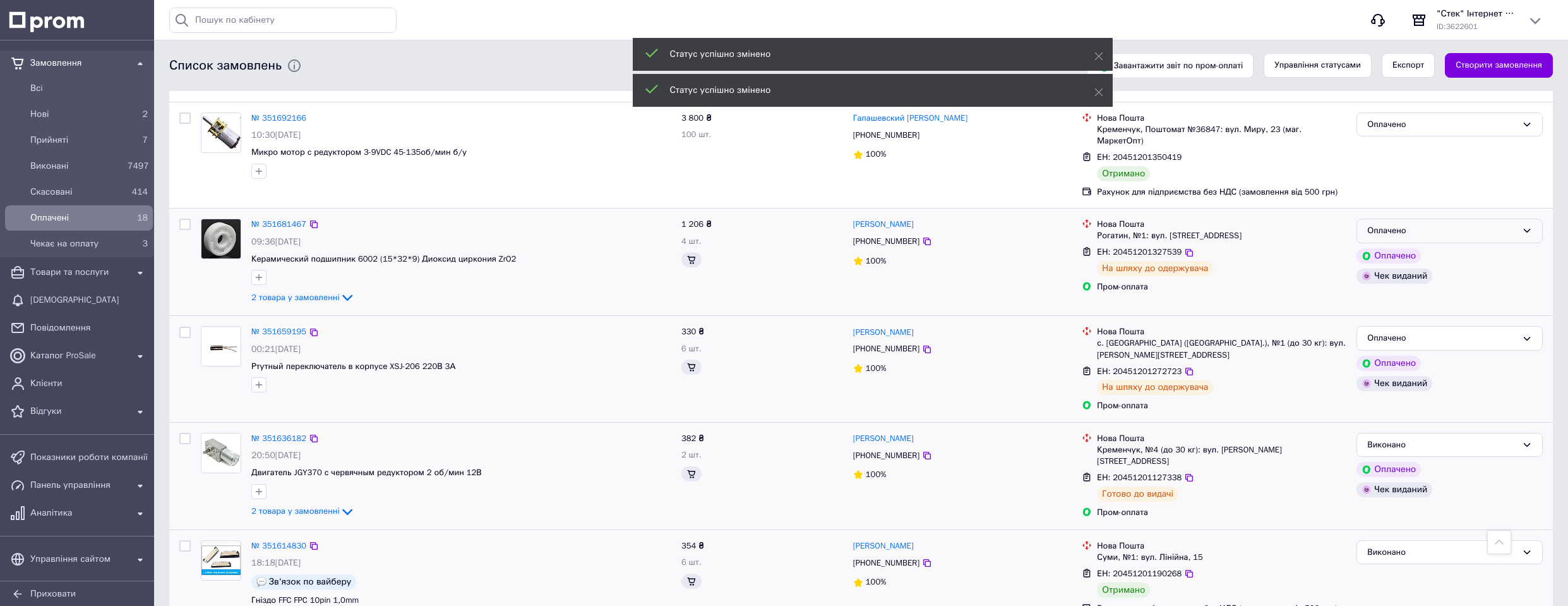 click on "Оплачено" at bounding box center (1442, 231) 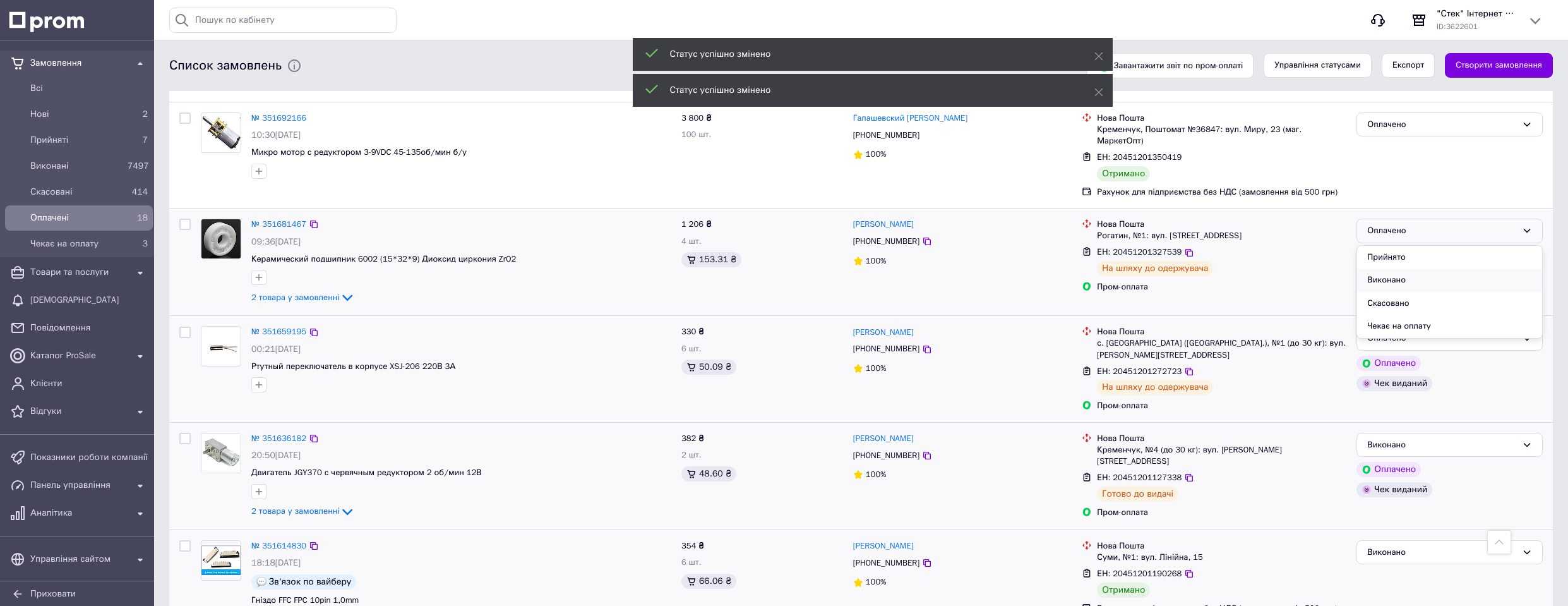 click on "Виконано" at bounding box center [1449, 280] 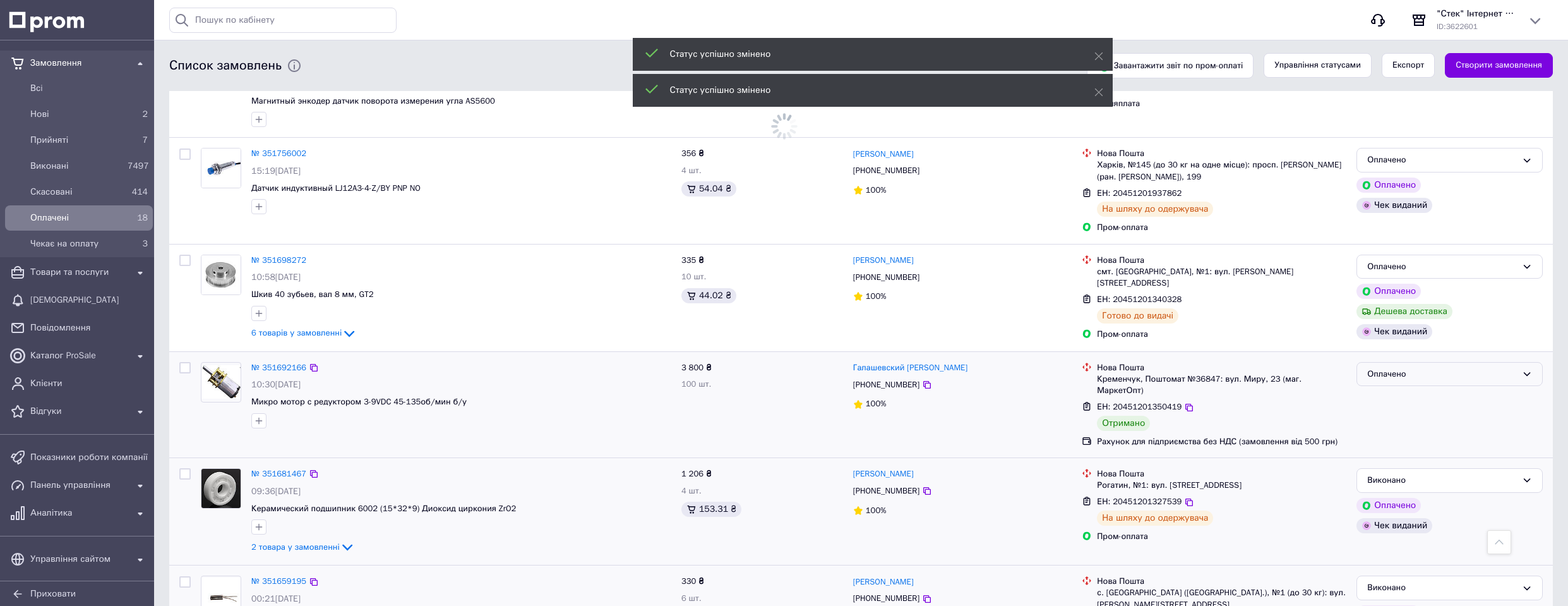 scroll, scrollTop: 1429, scrollLeft: 0, axis: vertical 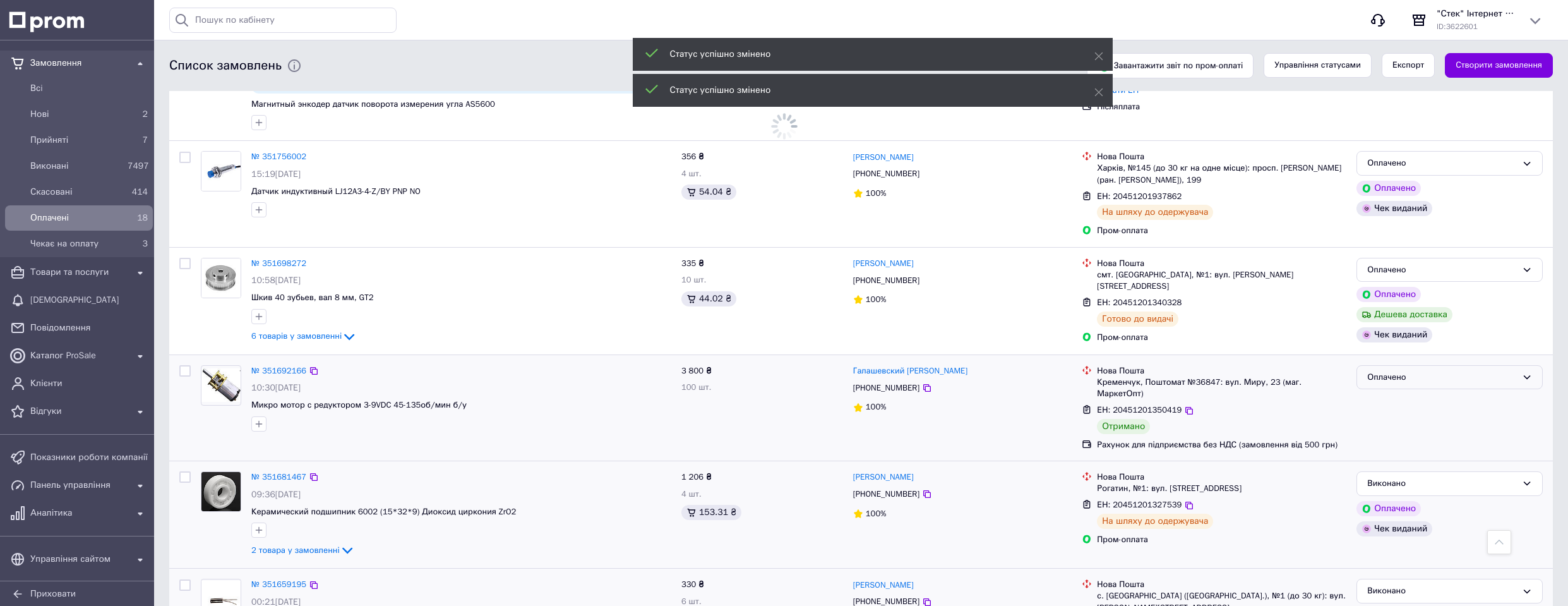 click on "Оплачено" at bounding box center (1442, 377) 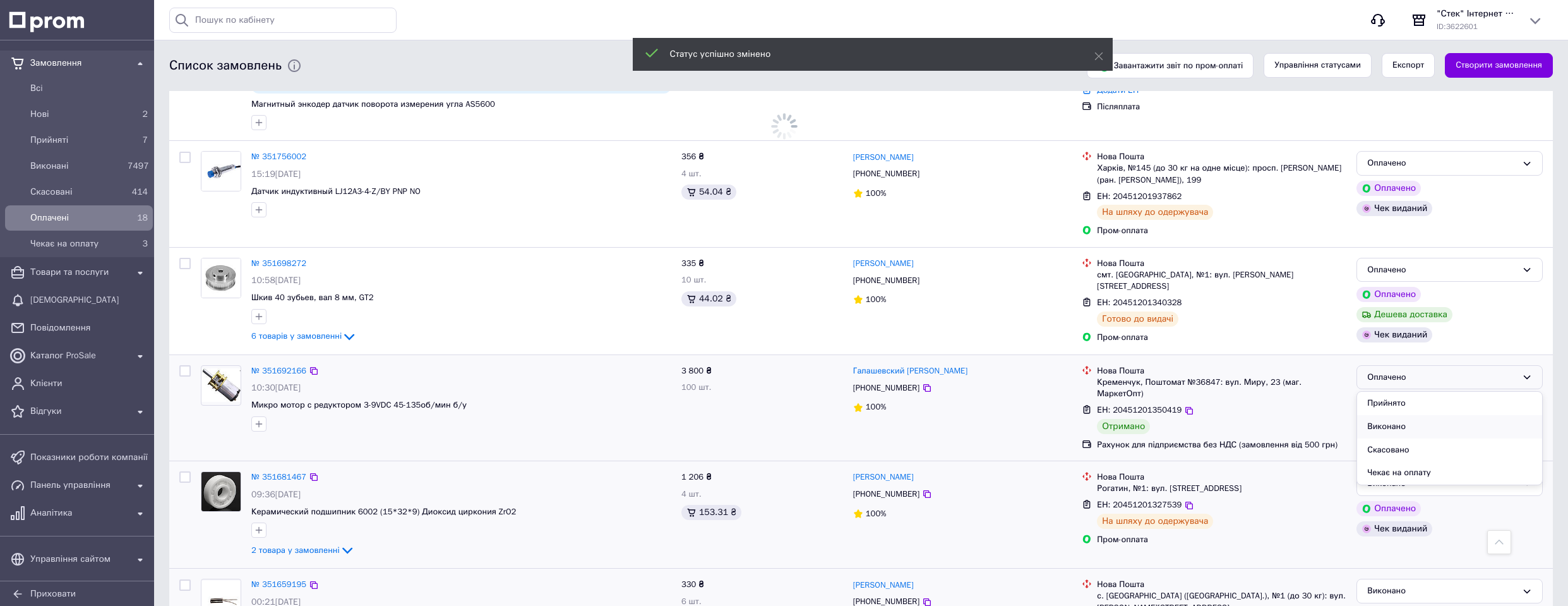 click on "Виконано" at bounding box center [1449, 427] 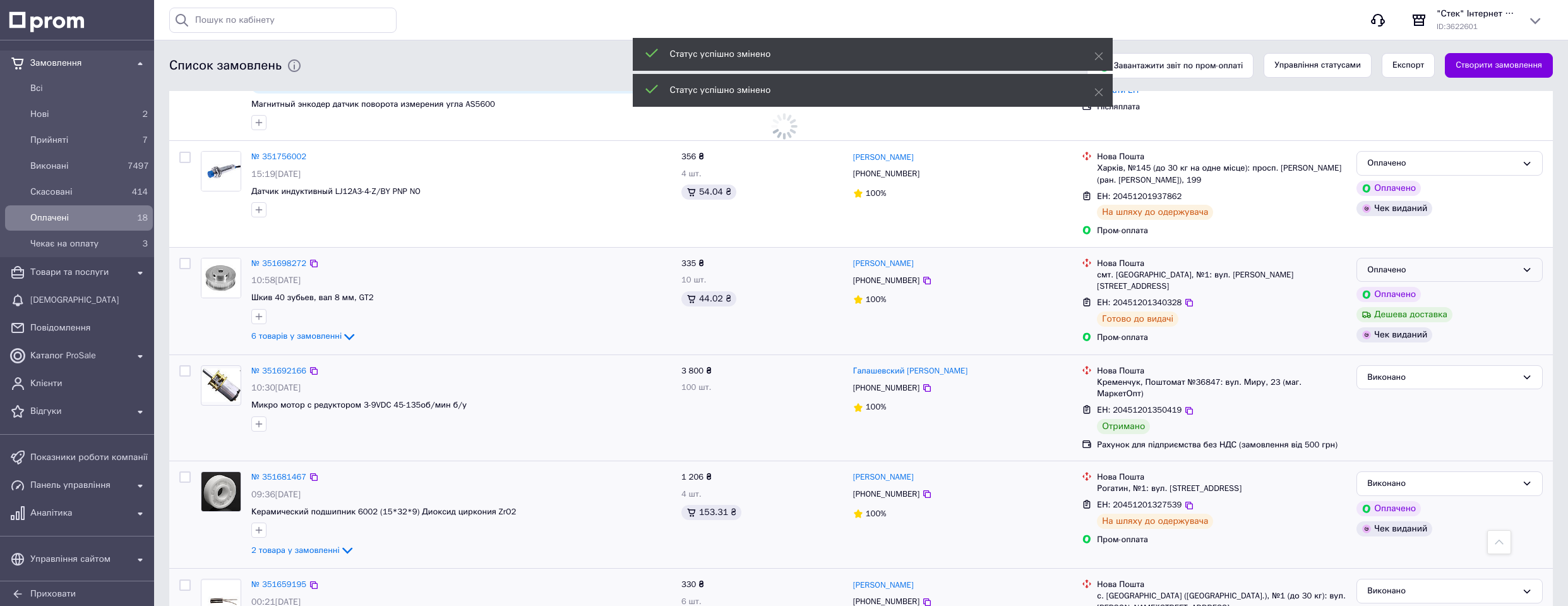 click on "Оплачено" at bounding box center [1442, 270] 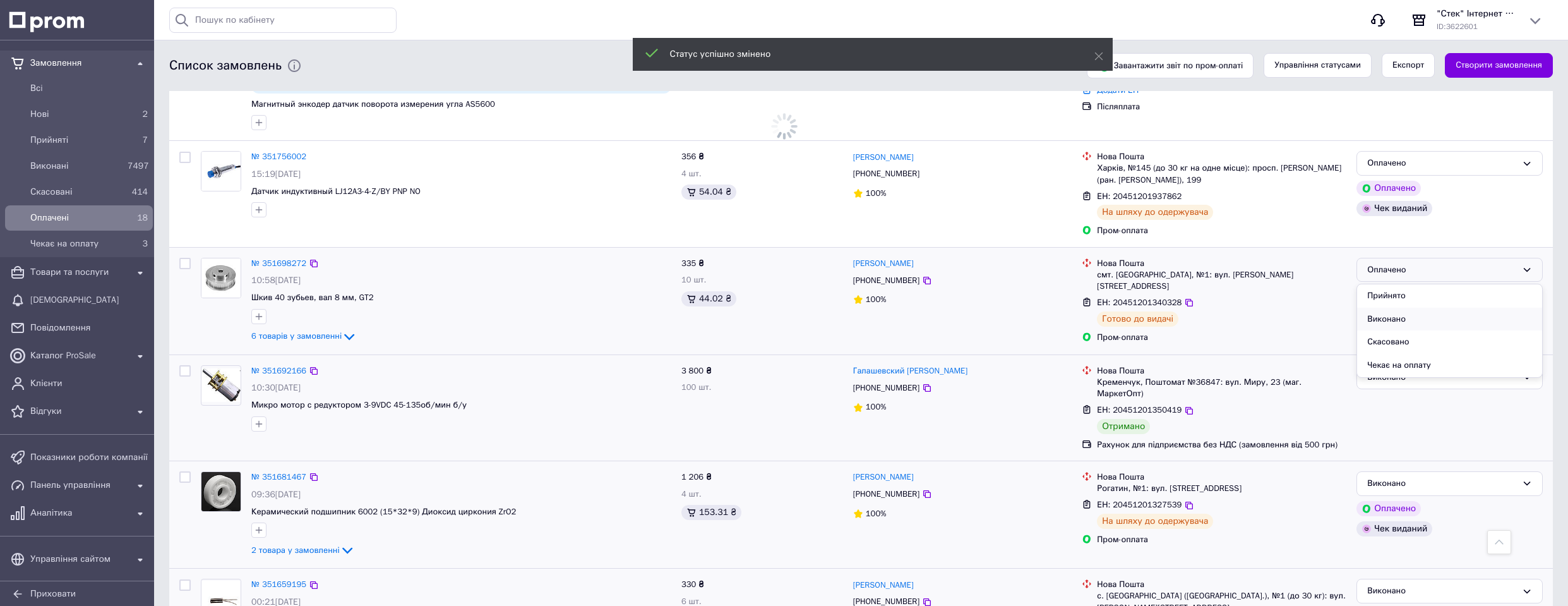 click on "Виконано" at bounding box center (1449, 319) 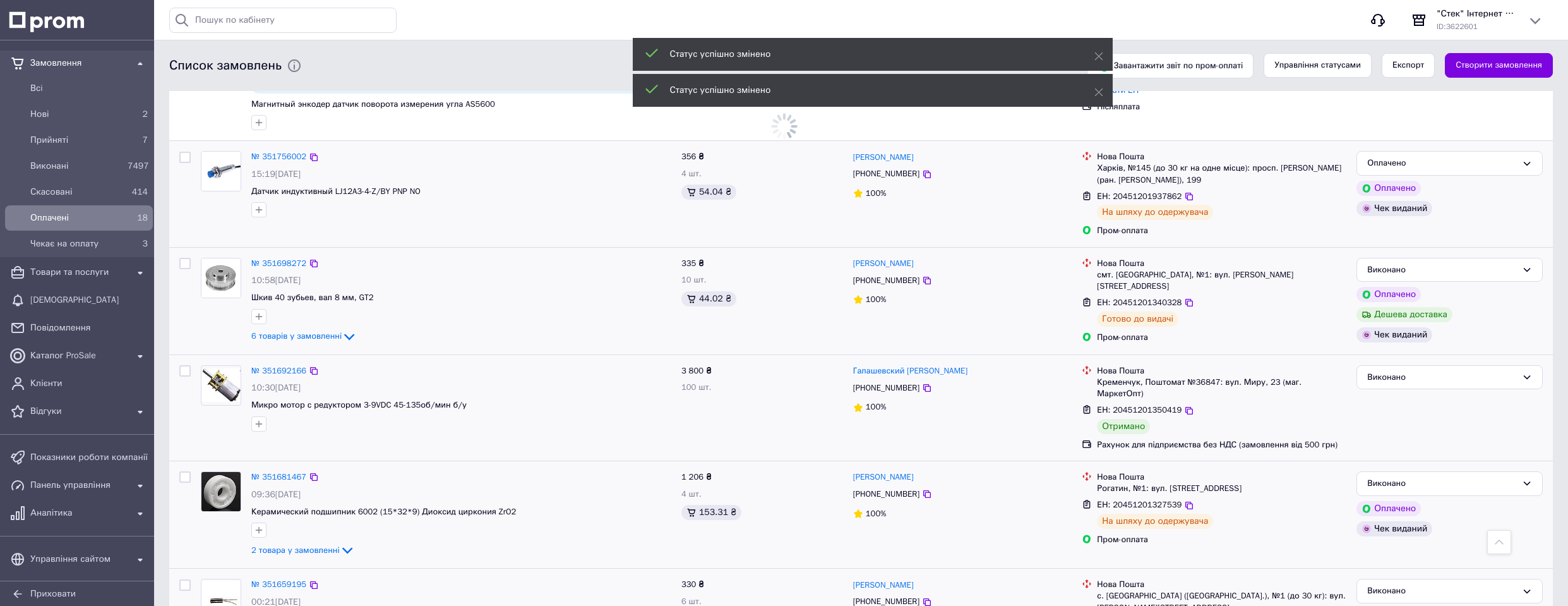 drag, startPoint x: 1463, startPoint y: 140, endPoint x: 1457, endPoint y: 154, distance: 15.231546 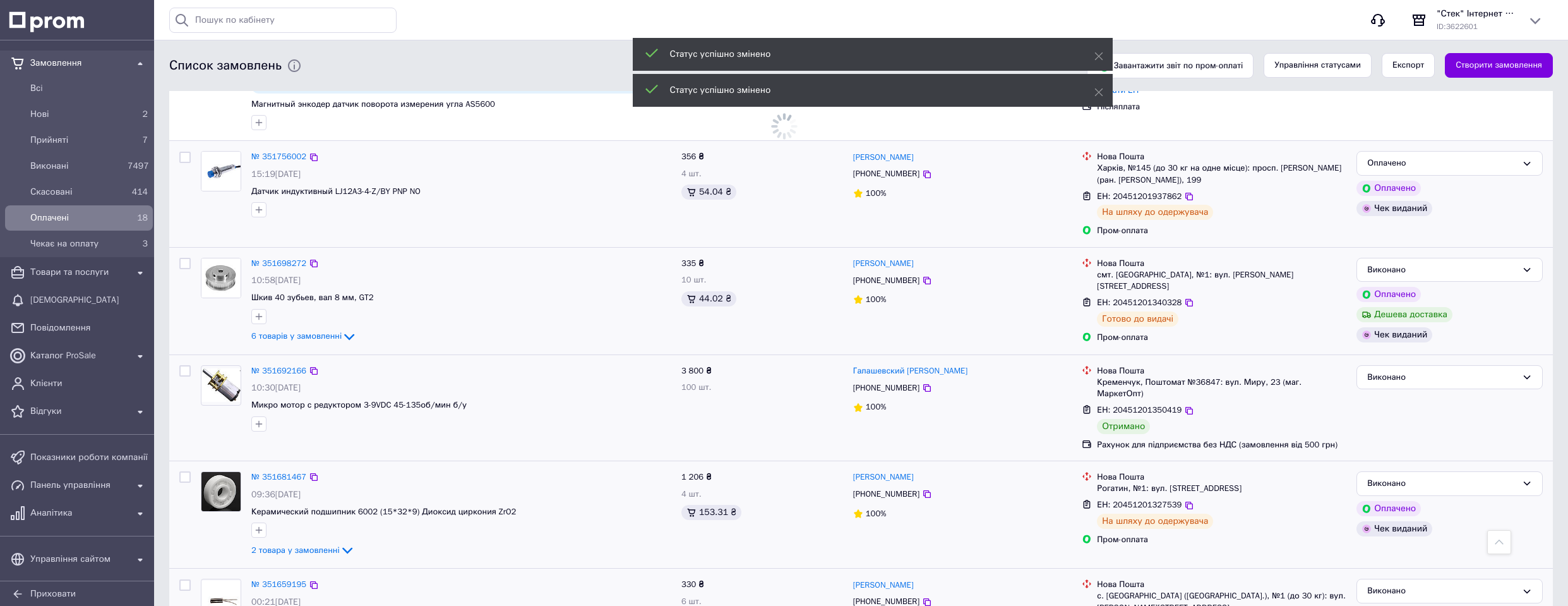 click on "Оплачено" at bounding box center (1442, 163) 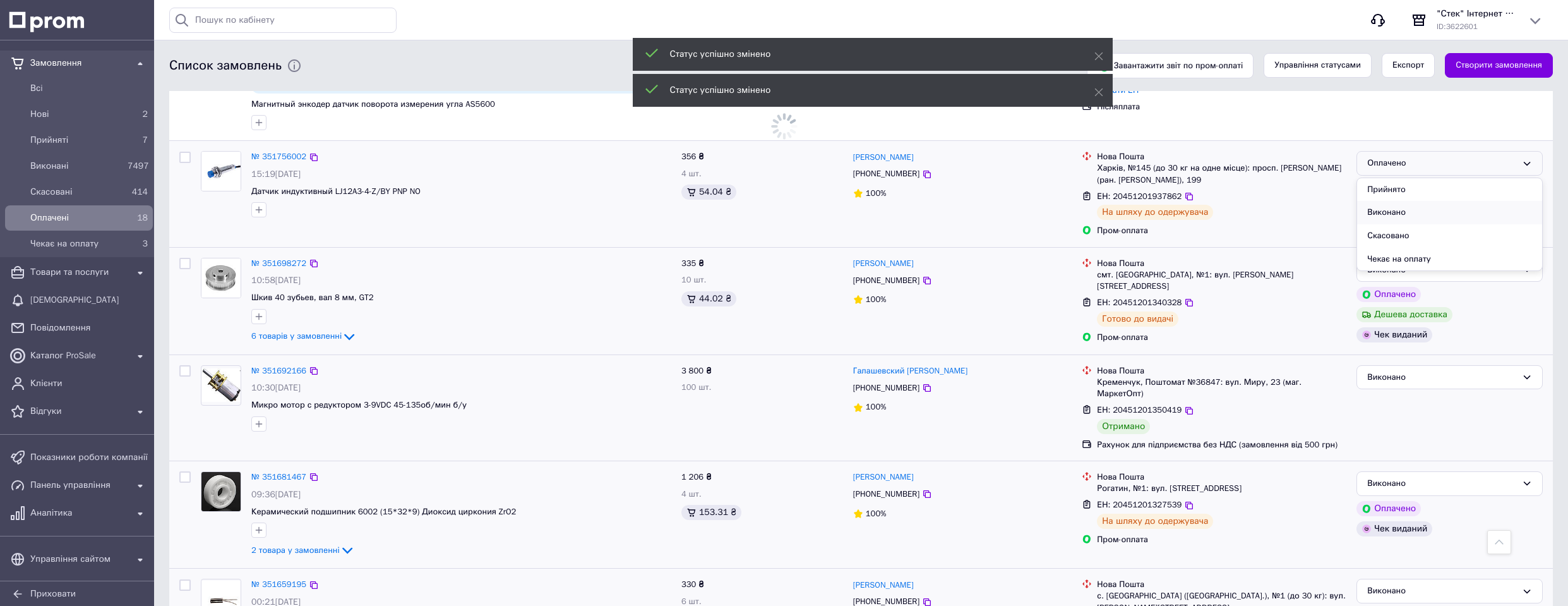 click on "Виконано" at bounding box center [1449, 212] 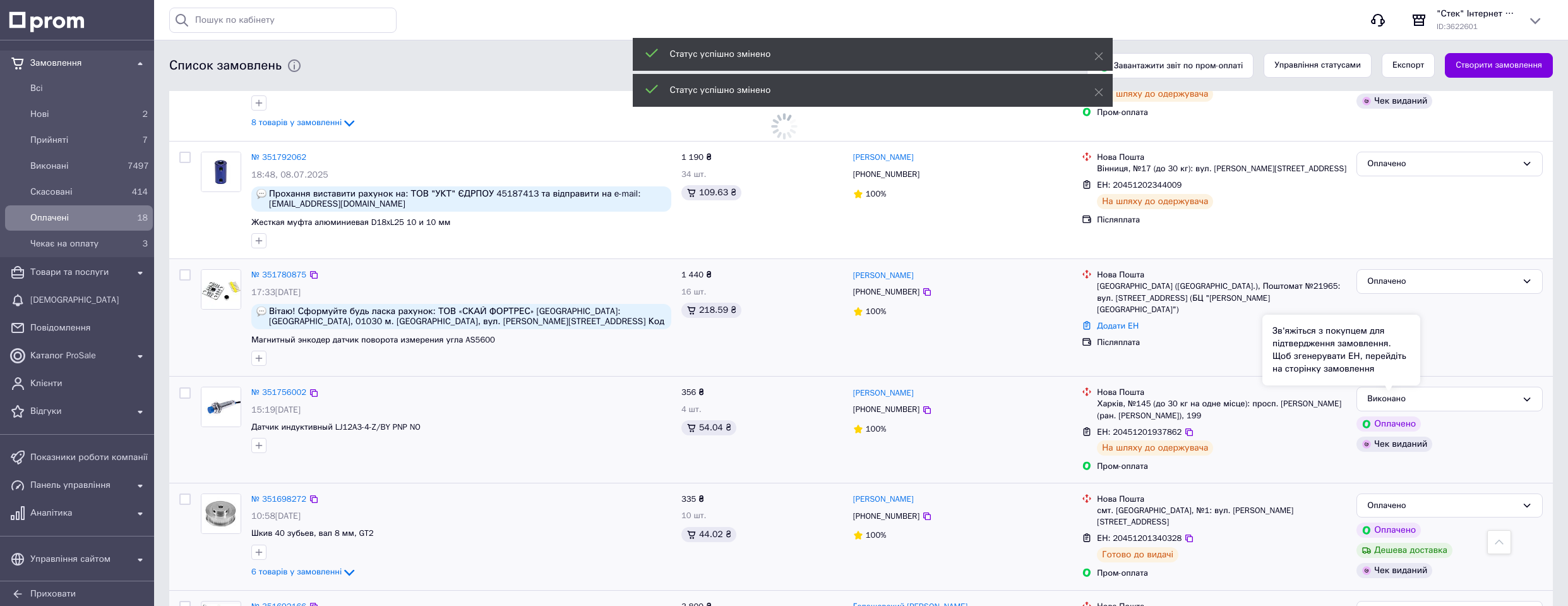 scroll, scrollTop: 1176, scrollLeft: 0, axis: vertical 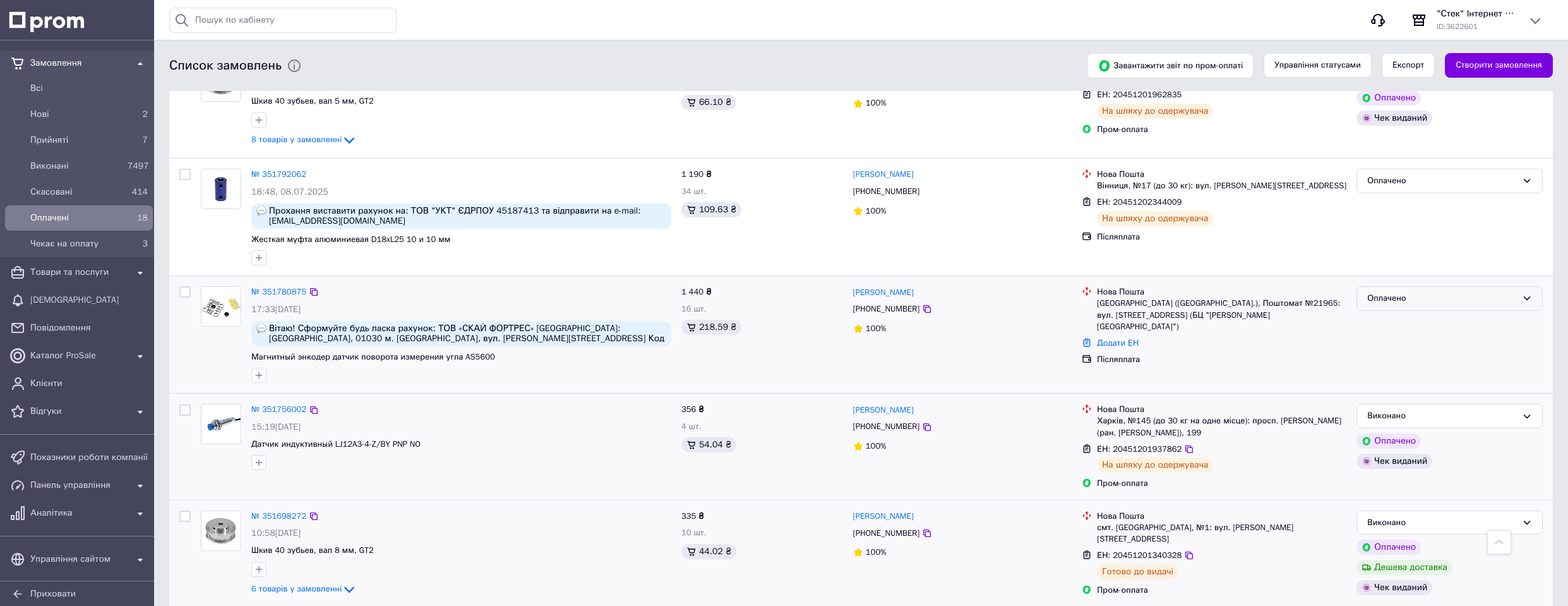 click on "Оплачено" at bounding box center (1442, 298) 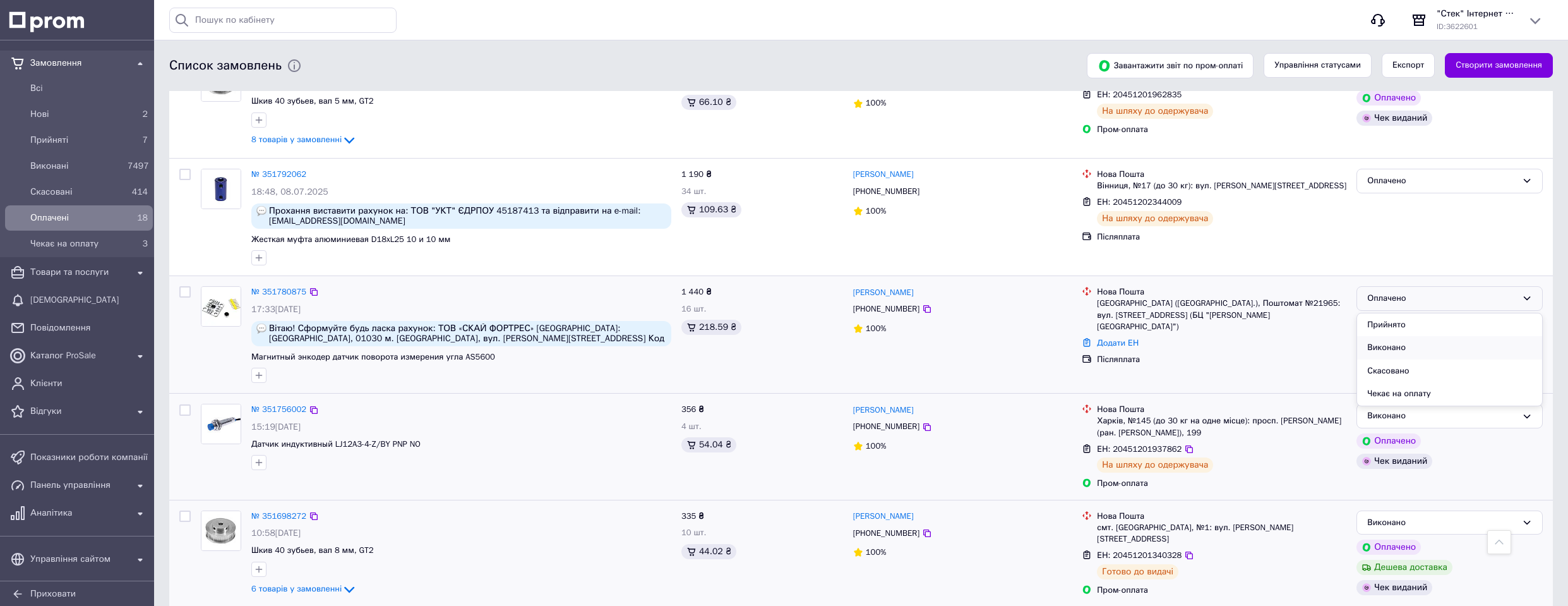 click on "Виконано" at bounding box center (1449, 348) 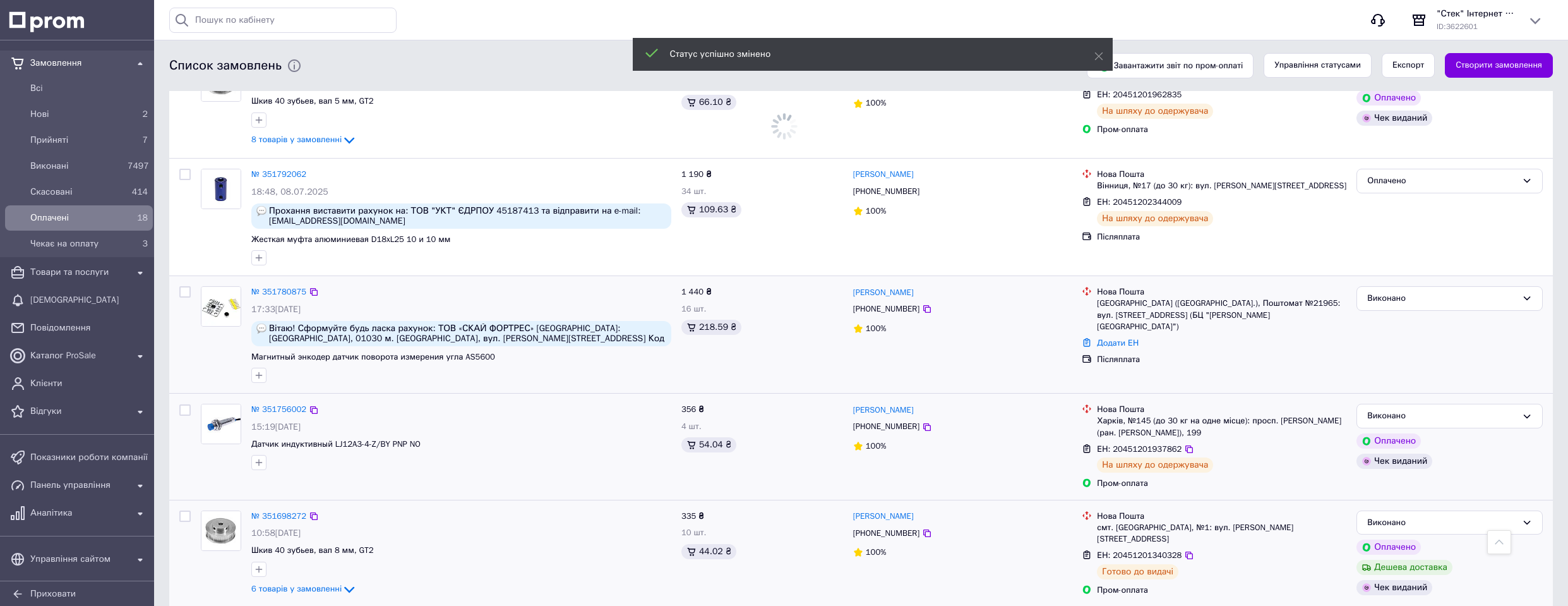 scroll, scrollTop: 955, scrollLeft: 0, axis: vertical 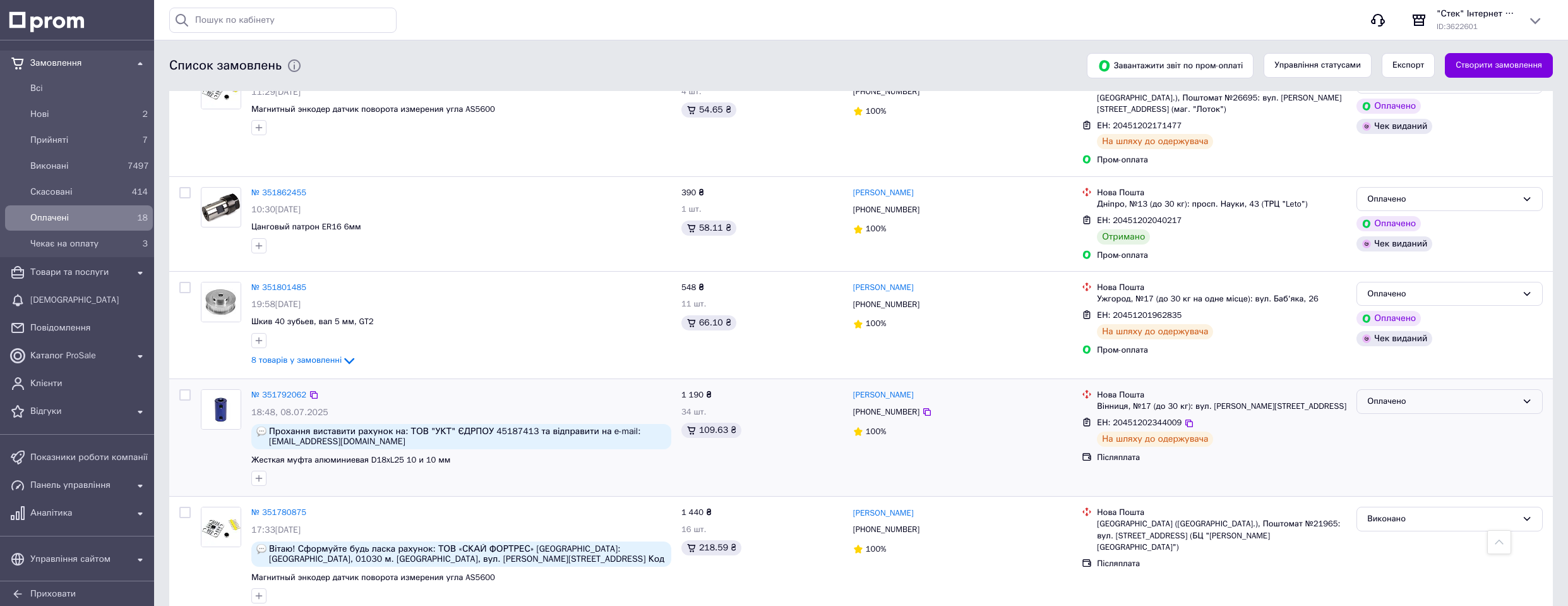 click on "Оплачено" at bounding box center (1442, 401) 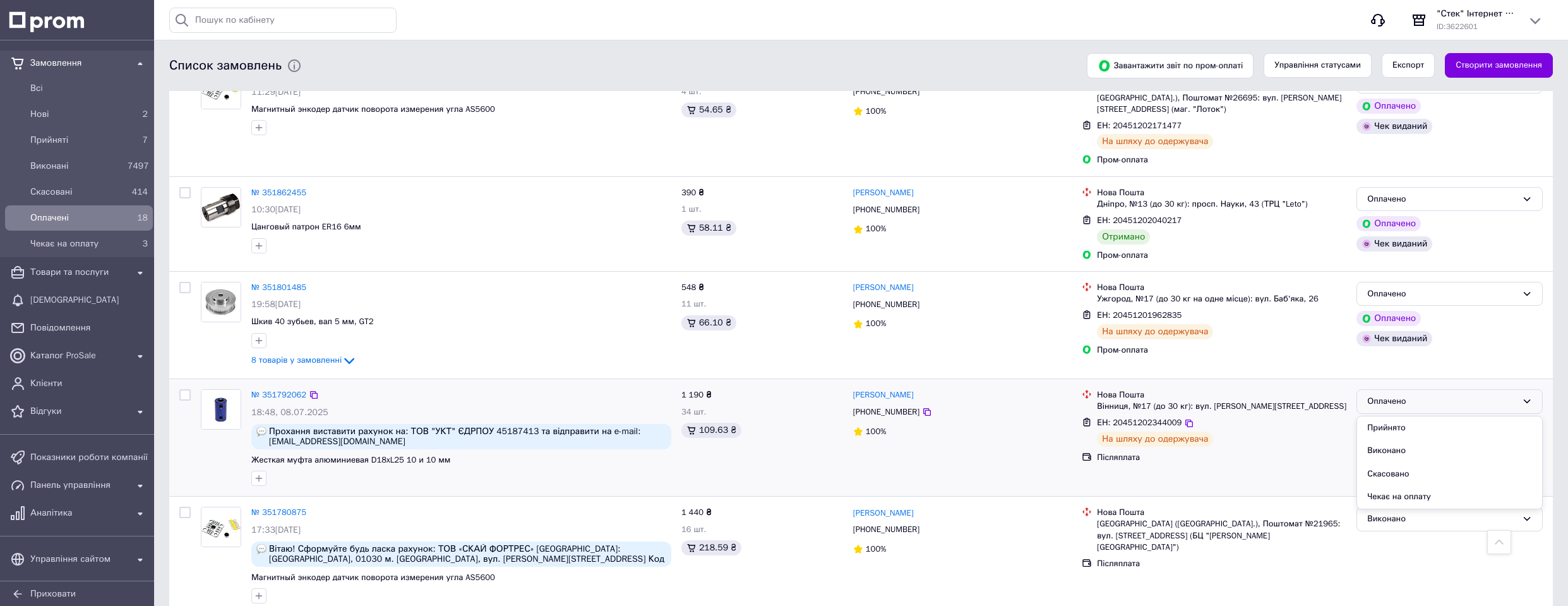 click on "Виконано" at bounding box center (1449, 451) 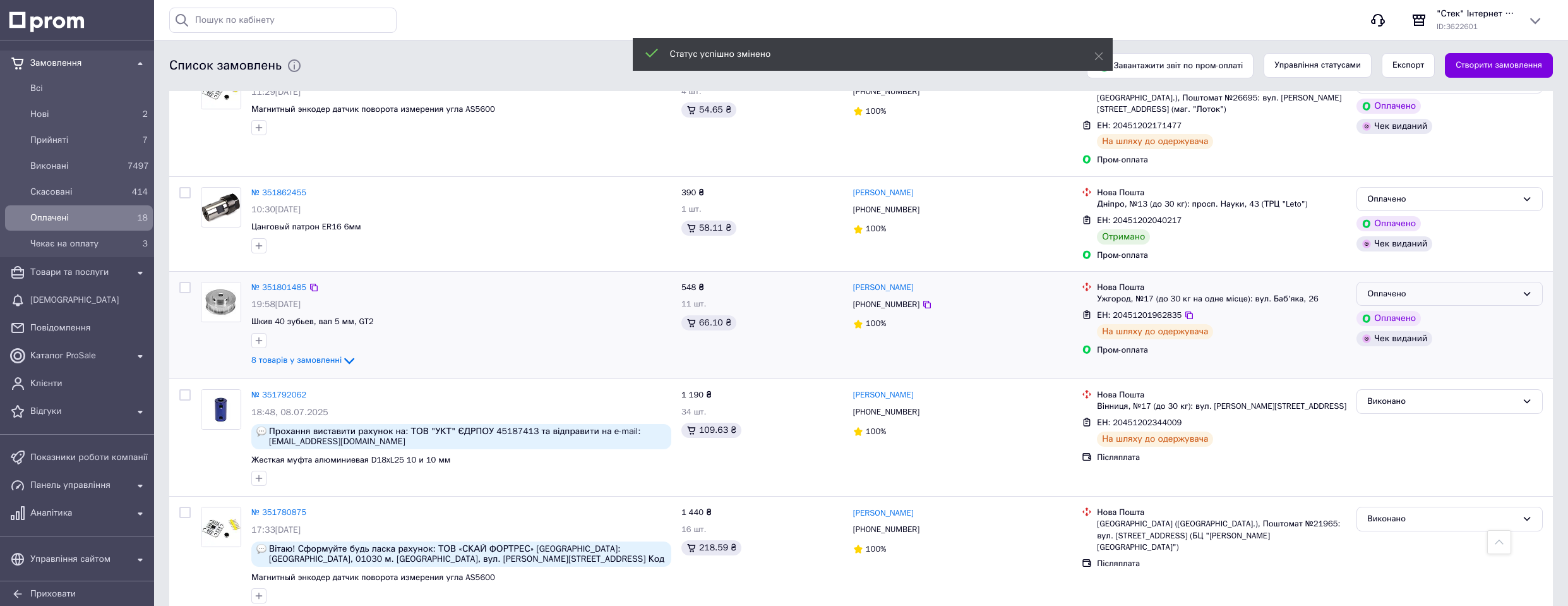 click on "Оплачено" at bounding box center [1442, 294] 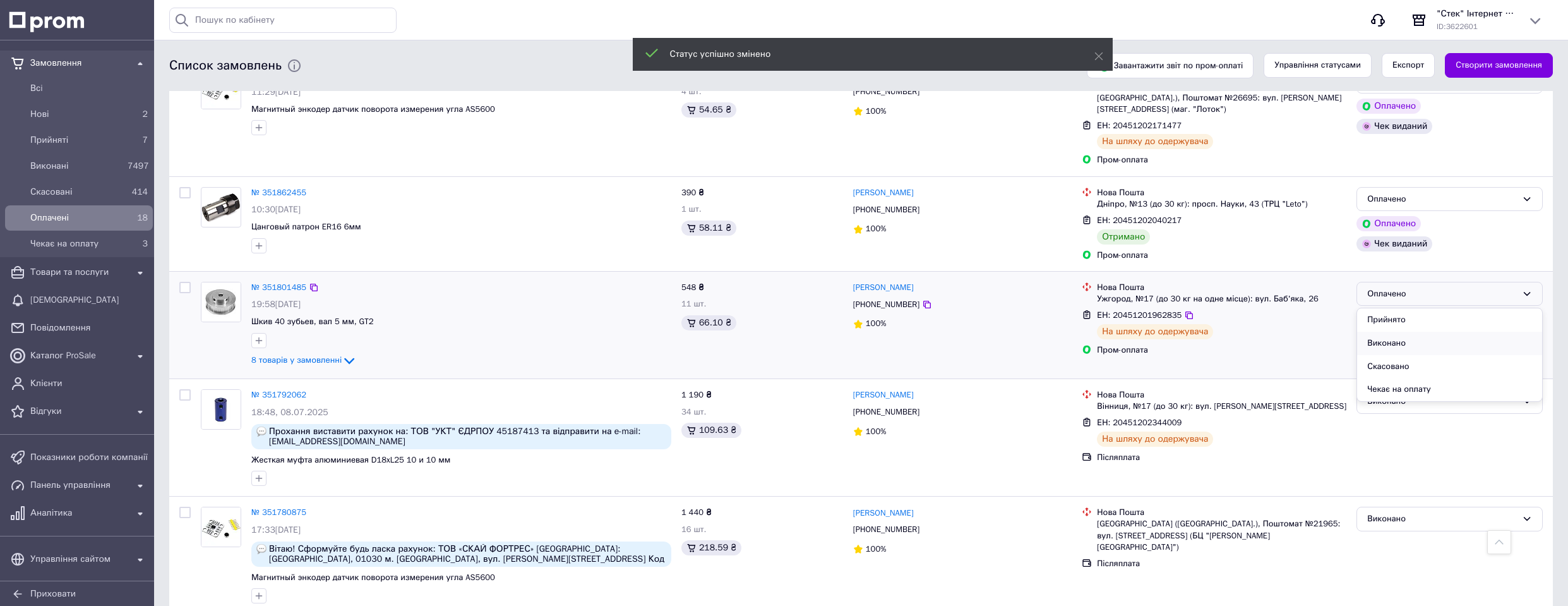 click on "Виконано" at bounding box center (1449, 343) 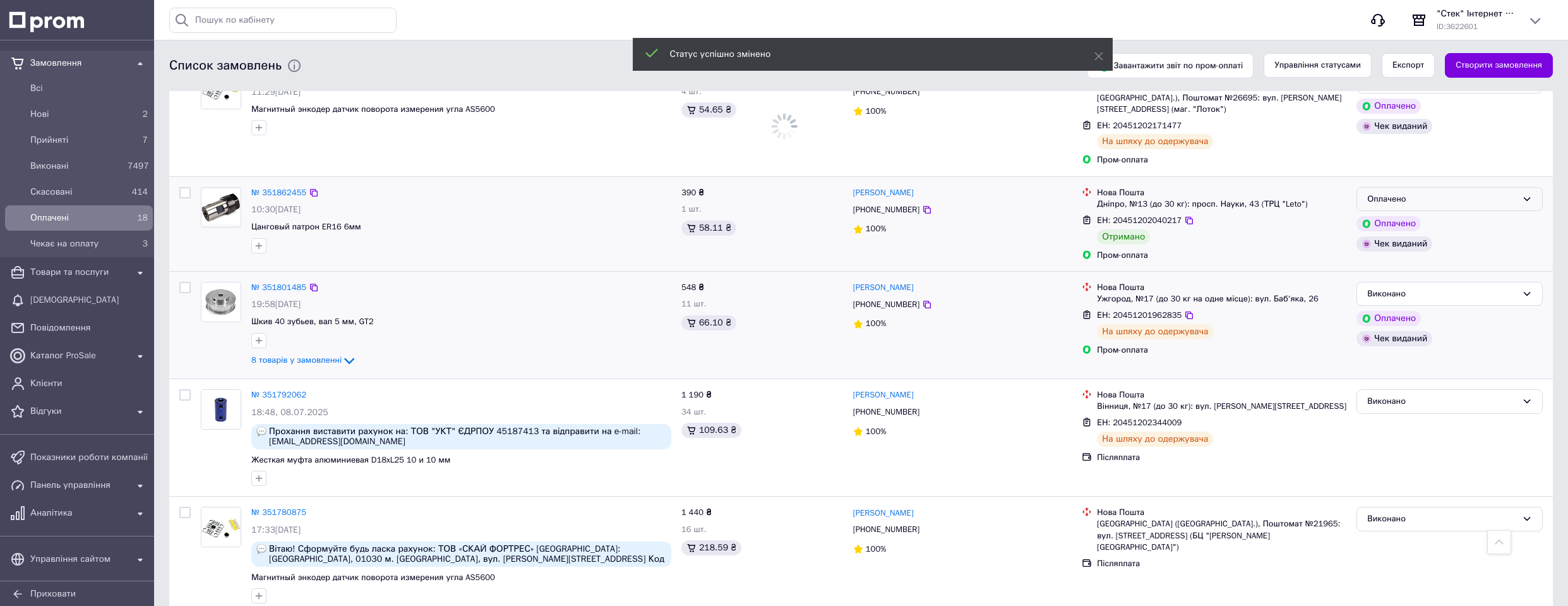 click on "Оплачено" at bounding box center [1442, 199] 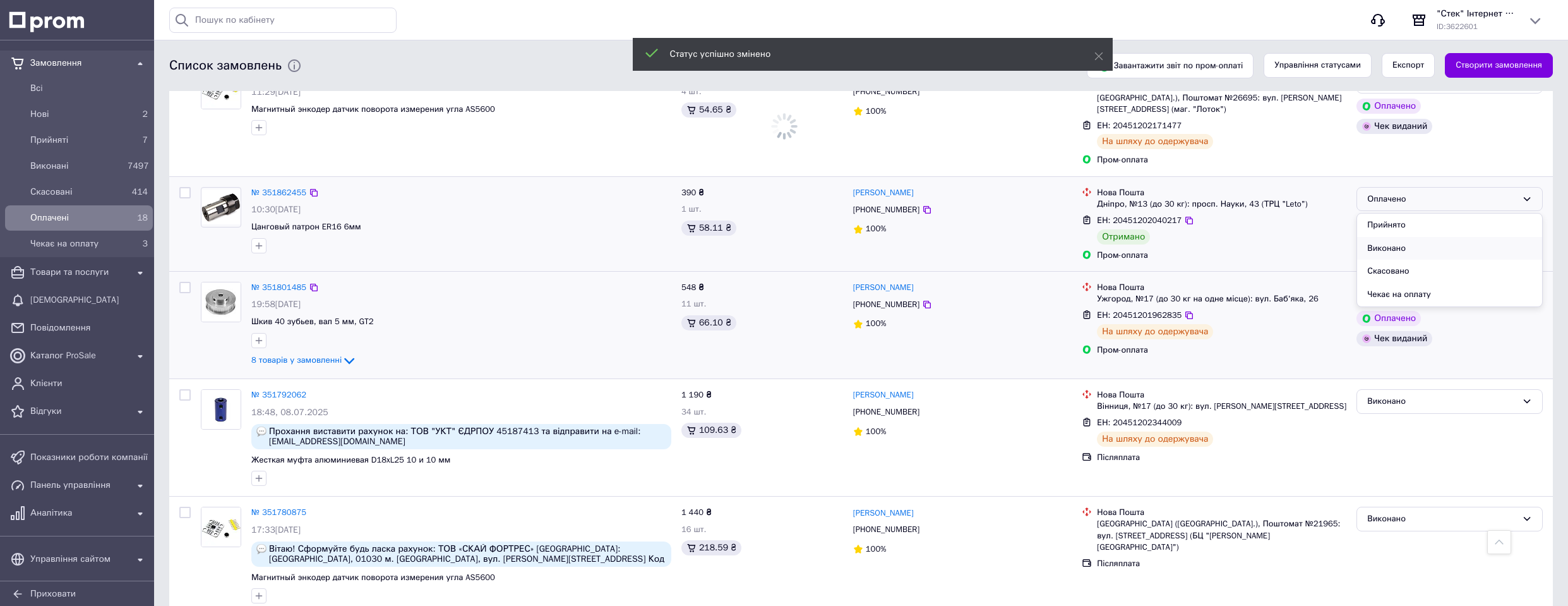click on "Виконано" at bounding box center [1449, 248] 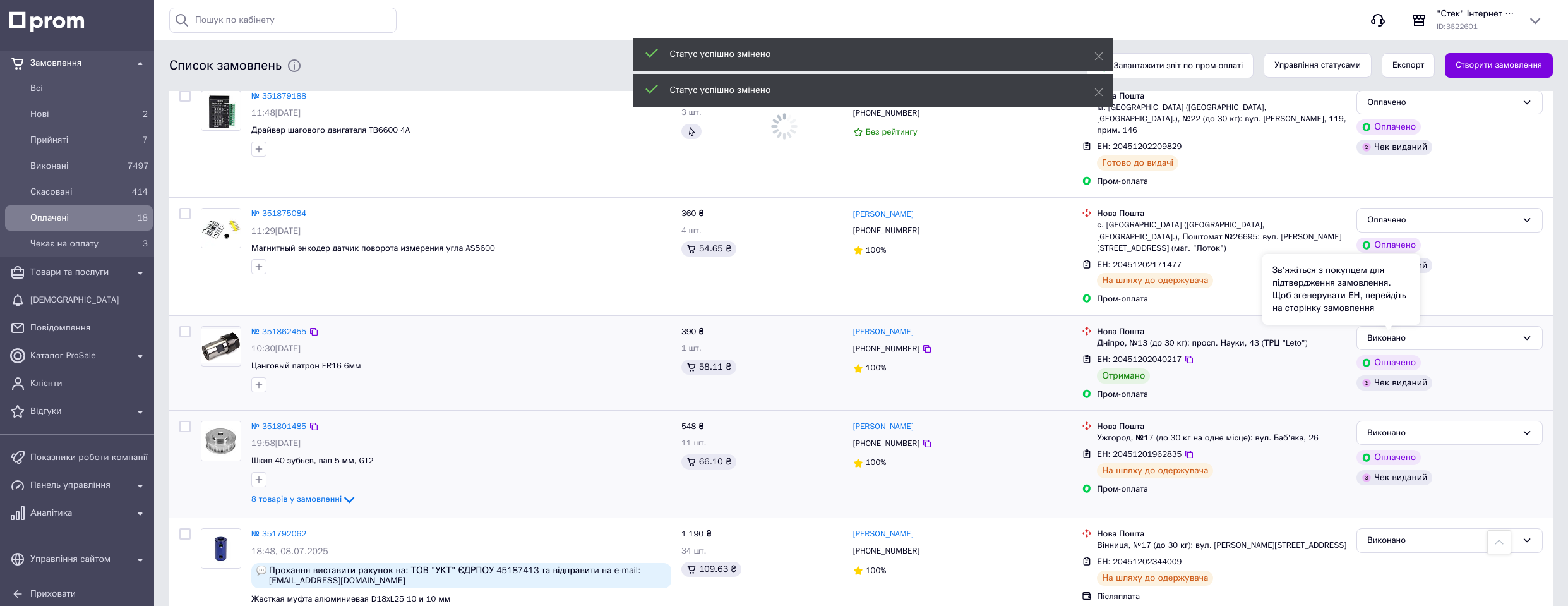 scroll, scrollTop: 766, scrollLeft: 0, axis: vertical 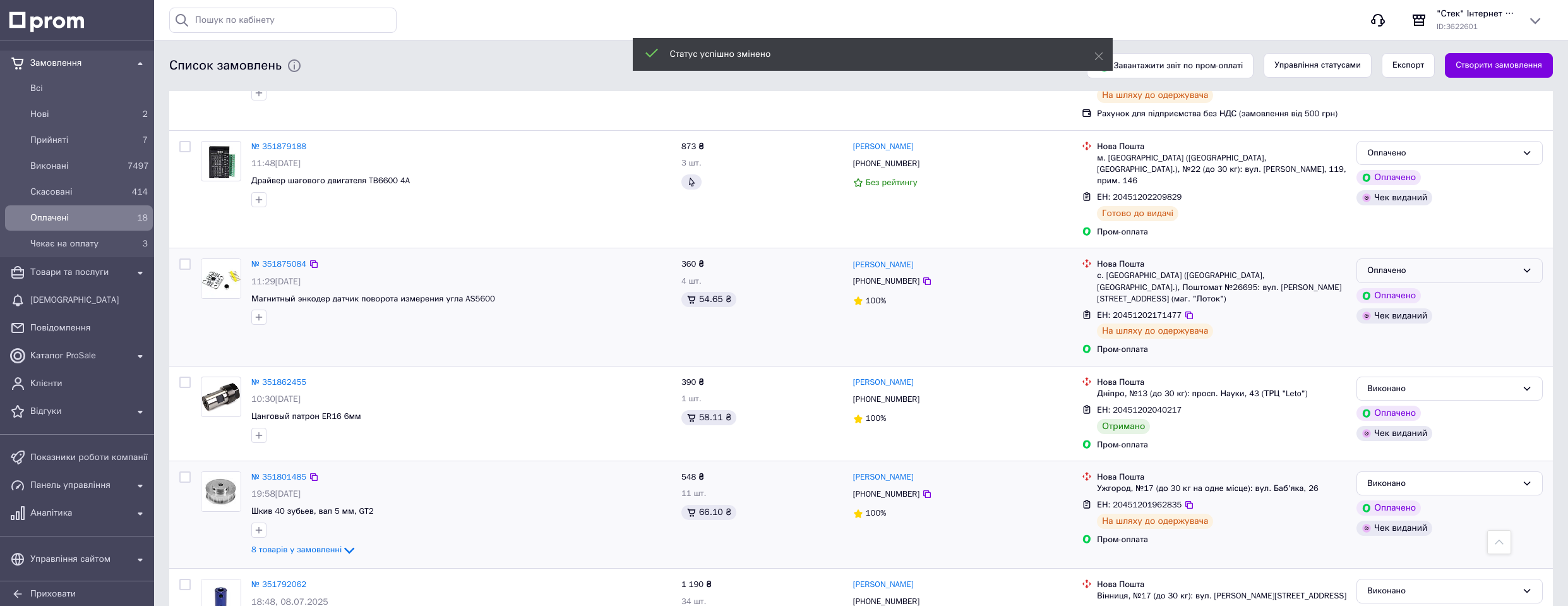 click on "Оплачено" at bounding box center [1442, 270] 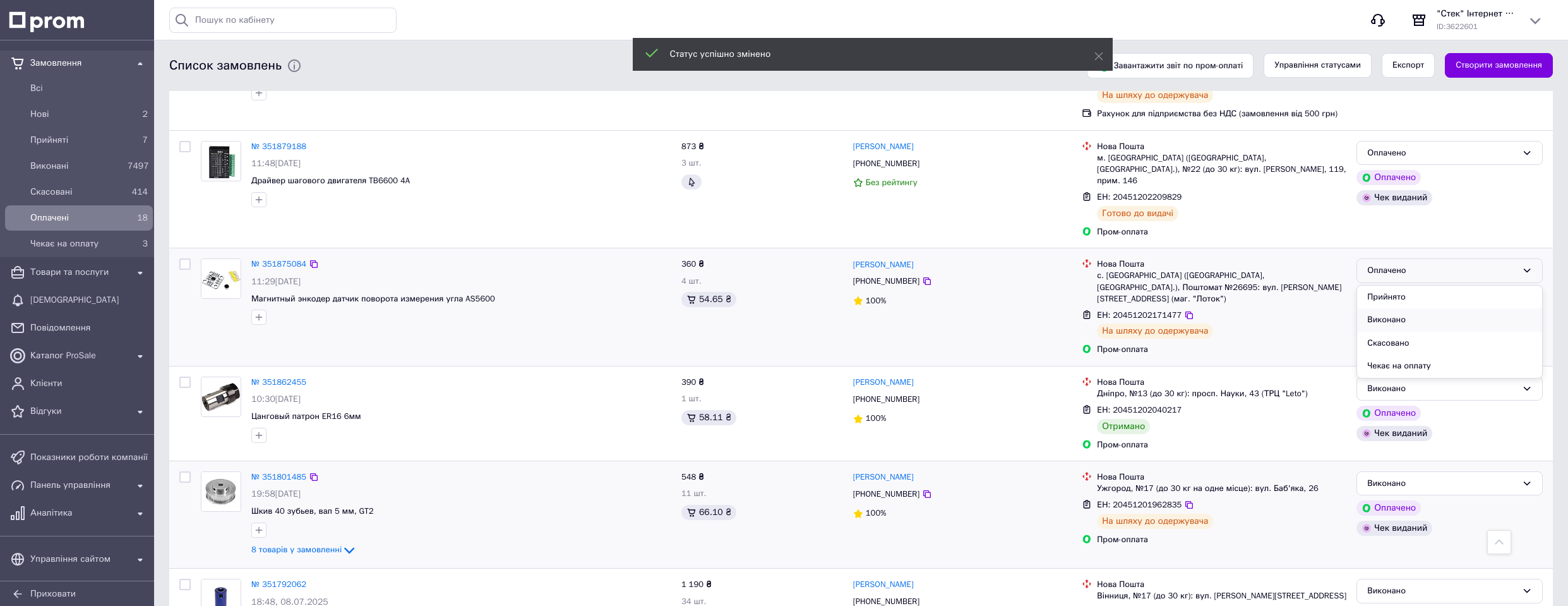 click on "Виконано" at bounding box center [1449, 320] 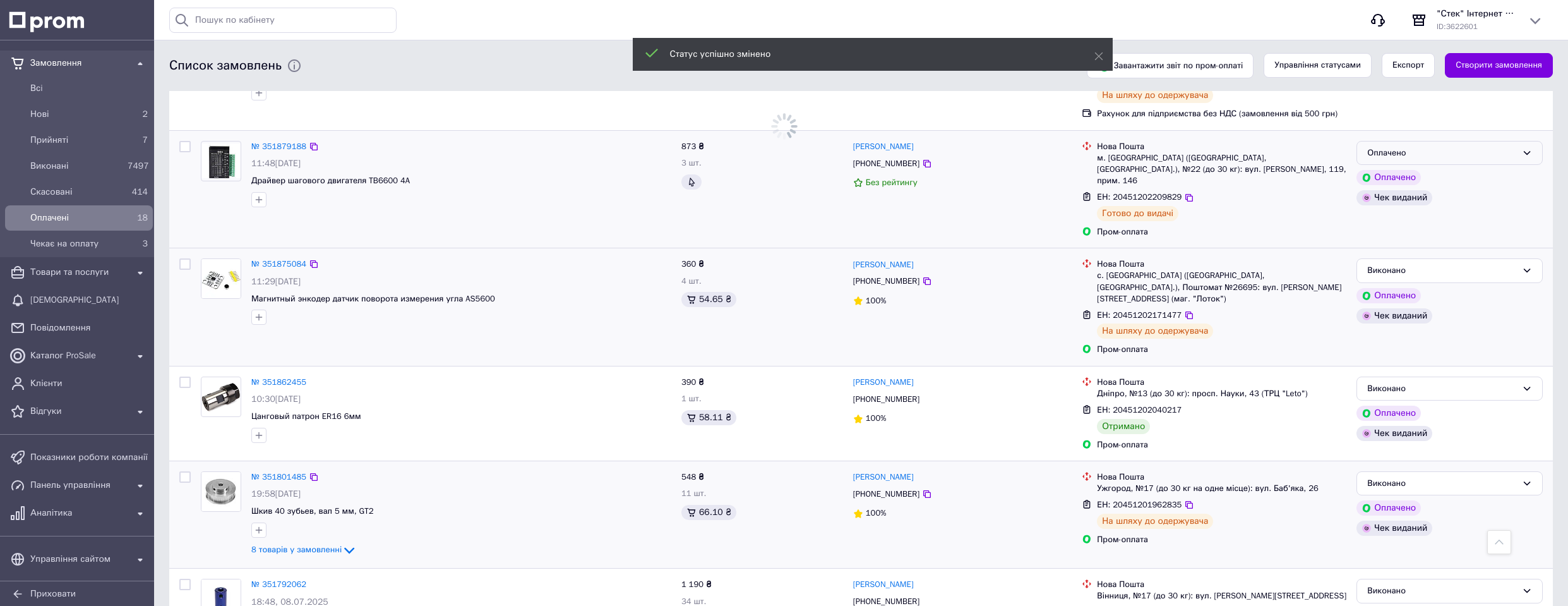 click on "Оплачено" at bounding box center (1442, 153) 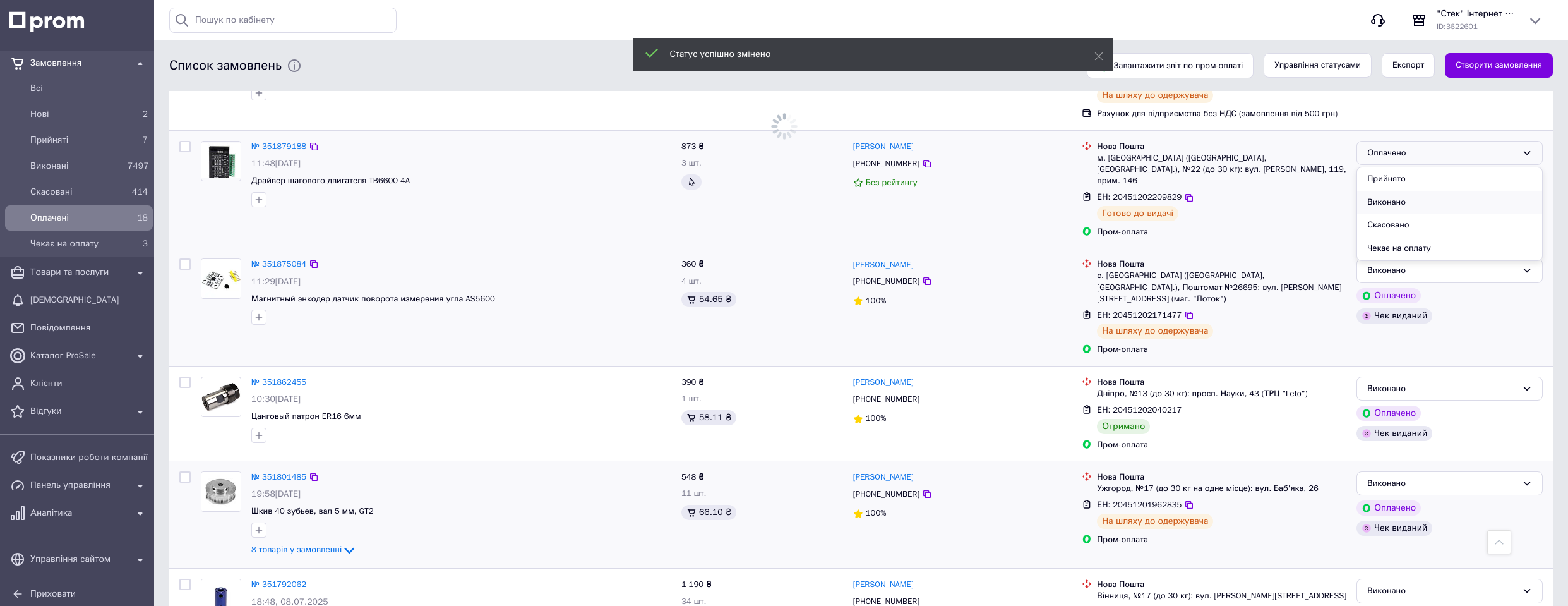 click on "Виконано" at bounding box center (1449, 202) 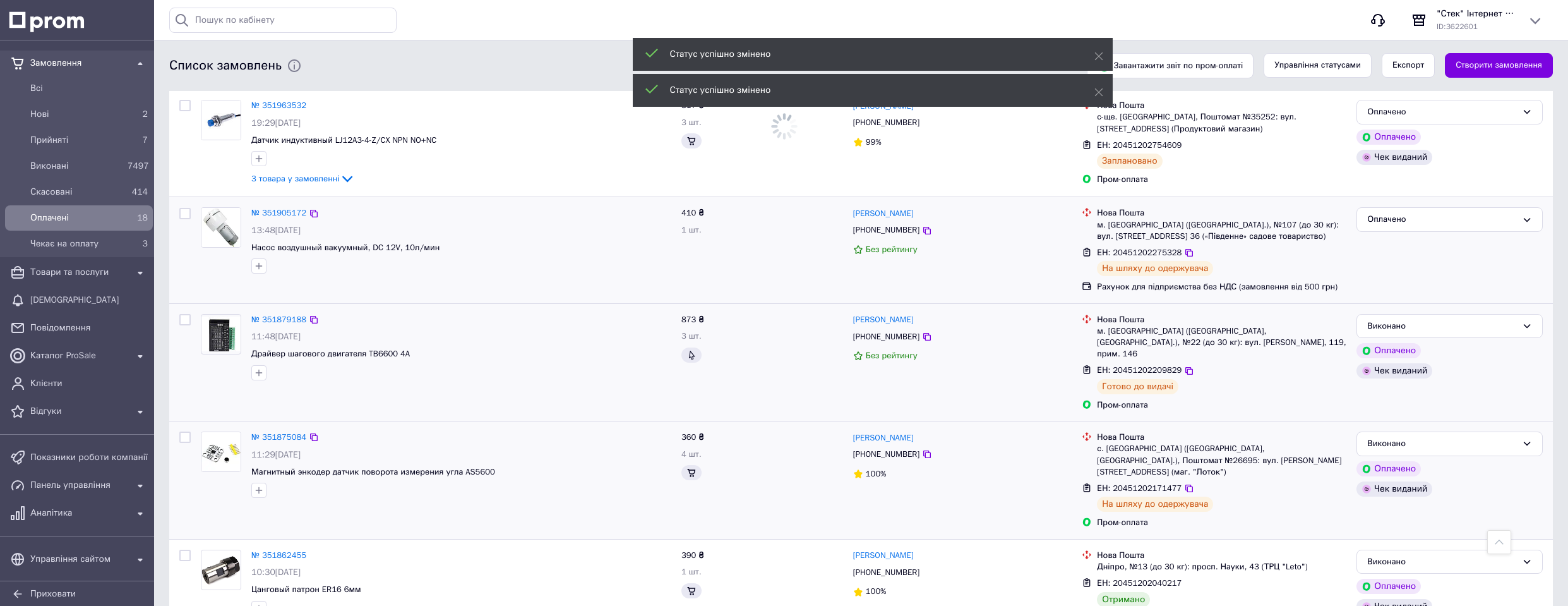 scroll, scrollTop: 576, scrollLeft: 0, axis: vertical 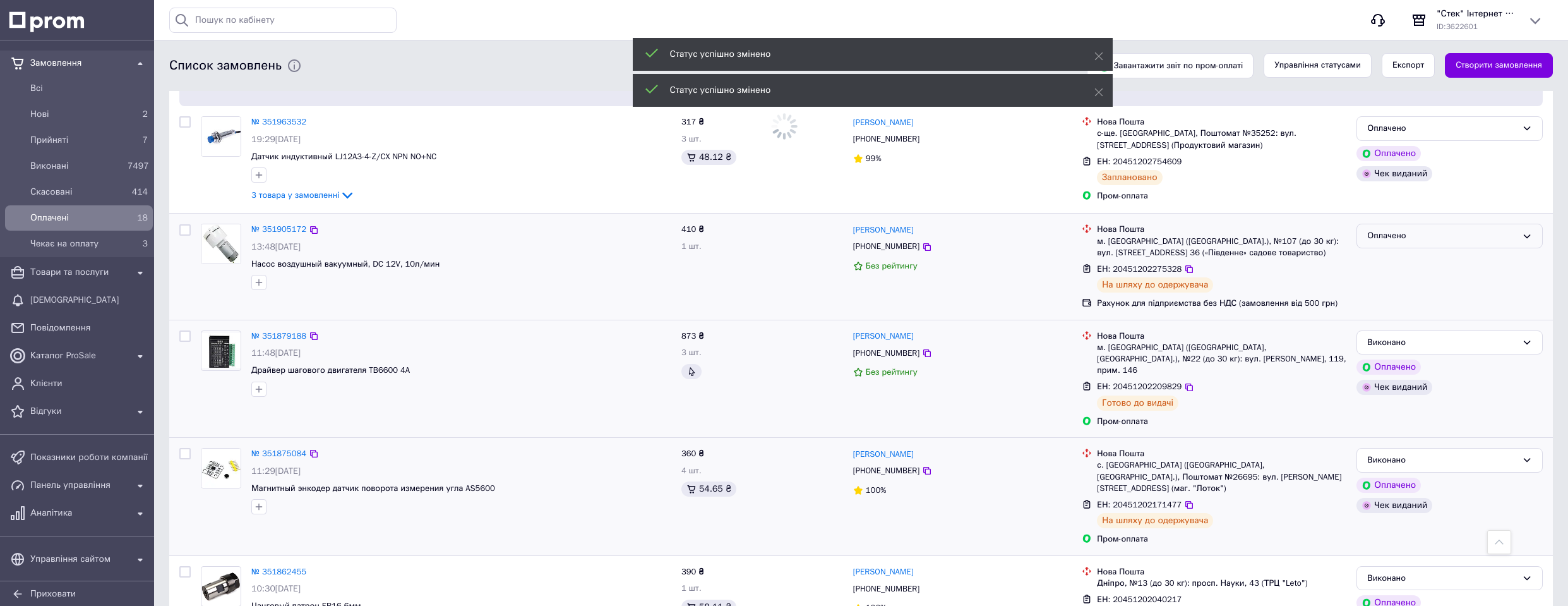click on "Оплачено" at bounding box center (1442, 236) 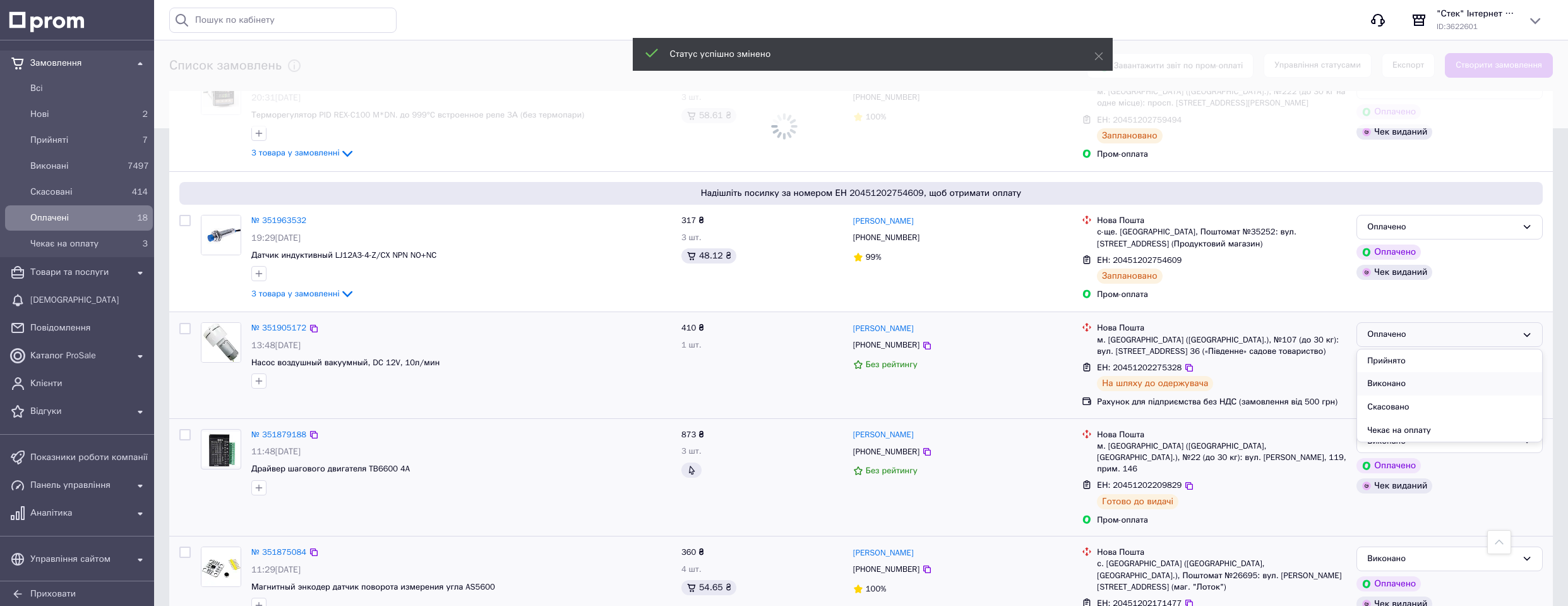 scroll, scrollTop: 576, scrollLeft: 0, axis: vertical 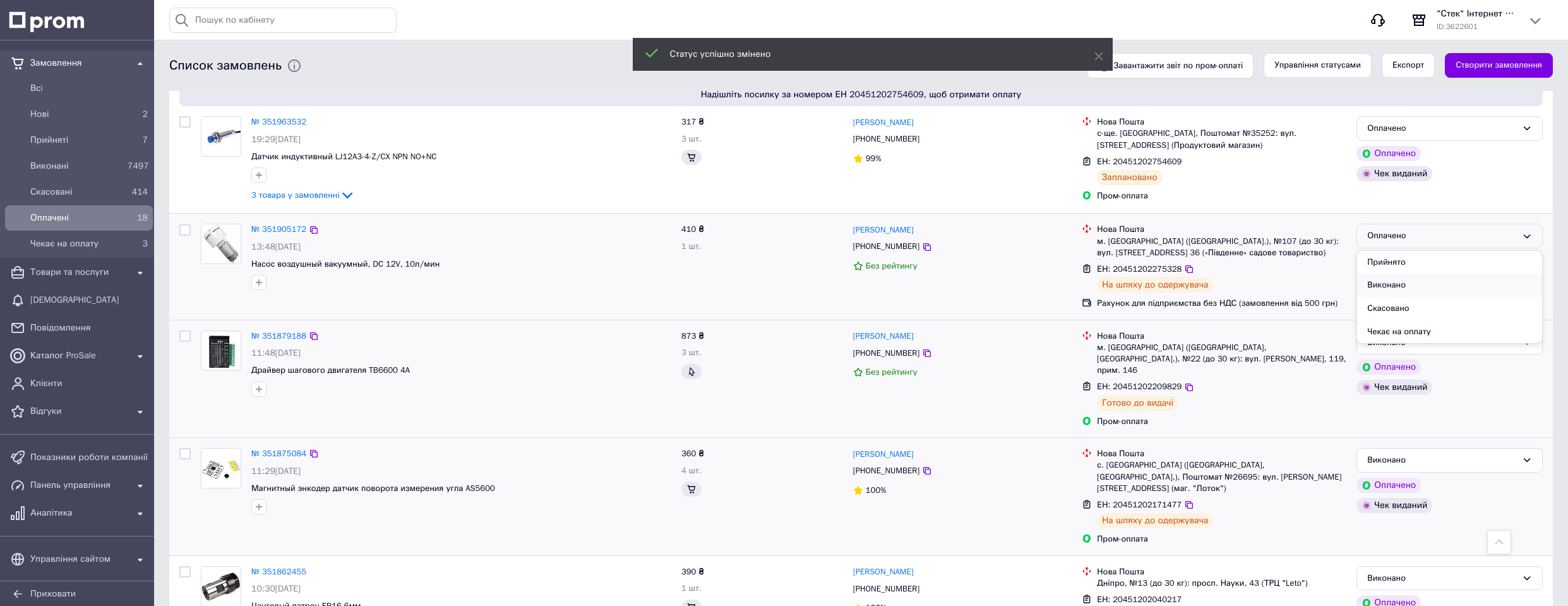 click on "Виконано" at bounding box center [1449, 285] 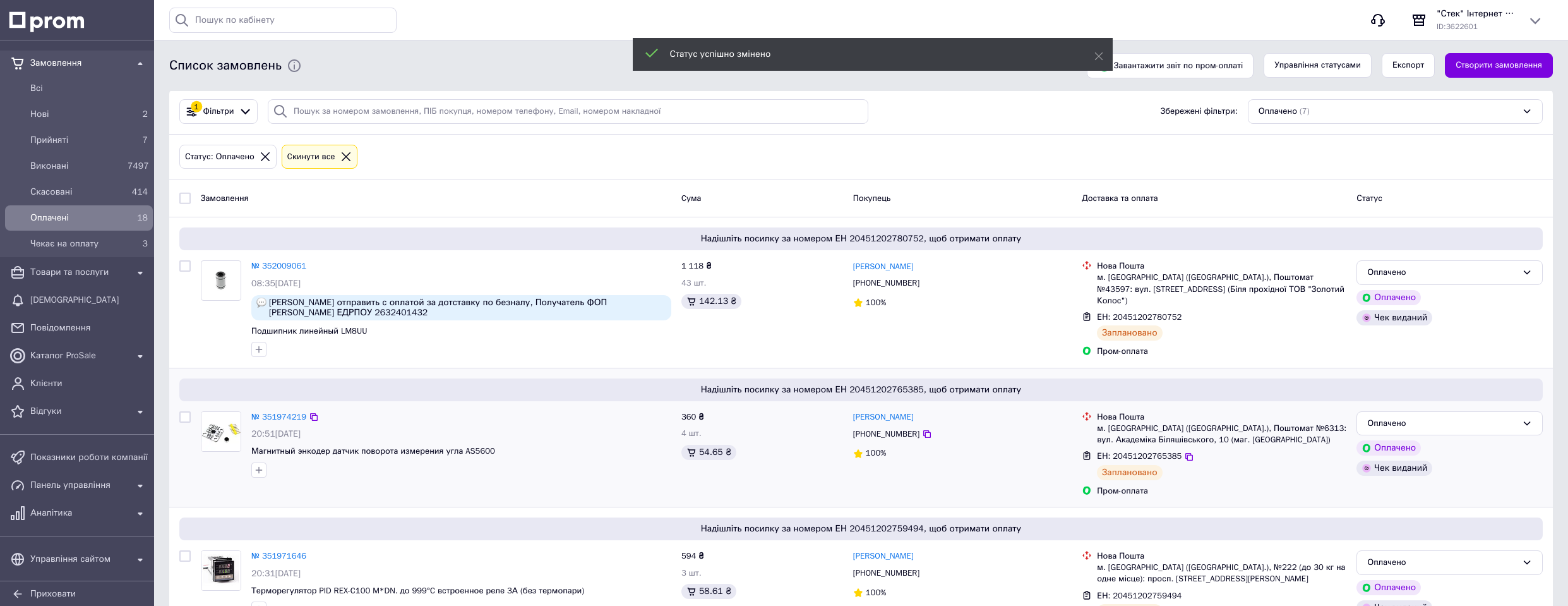 scroll, scrollTop: 0, scrollLeft: 0, axis: both 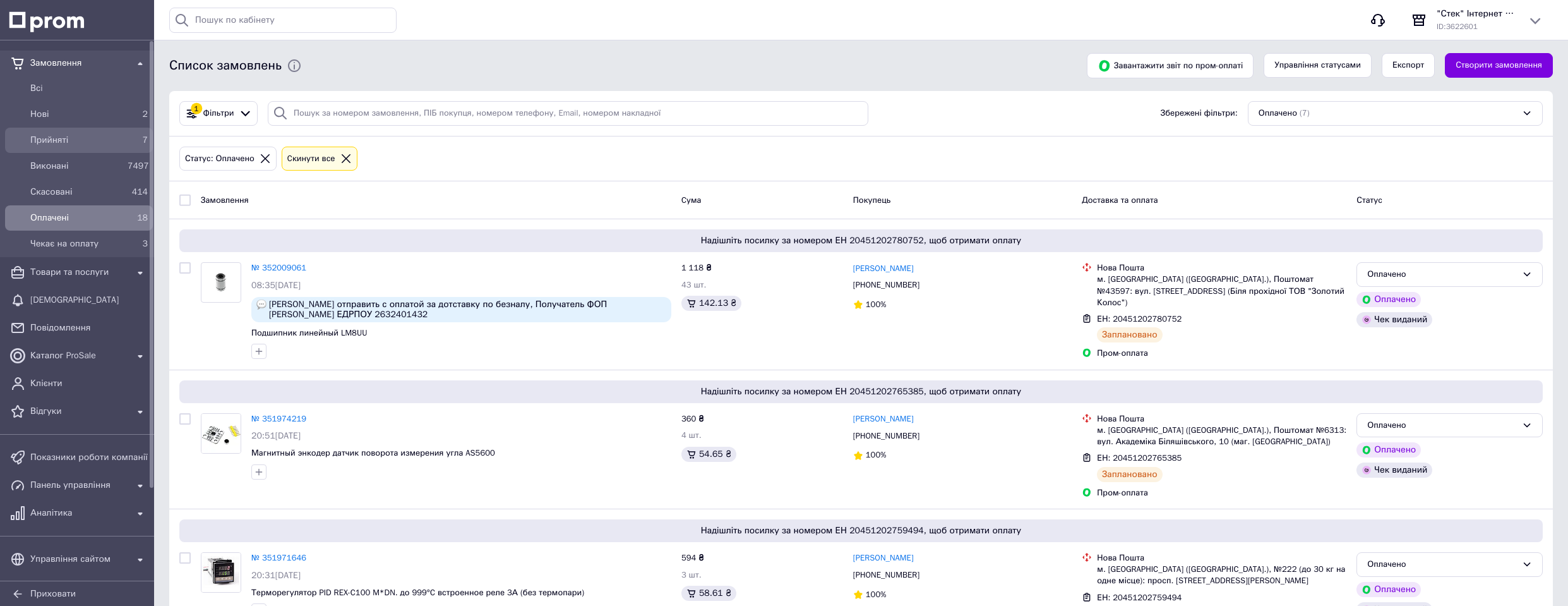 click on "Прийняті" at bounding box center [76, 140] 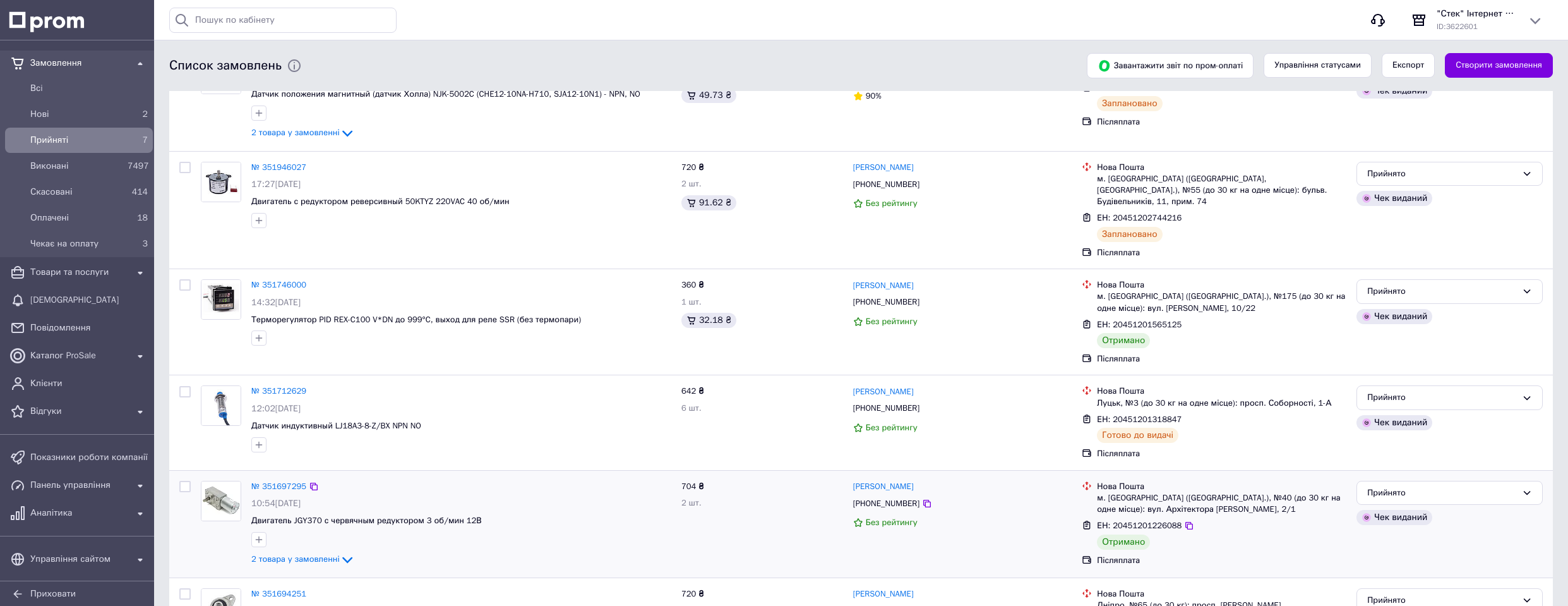 scroll, scrollTop: 440, scrollLeft: 0, axis: vertical 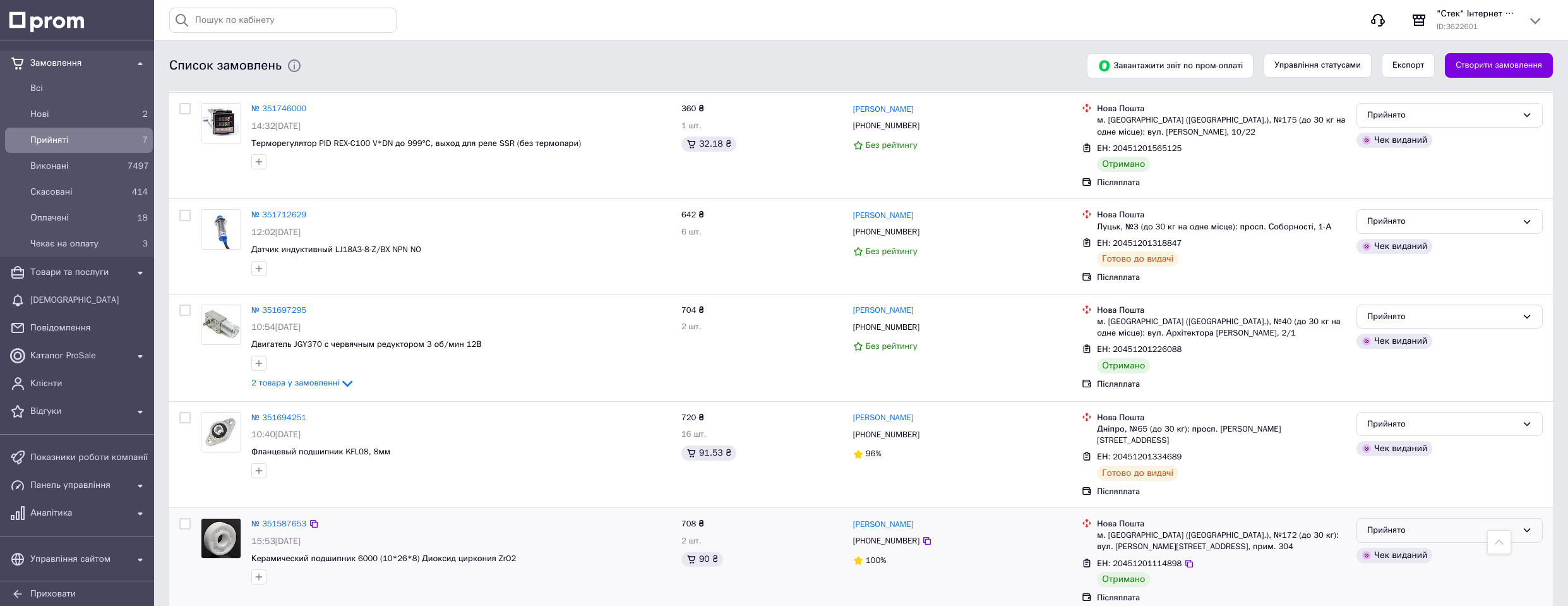 click on "Прийнято" at bounding box center [1442, 530] 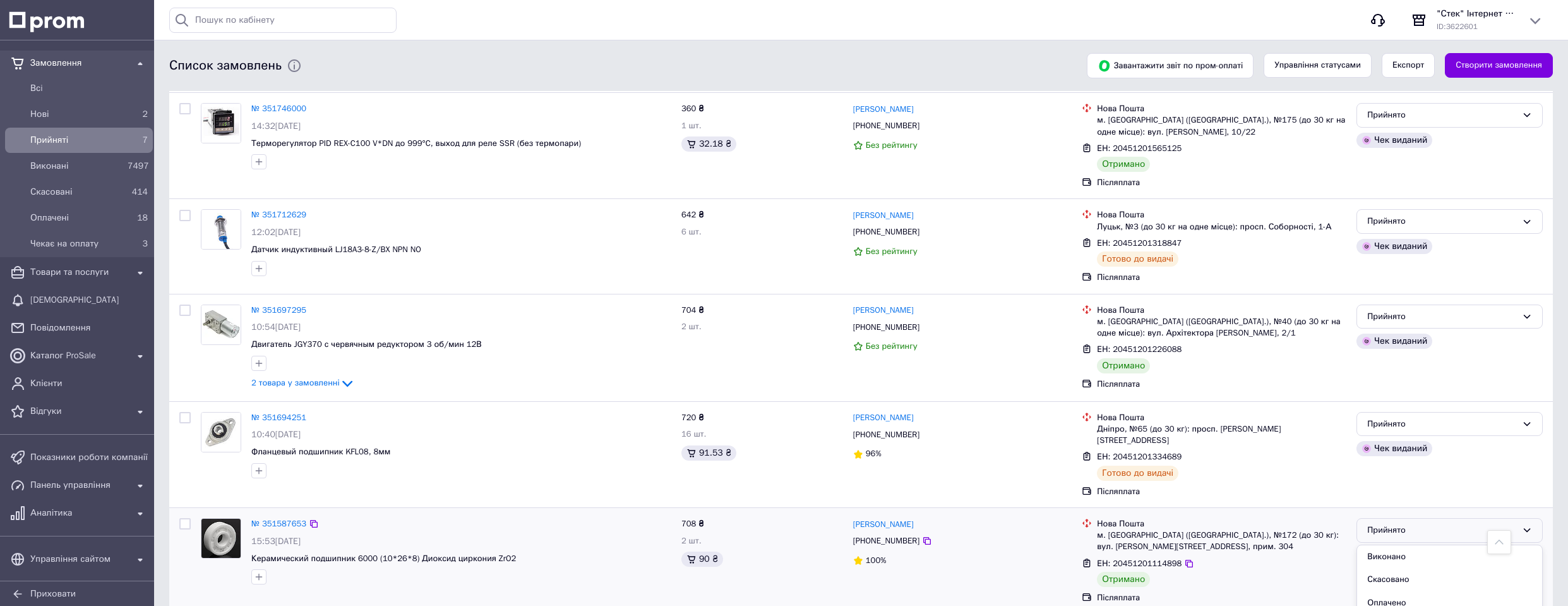 click on "Виконано" at bounding box center [1449, 557] 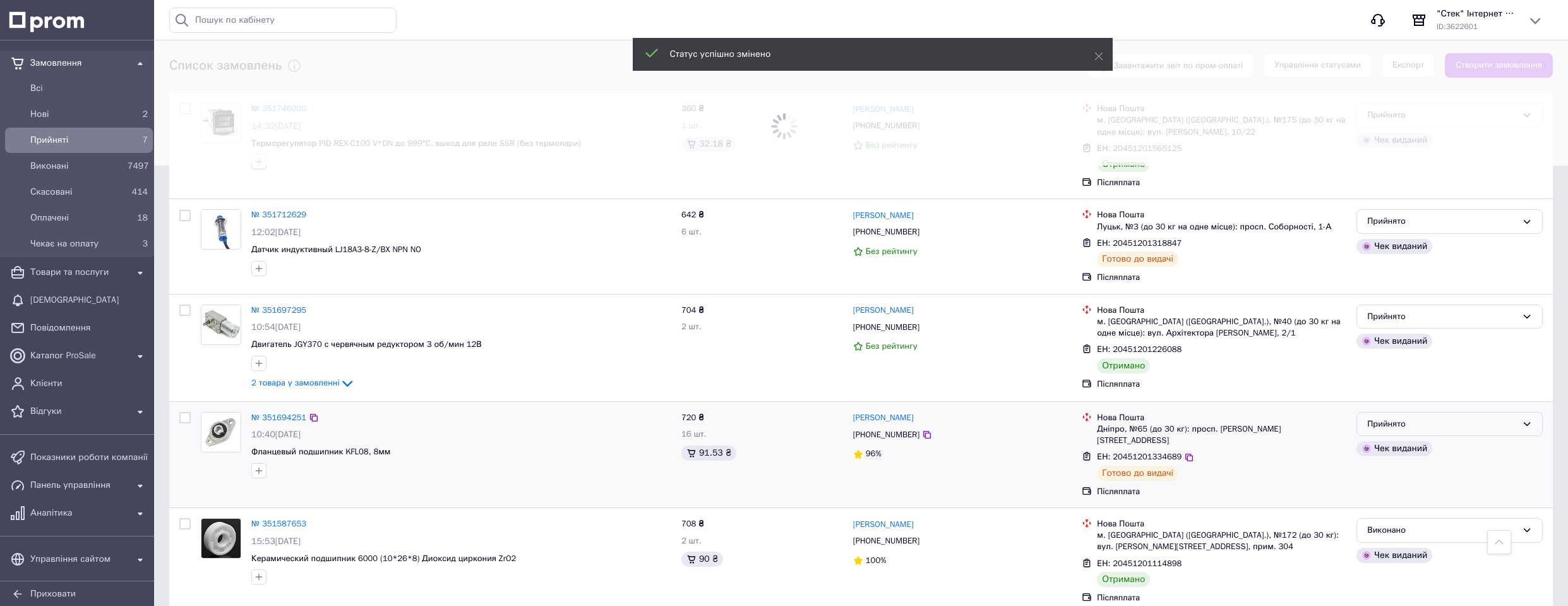 drag, startPoint x: 1418, startPoint y: 413, endPoint x: 1413, endPoint y: 423, distance: 11 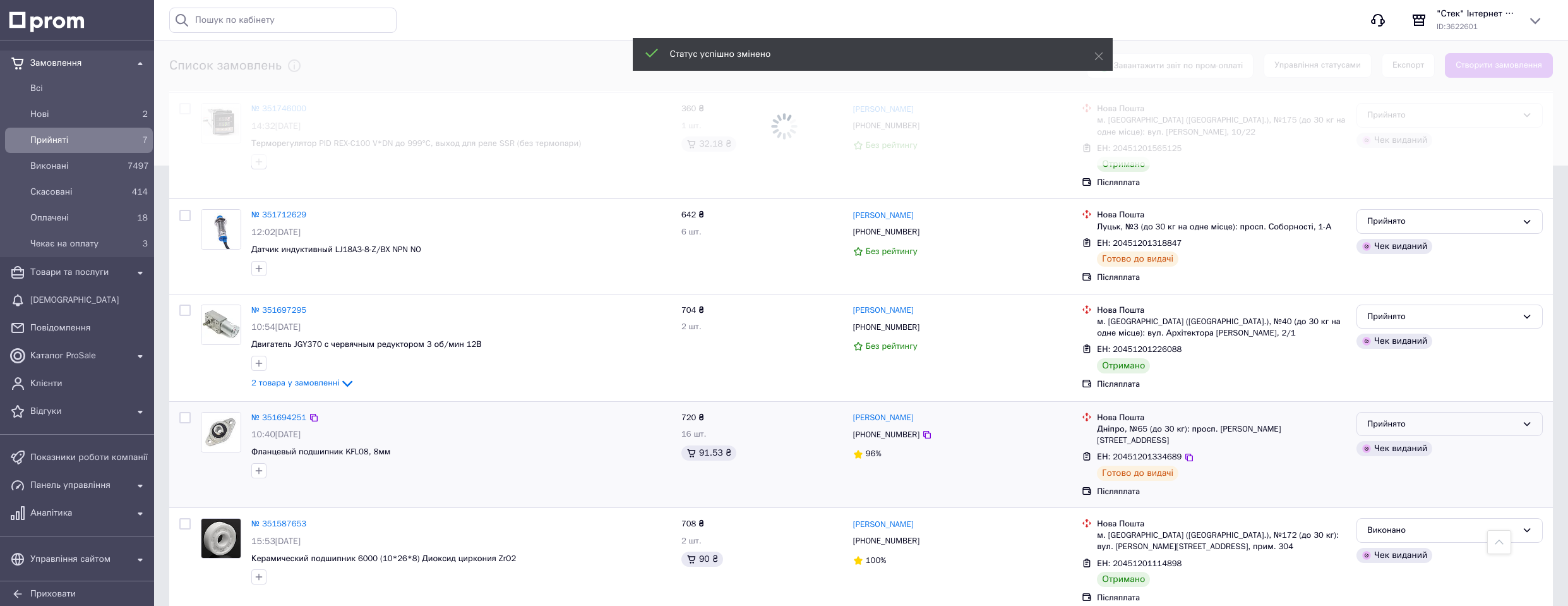 click on "Прийнято" at bounding box center (1442, 424) 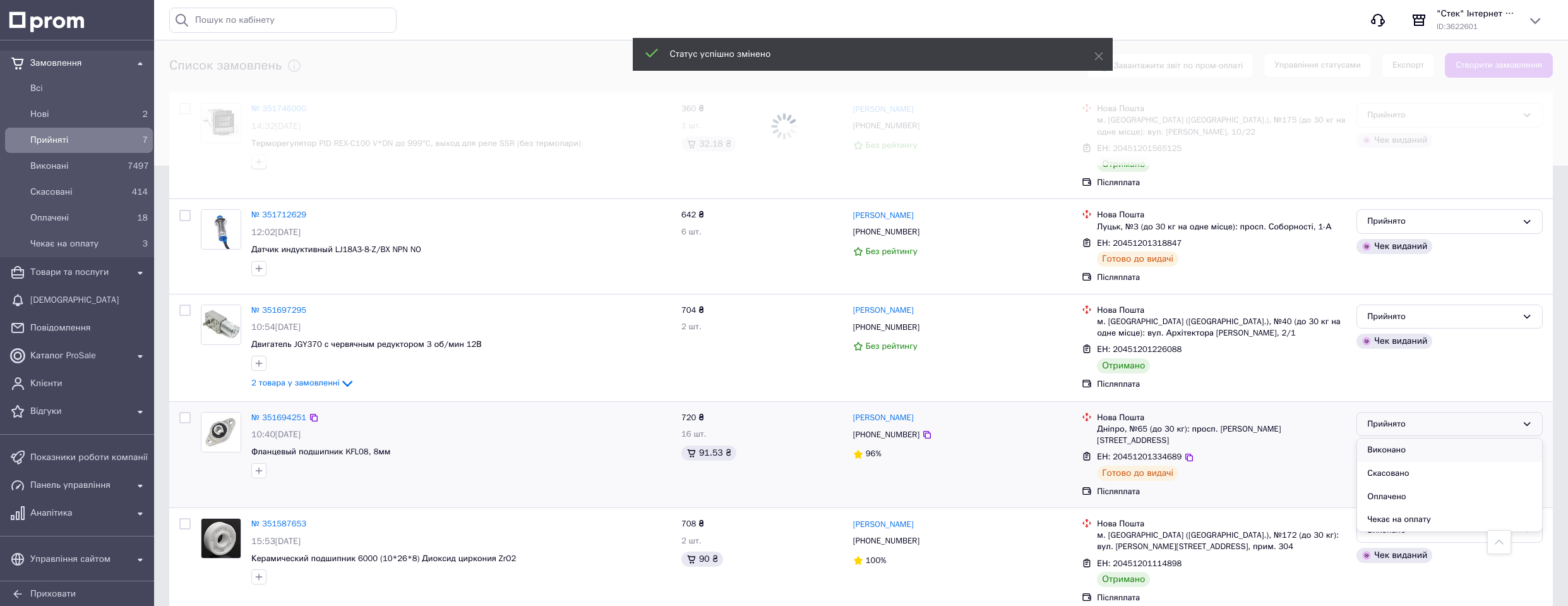drag, startPoint x: 1409, startPoint y: 439, endPoint x: 1404, endPoint y: 423, distance: 16.76305 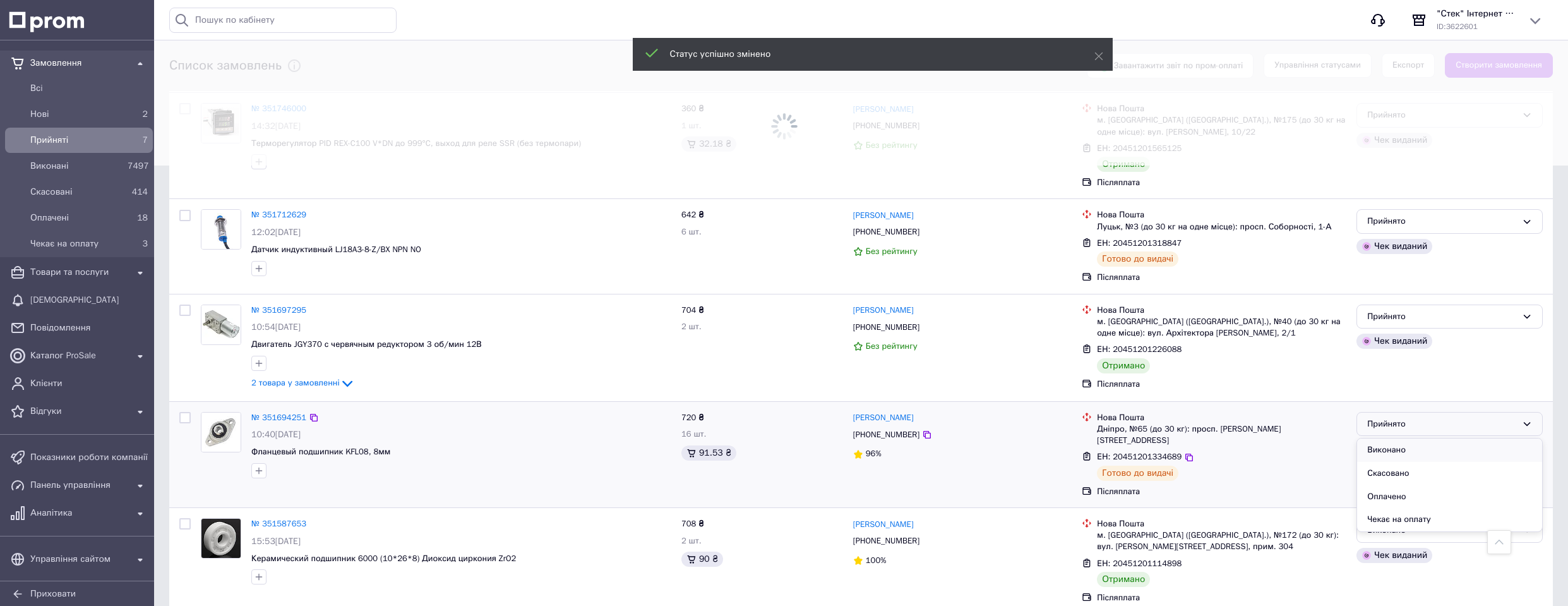 click on "Виконано" at bounding box center (1449, 450) 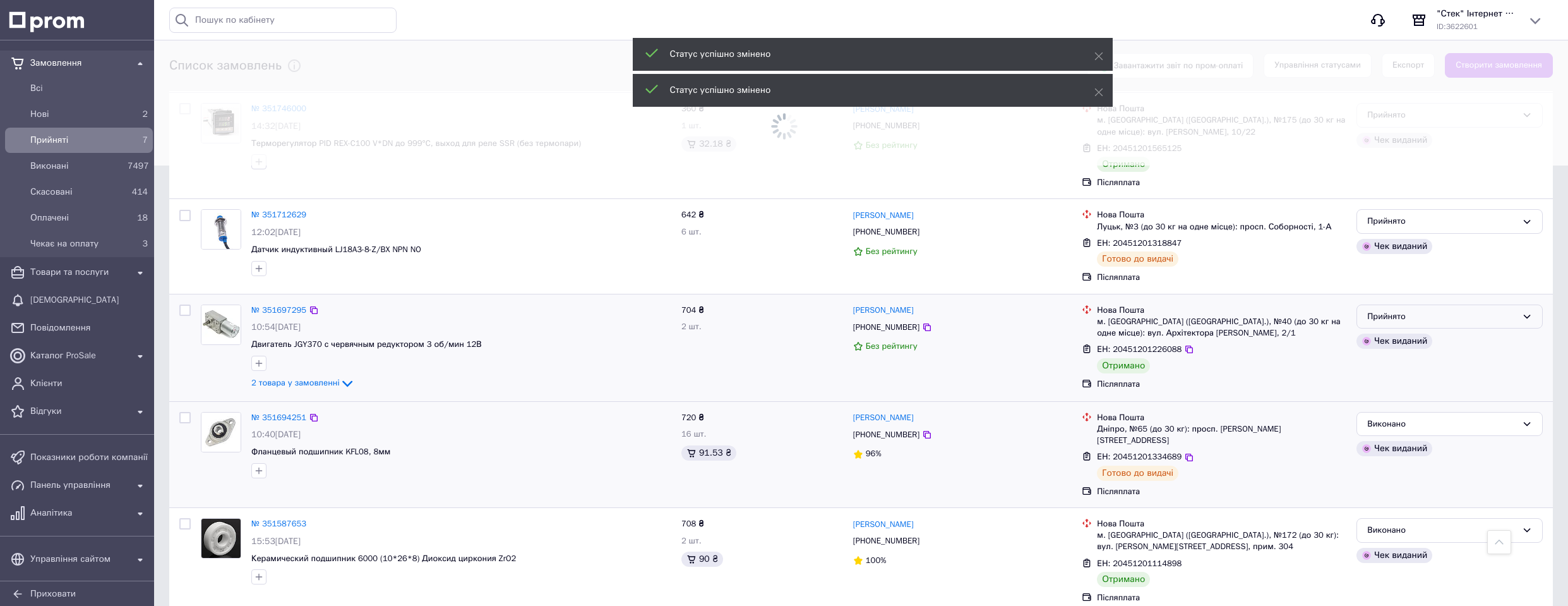 drag, startPoint x: 1410, startPoint y: 303, endPoint x: 1409, endPoint y: 318, distance: 15.033296 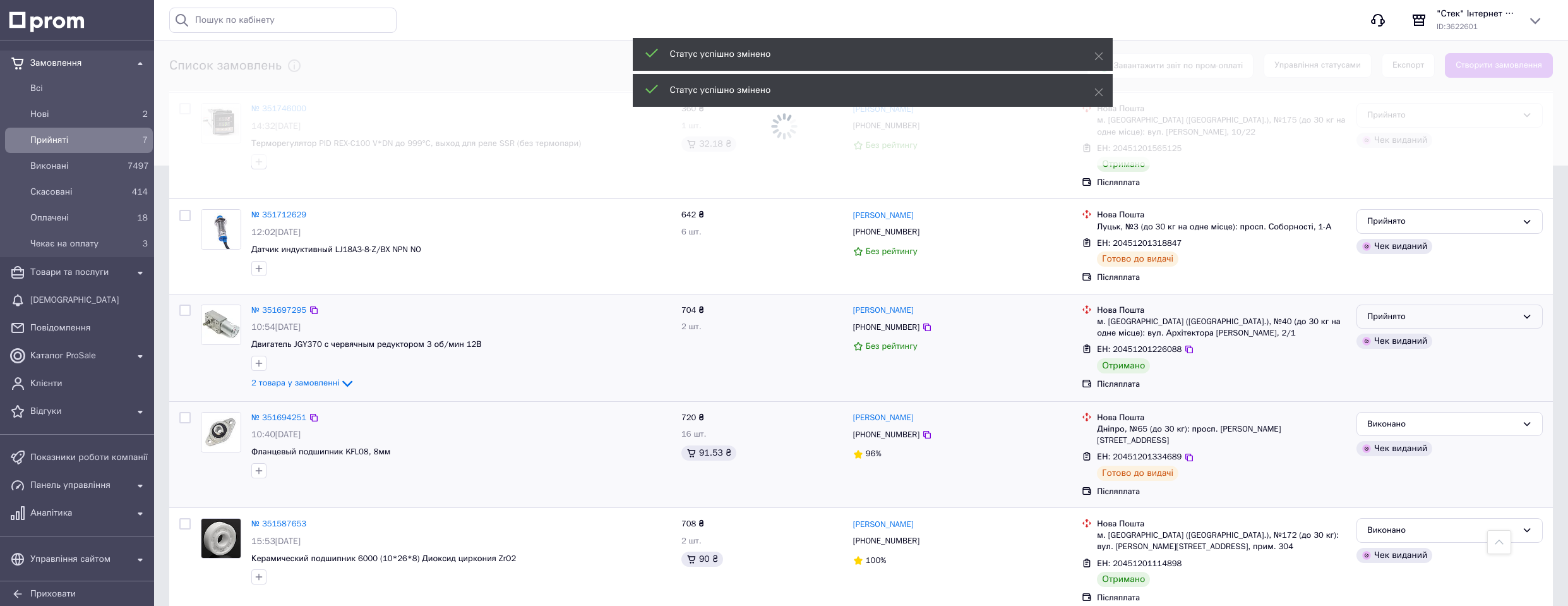click on "Прийнято" at bounding box center (1442, 317) 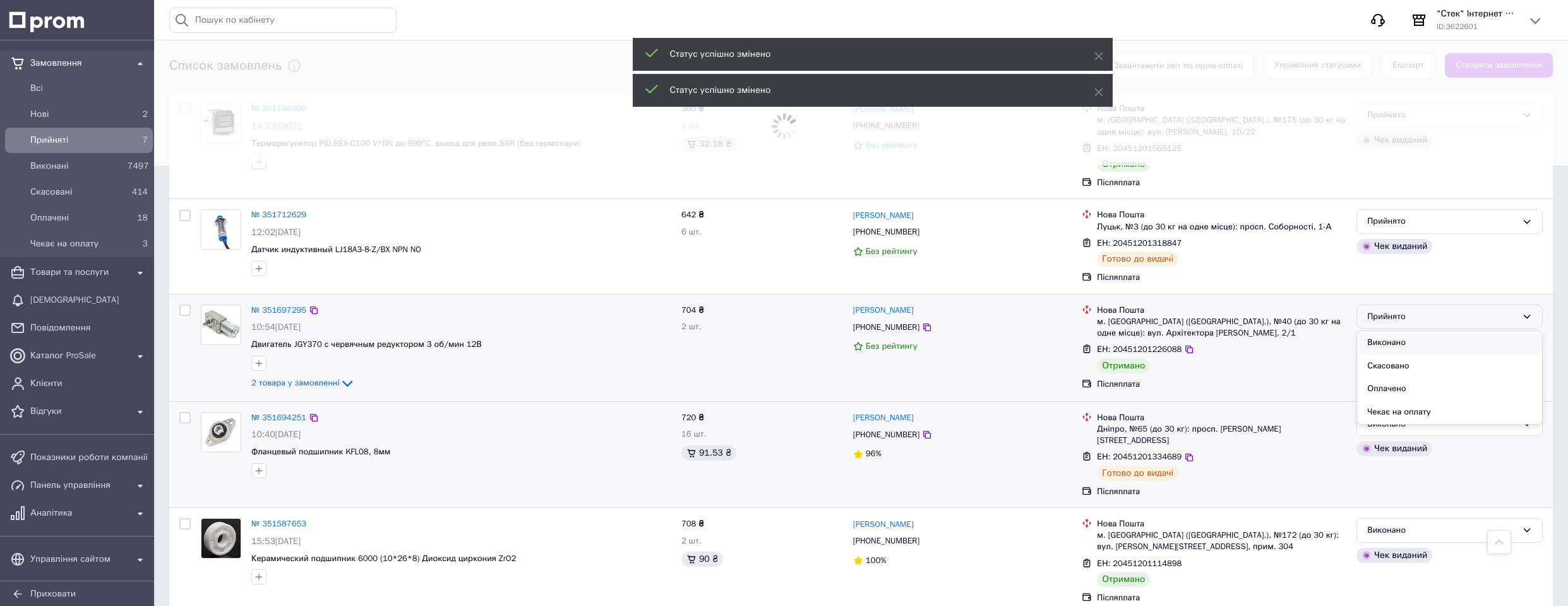 click on "Виконано" at bounding box center (1449, 342) 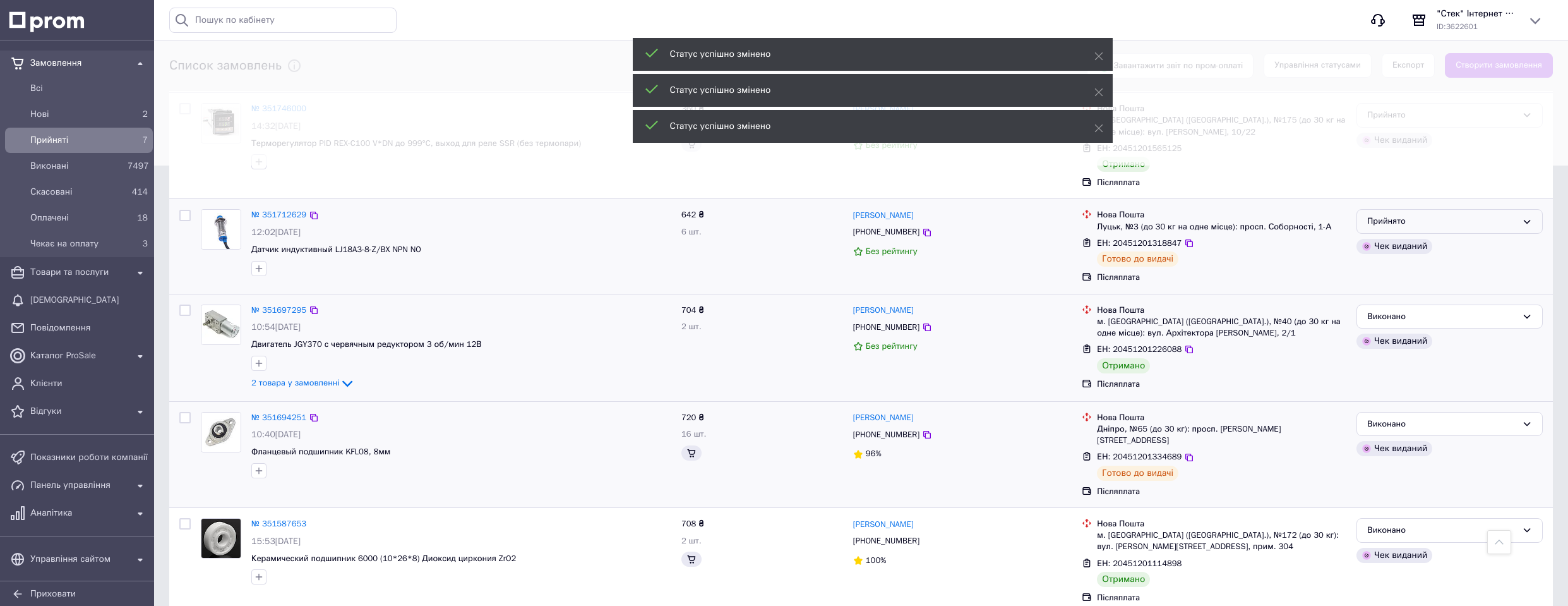 click on "Прийнято" at bounding box center [1442, 221] 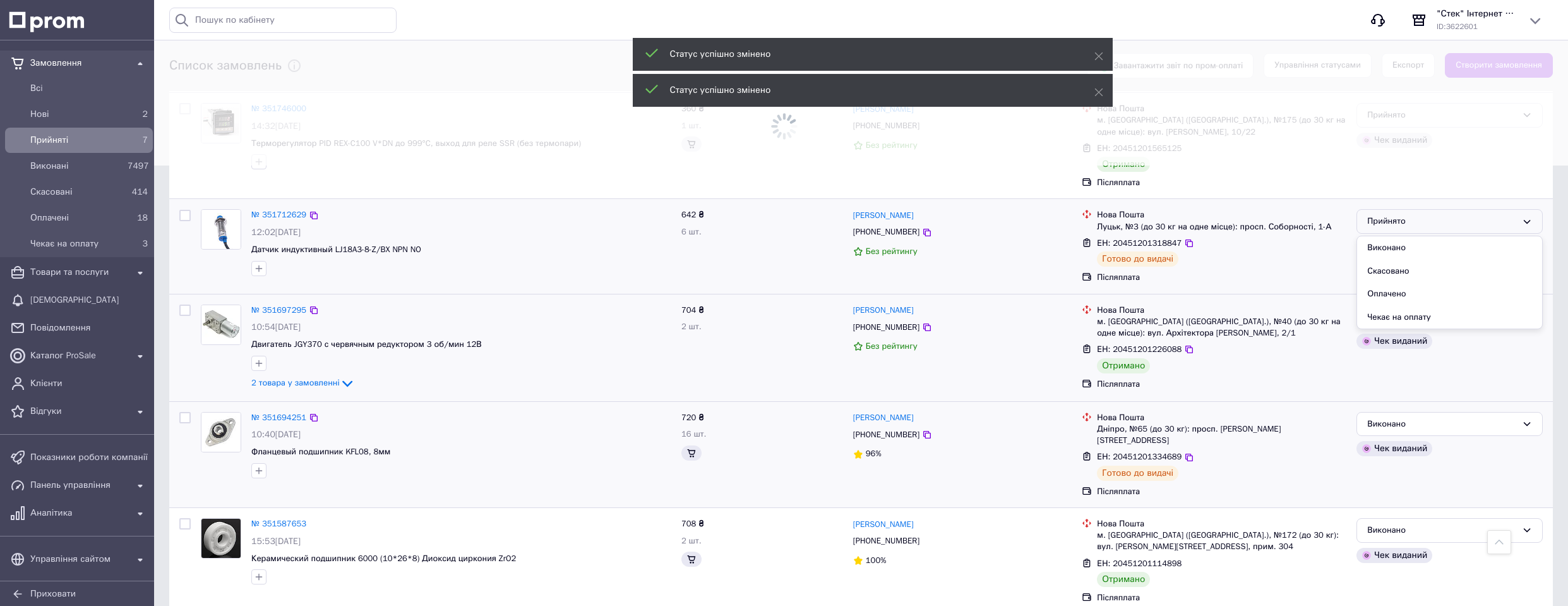 click on "Виконано" at bounding box center [1449, 248] 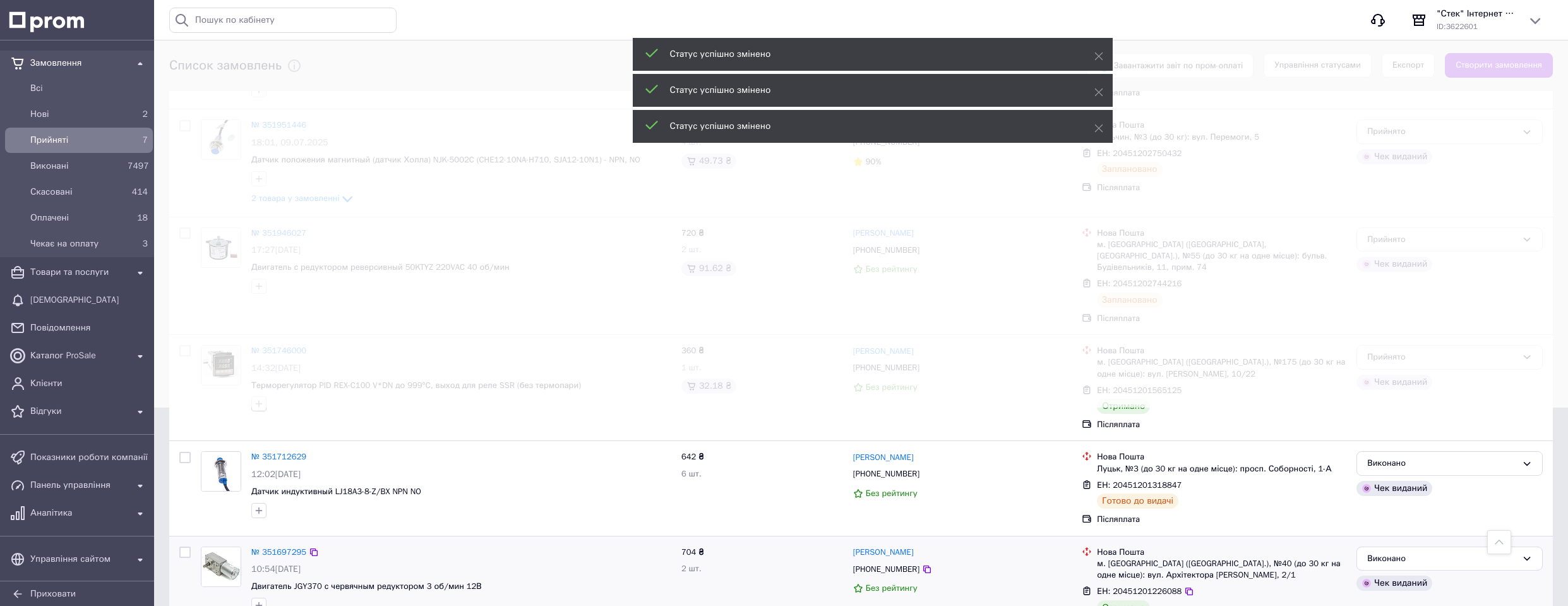 scroll, scrollTop: 188, scrollLeft: 0, axis: vertical 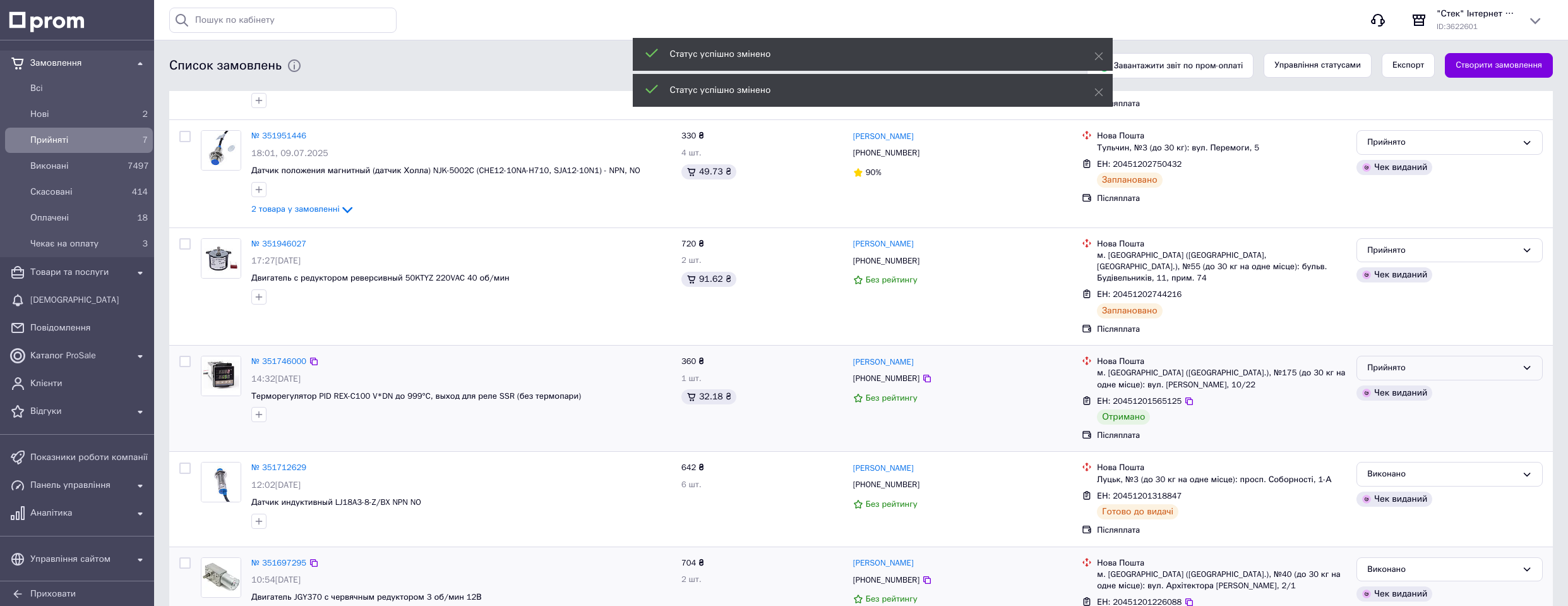 click on "Прийнято" at bounding box center [1442, 368] 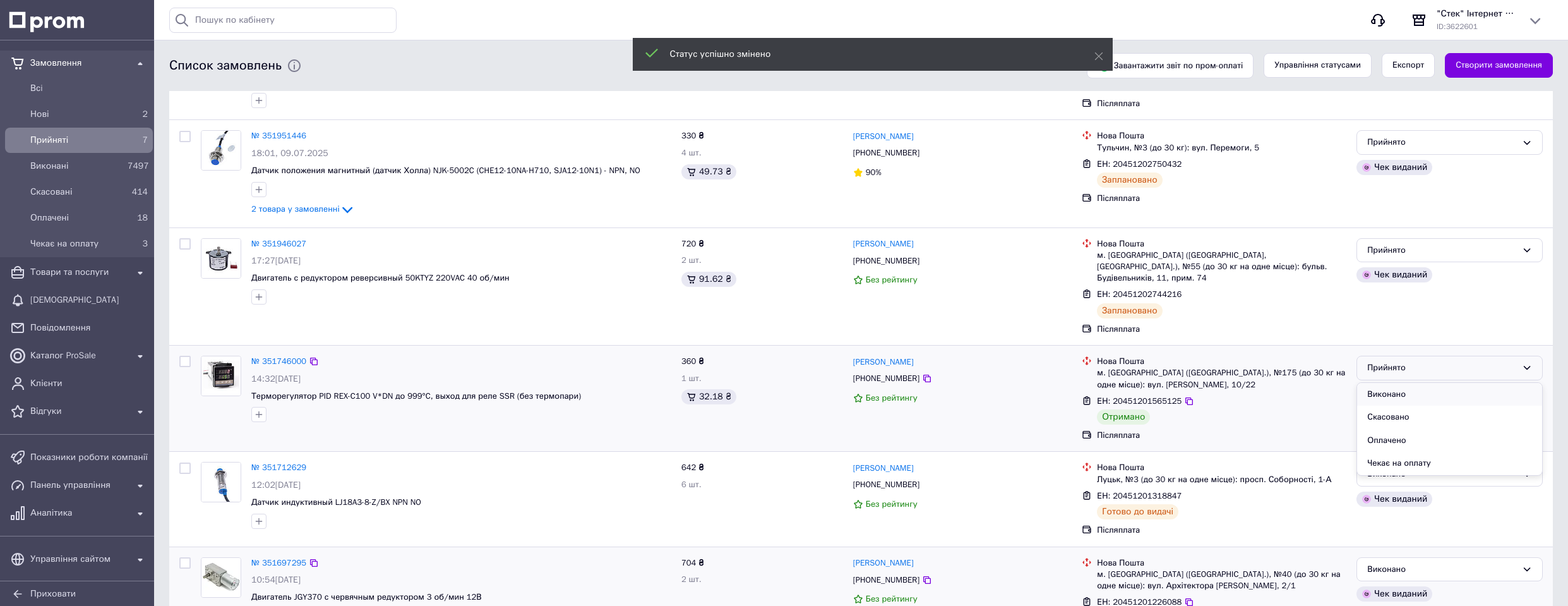click on "Виконано" at bounding box center [1449, 394] 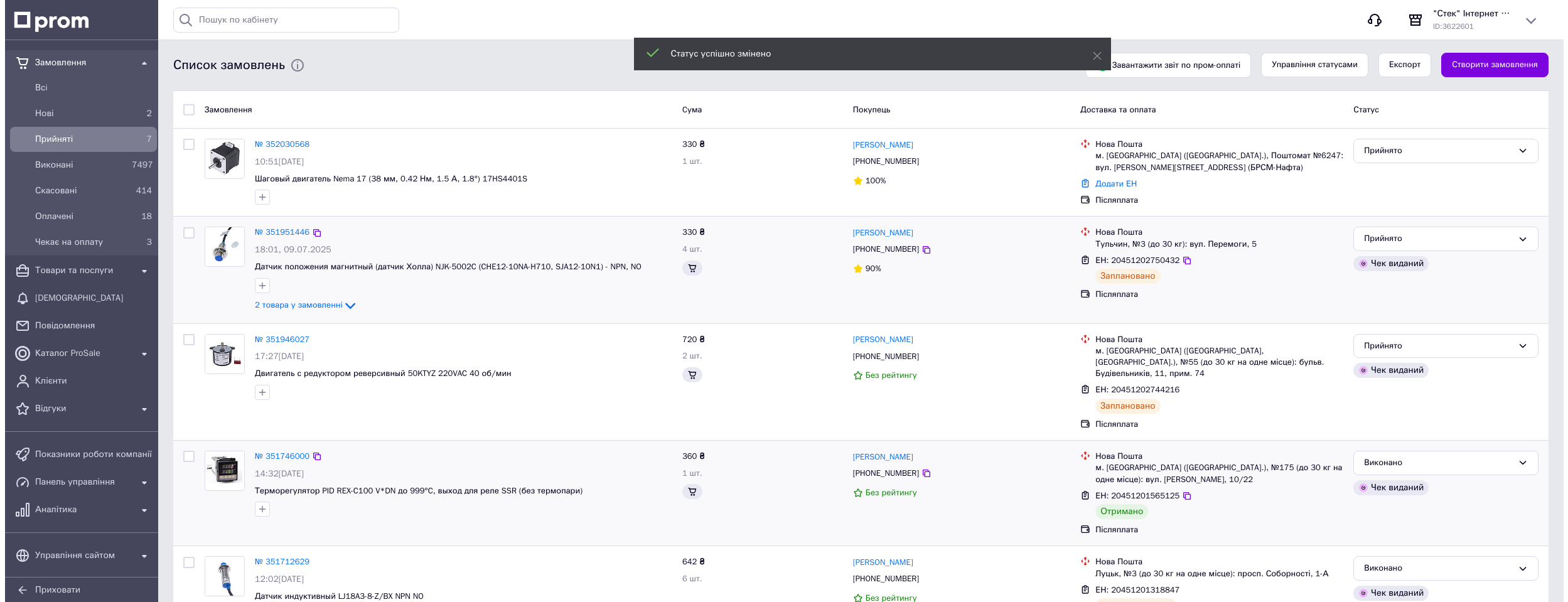 scroll, scrollTop: 0, scrollLeft: 0, axis: both 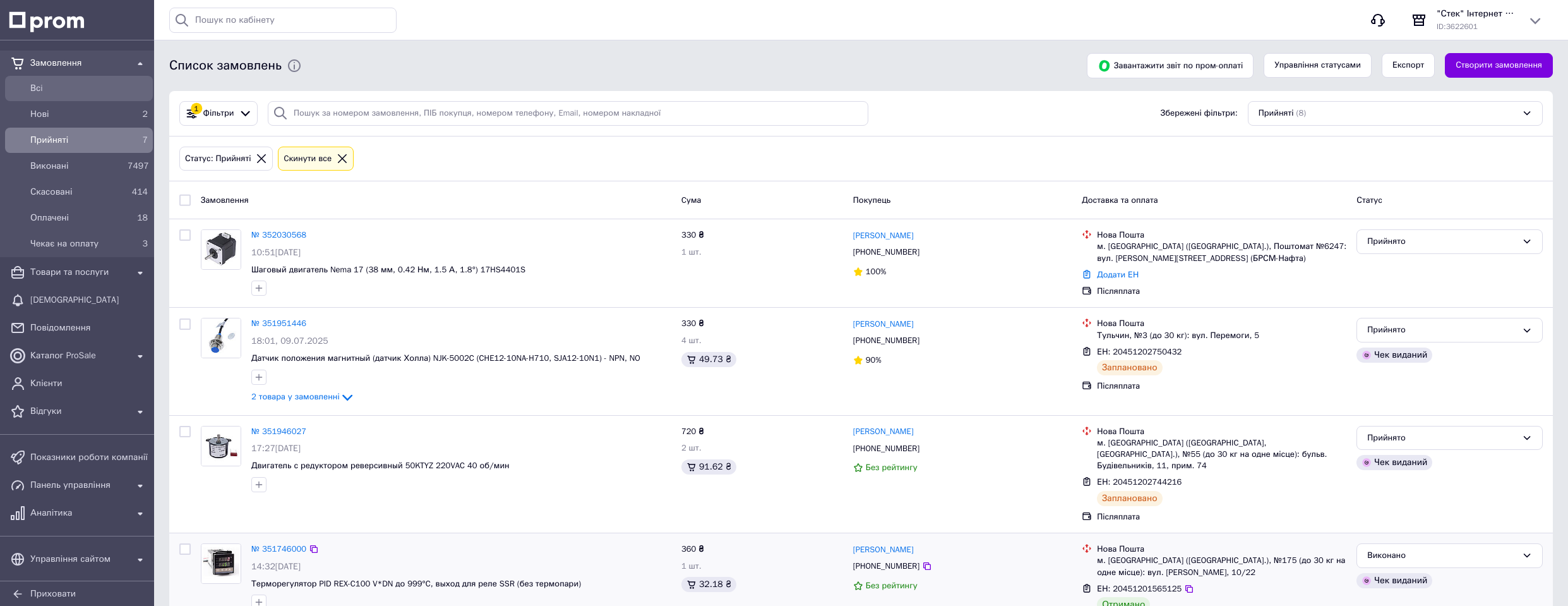 click on "Всi" at bounding box center (89, 88) 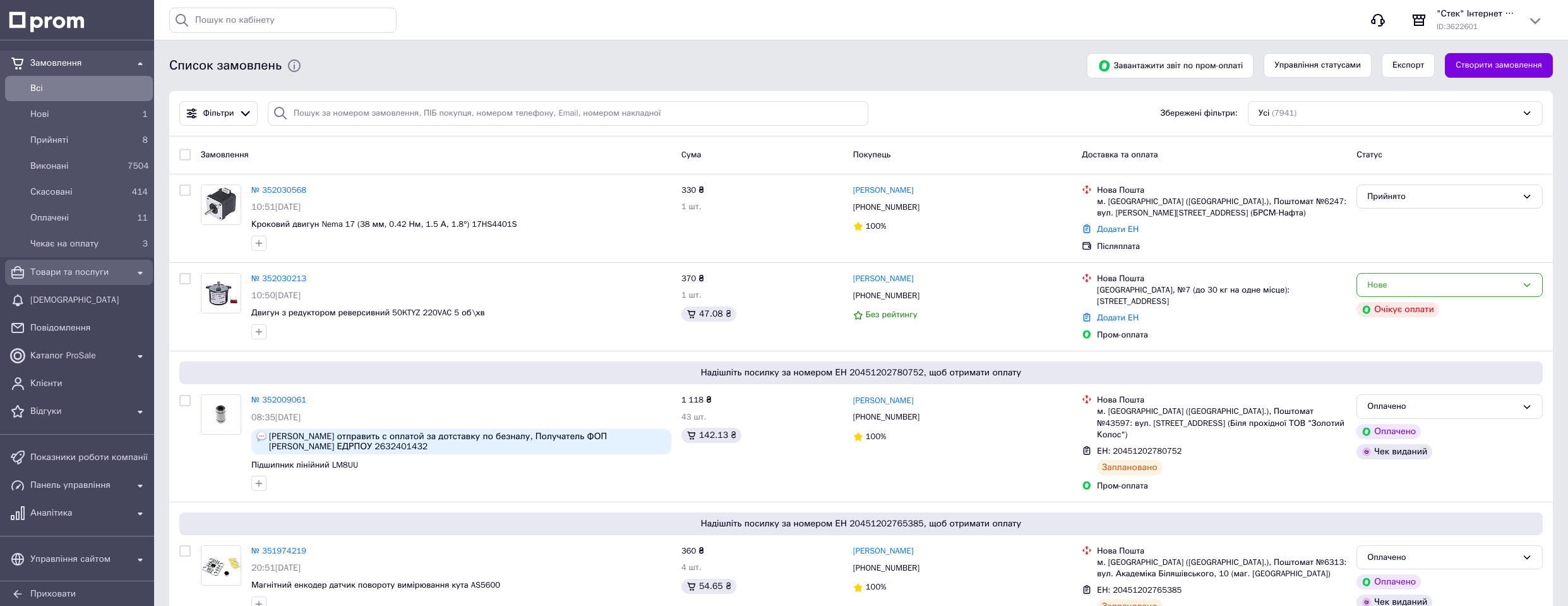 click on "Товари та послуги" at bounding box center (79, 272) 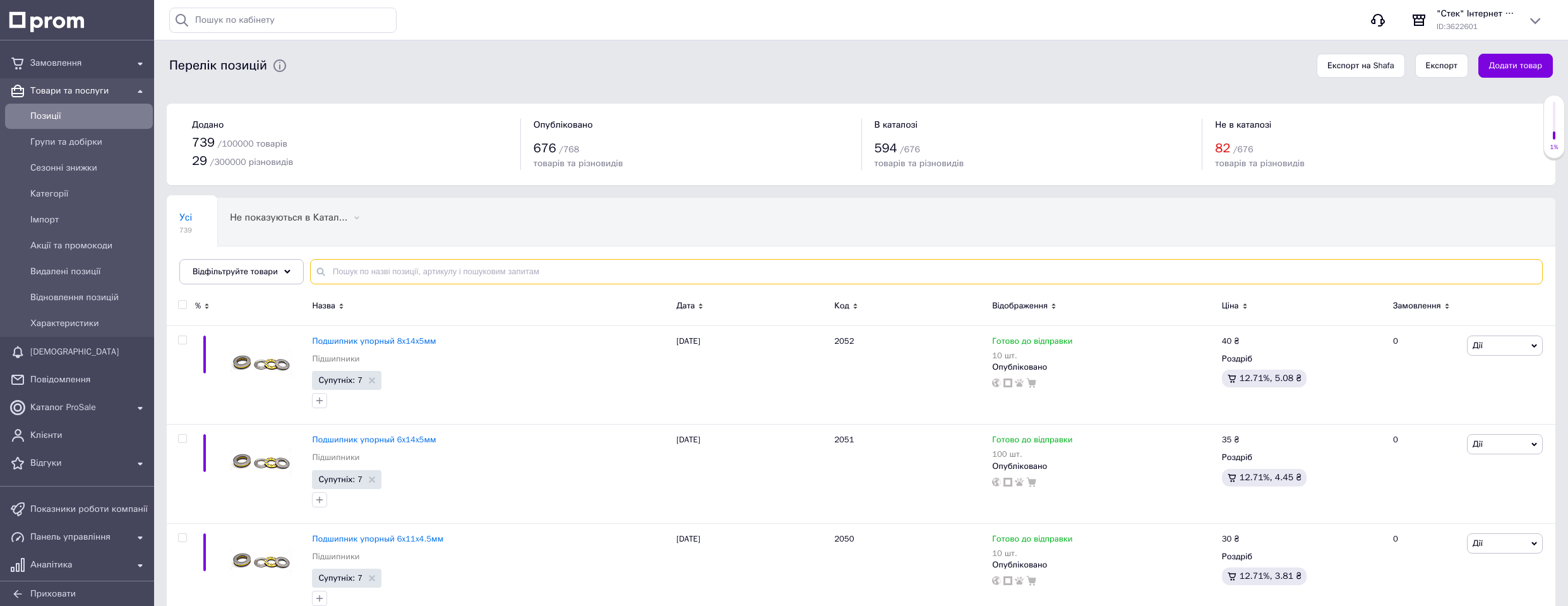 click at bounding box center (926, 272) 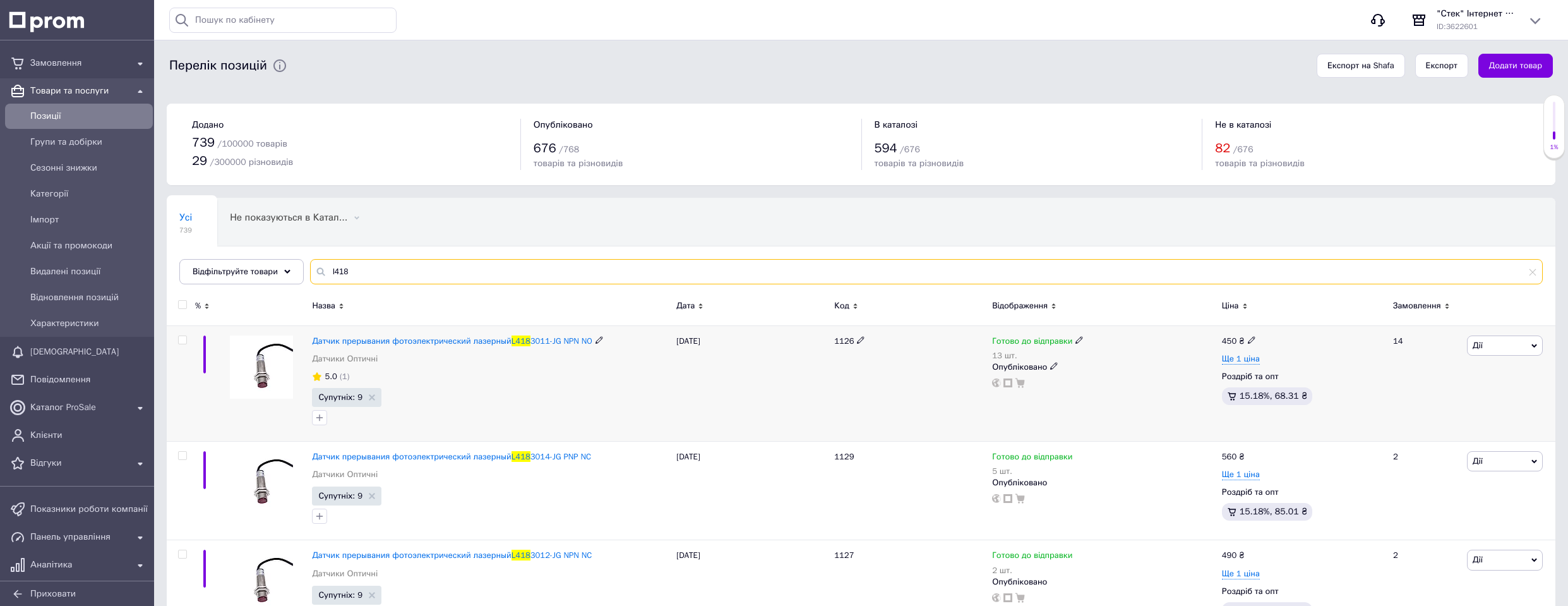 type on "l418" 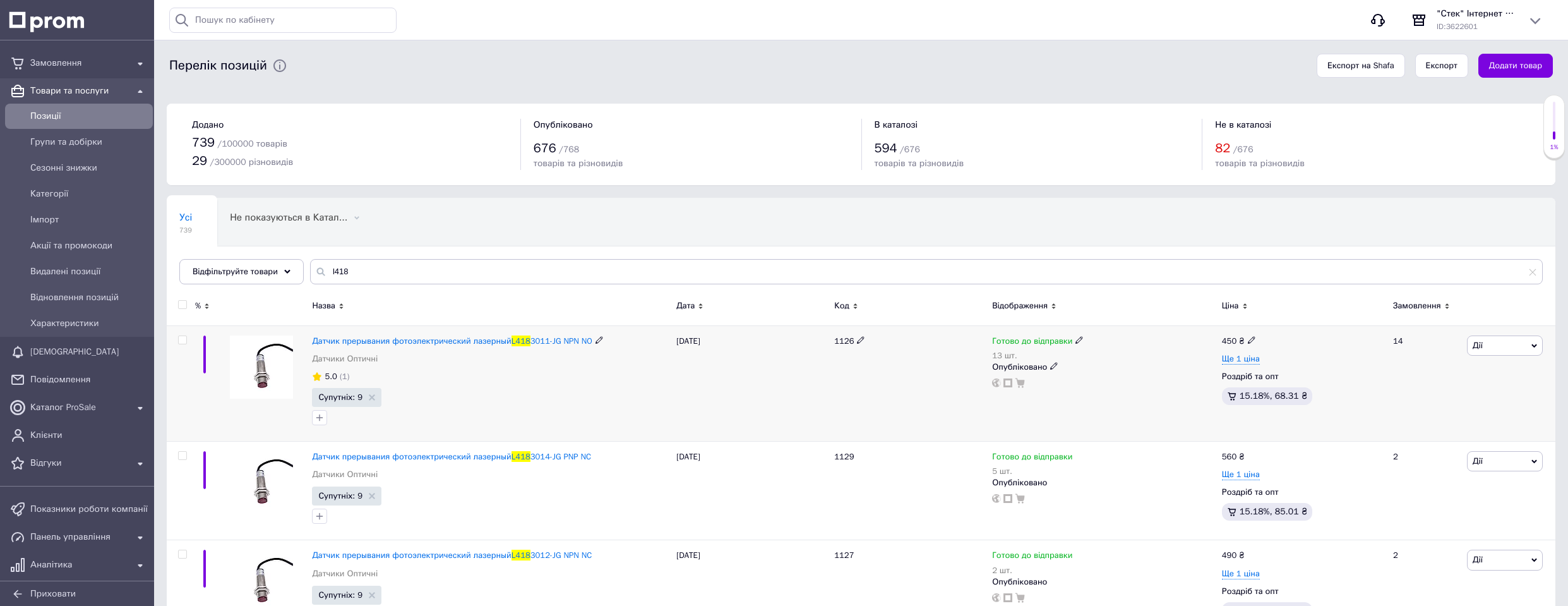 click 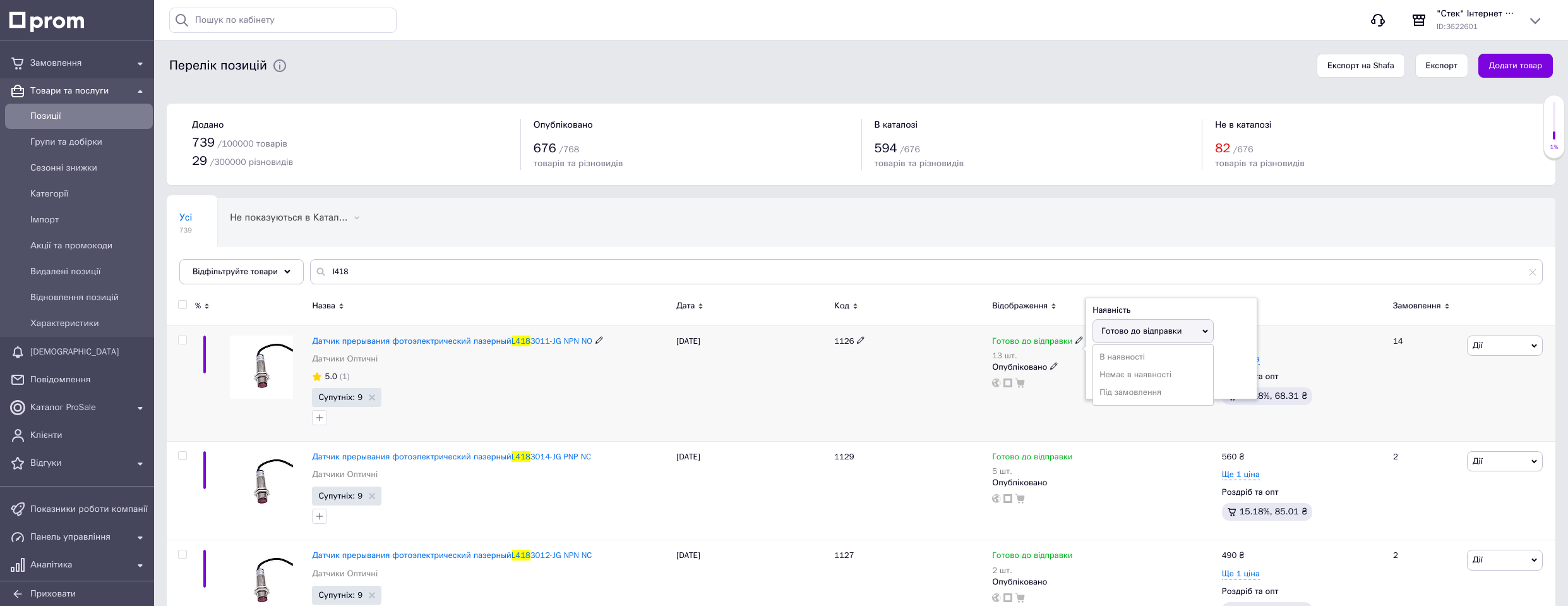 drag, startPoint x: 1228, startPoint y: 353, endPoint x: 1195, endPoint y: 365, distance: 35.1141 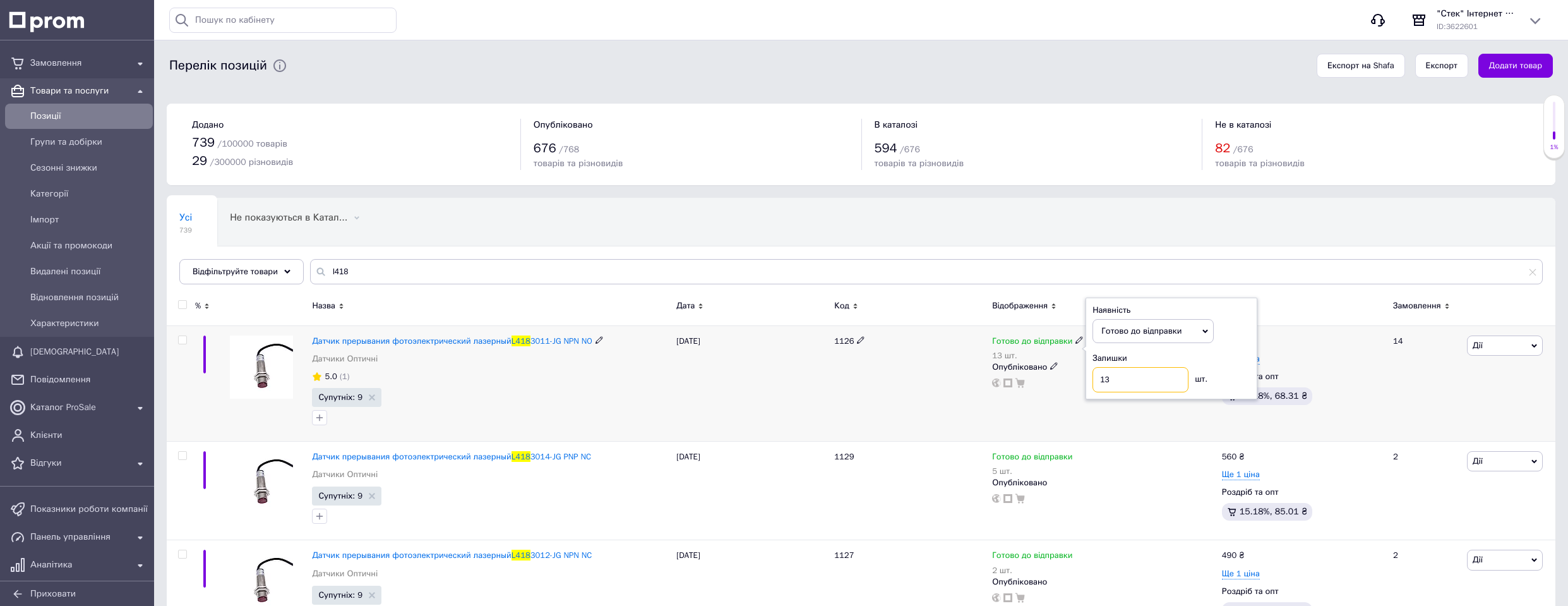 click on "13" at bounding box center (1140, 380) 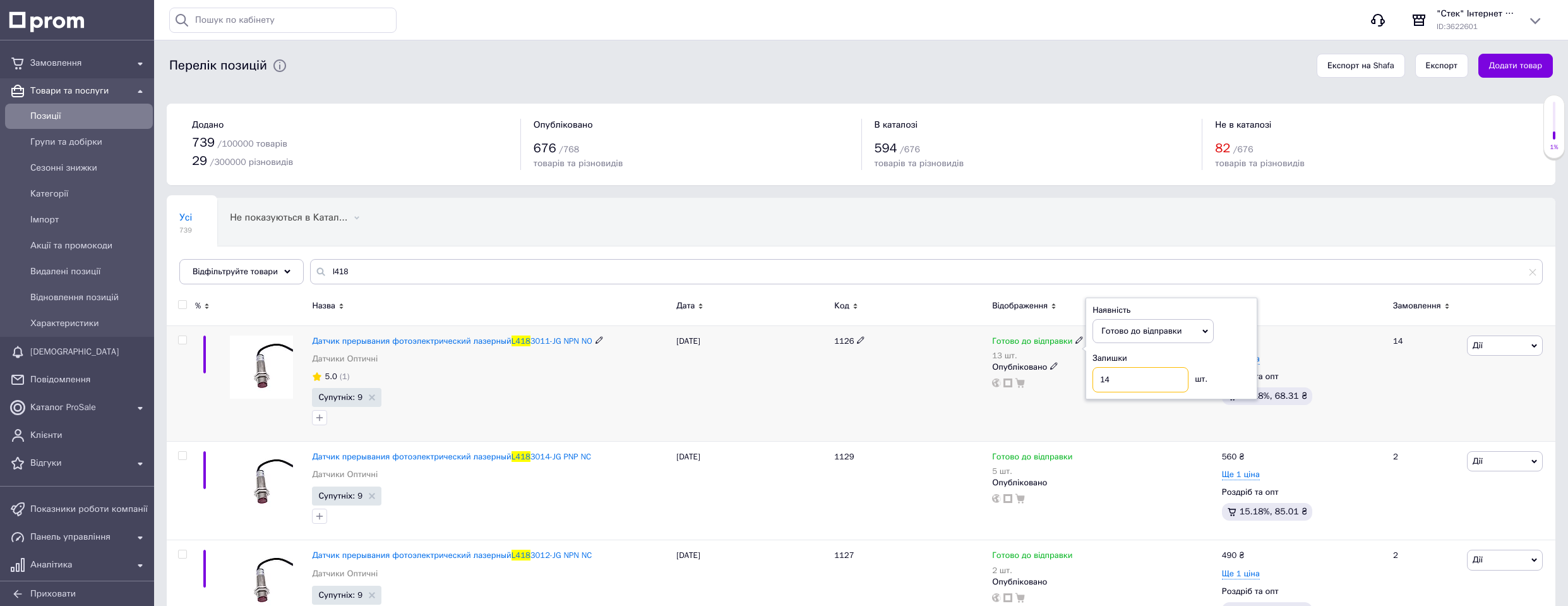 type on "14" 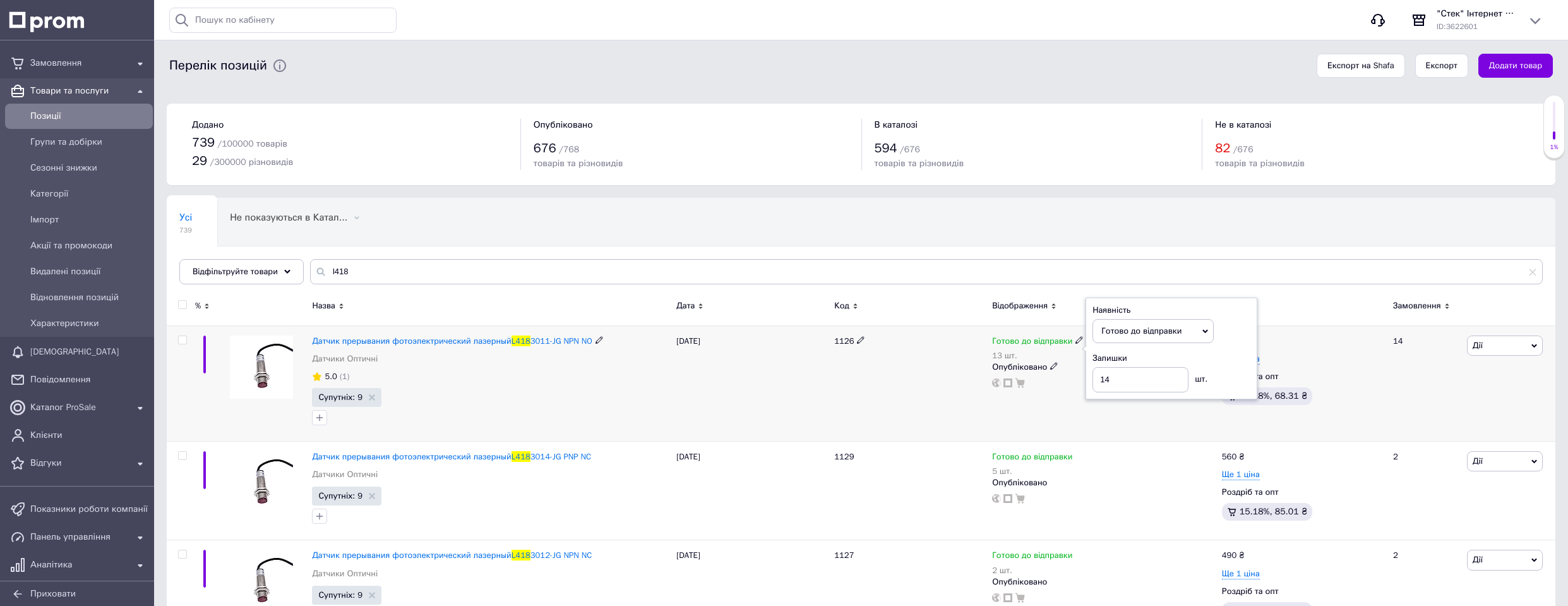 click on "1126" at bounding box center [910, 383] 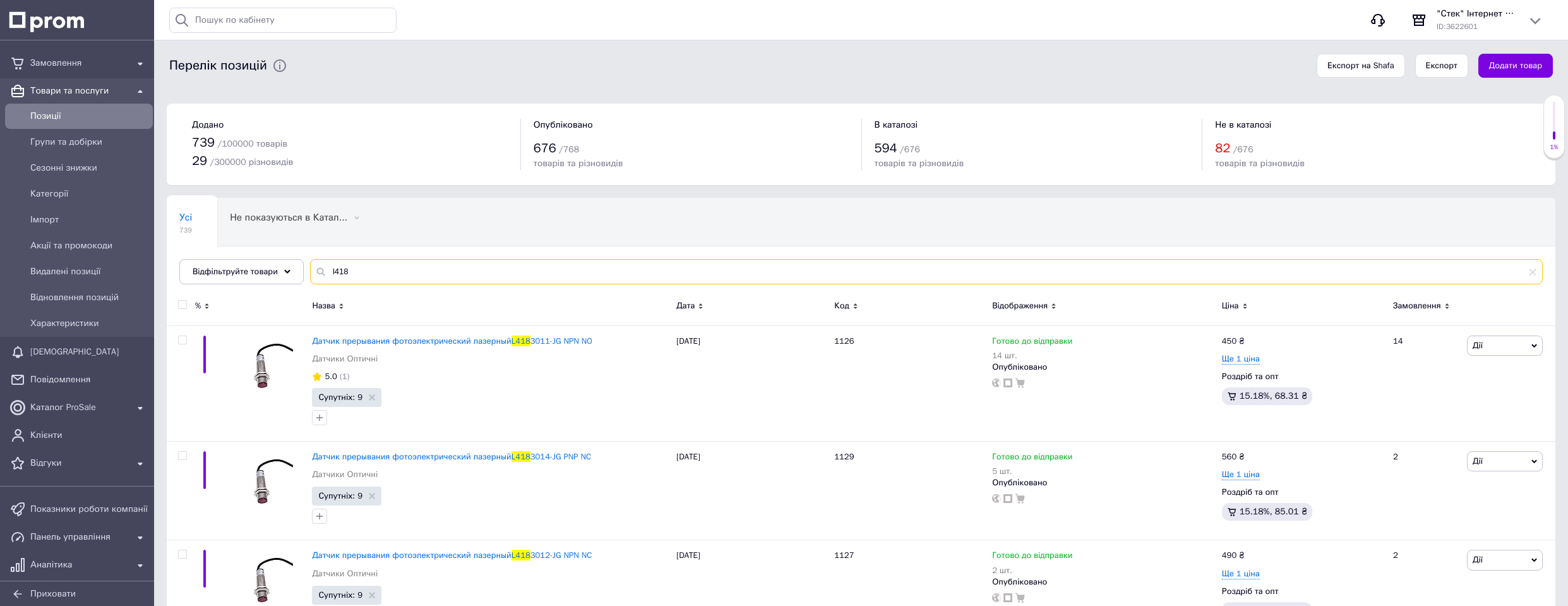 click on "l418" at bounding box center (926, 272) 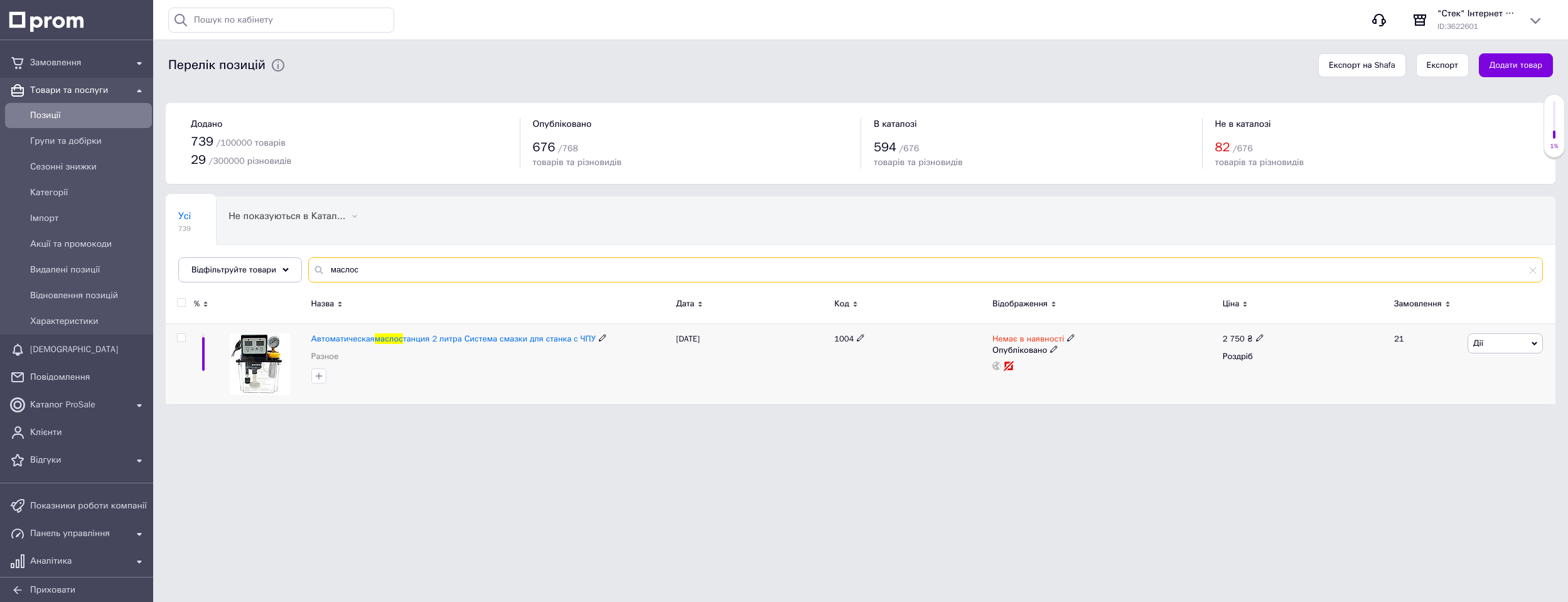 type on "маслос" 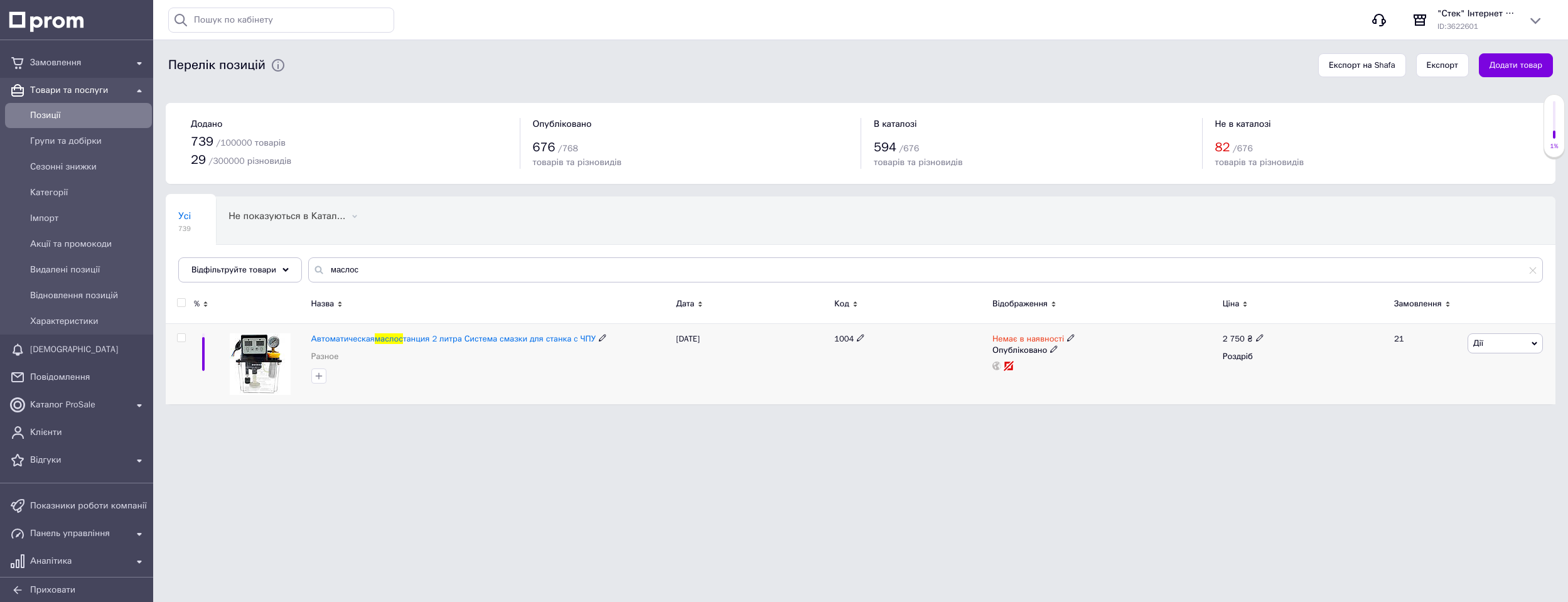 click 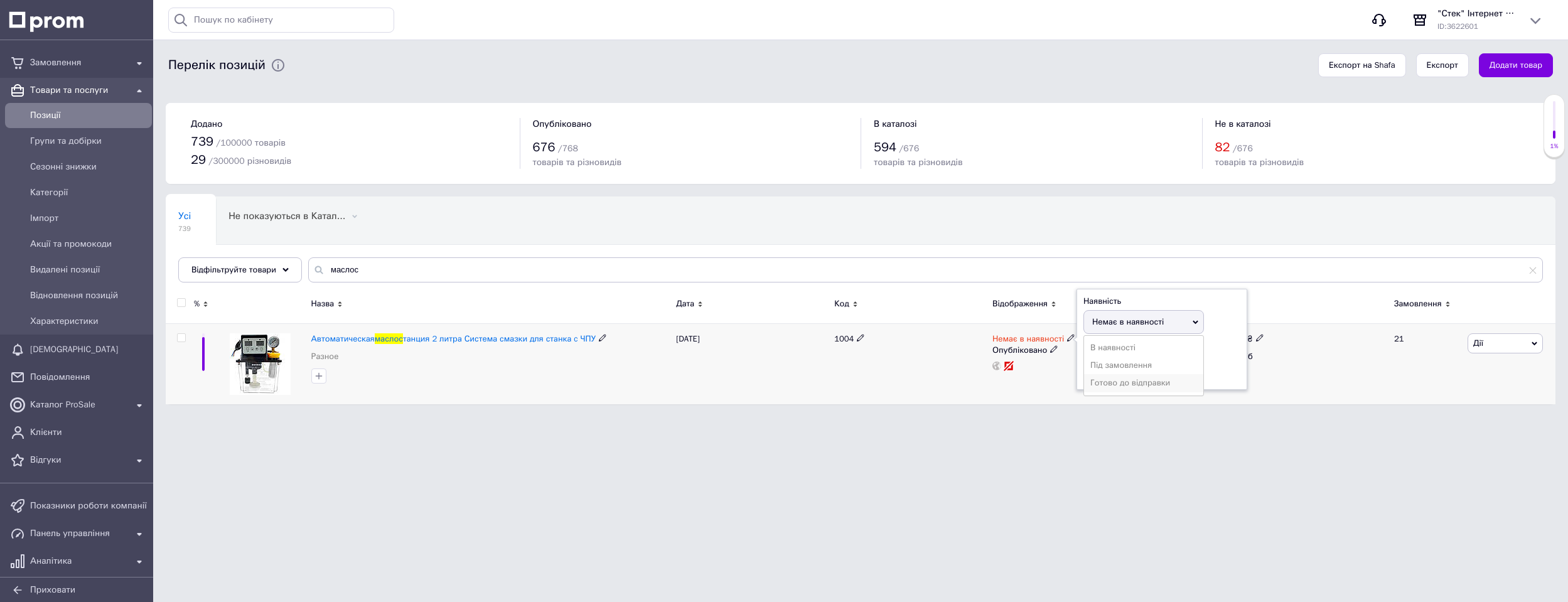 click on "Готово до відправки" at bounding box center (1144, 383) 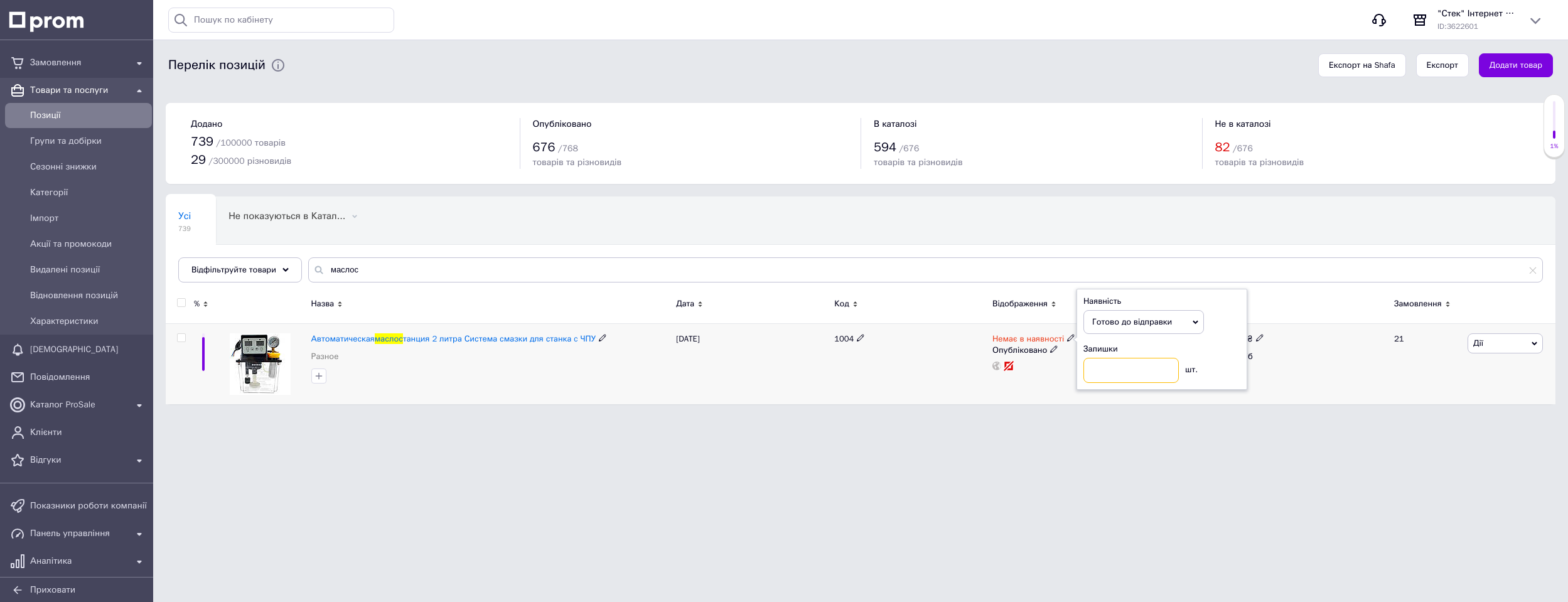 click at bounding box center (1131, 370) 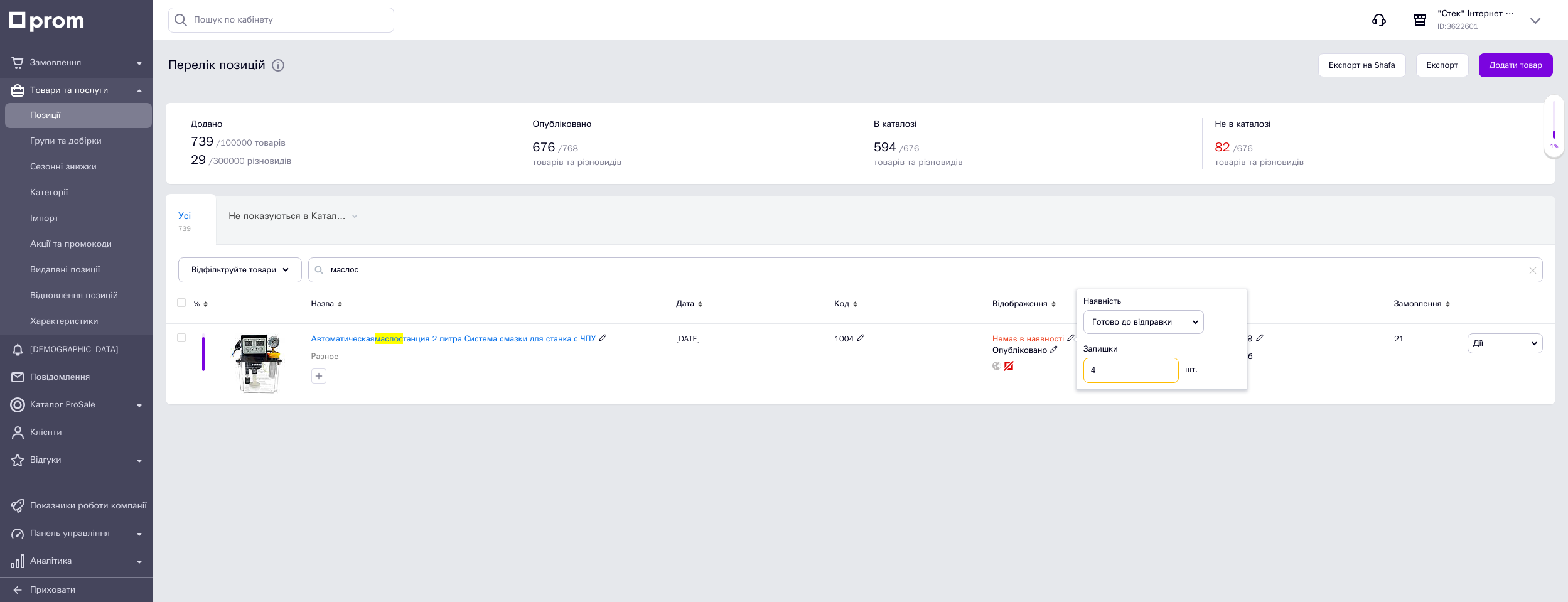type on "4" 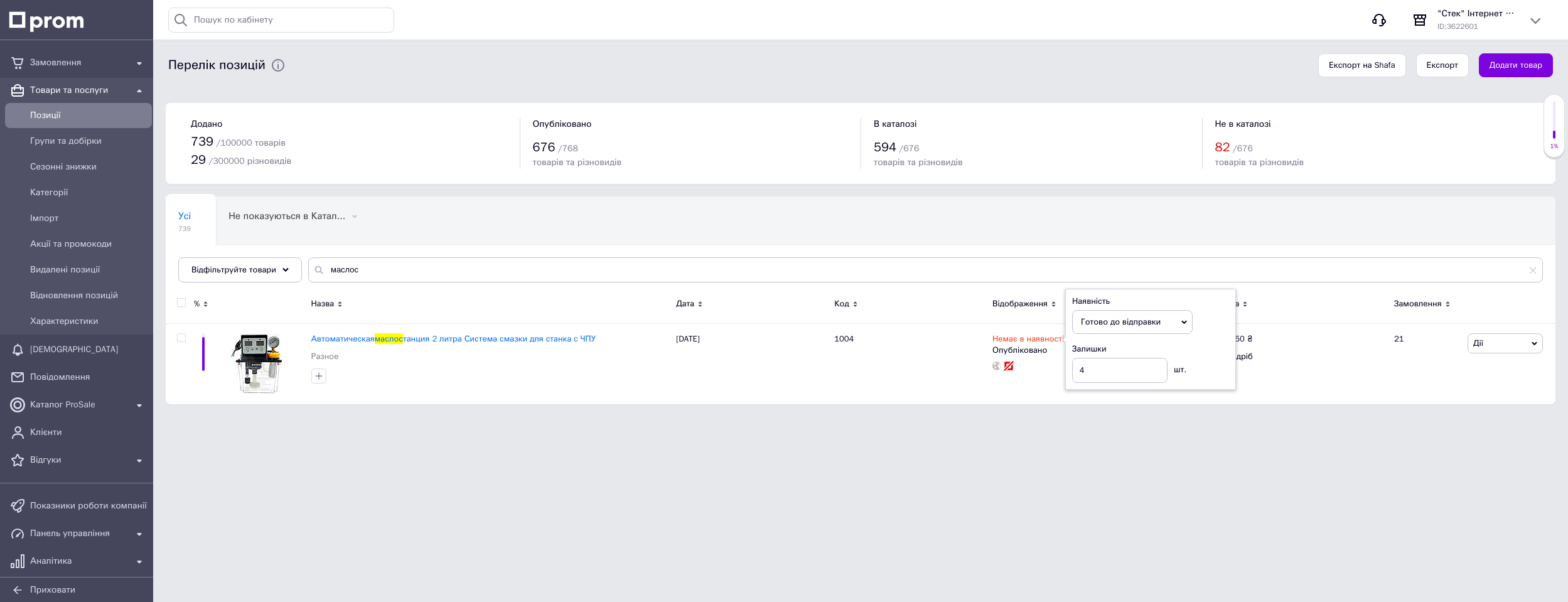 click on "Замовлення Товари та послуги Позиції Групи та добірки Сезонні знижки Категорії Імпорт Акції та промокоди Видалені позиції Відновлення позицій Характеристики Сповіщення Повідомлення Каталог ProSale Клієнти Відгуки Показники роботи компанії Панель управління Аналітика Управління сайтом Гаманець компанії Маркет Налаштування Тарифи та рахунки Приховати
Усі результати Нічого не знайдено Спробуйте використати інший термін або написати фразу повністю Відкрийте для себе інші ресурси Довідка 739" at bounding box center (784, 208) 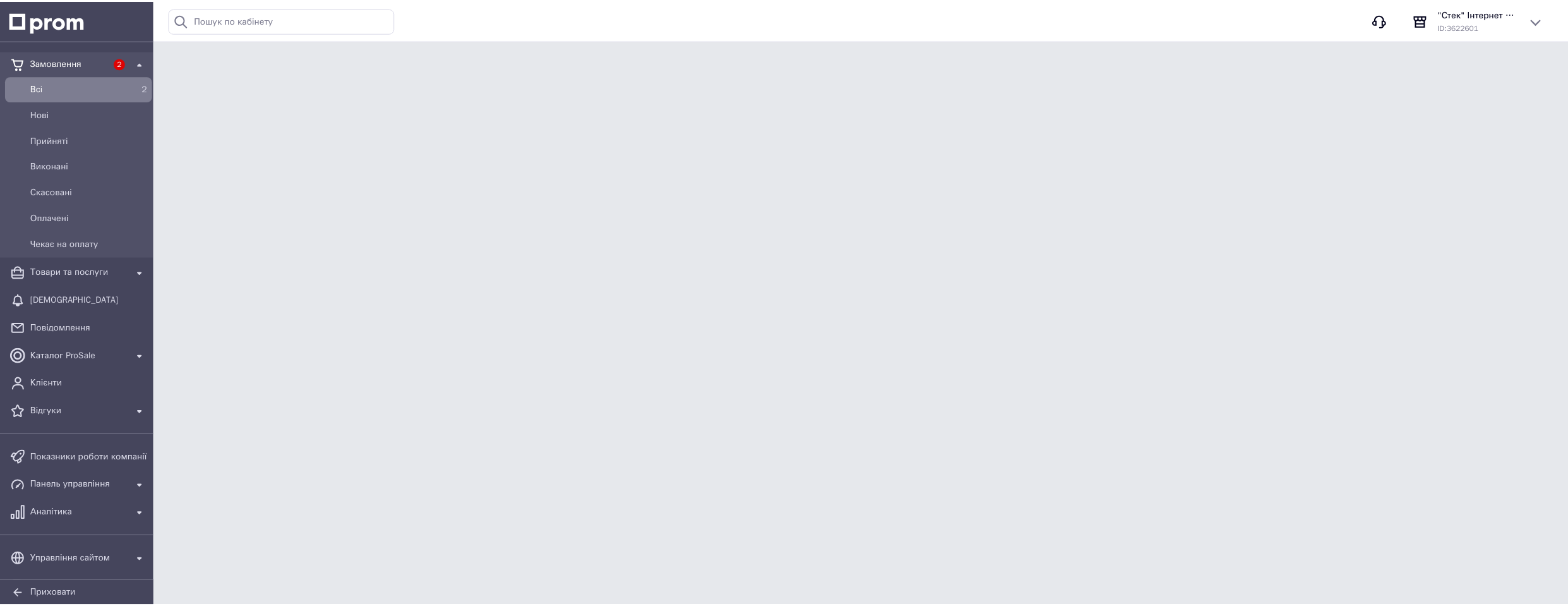 scroll, scrollTop: 0, scrollLeft: 0, axis: both 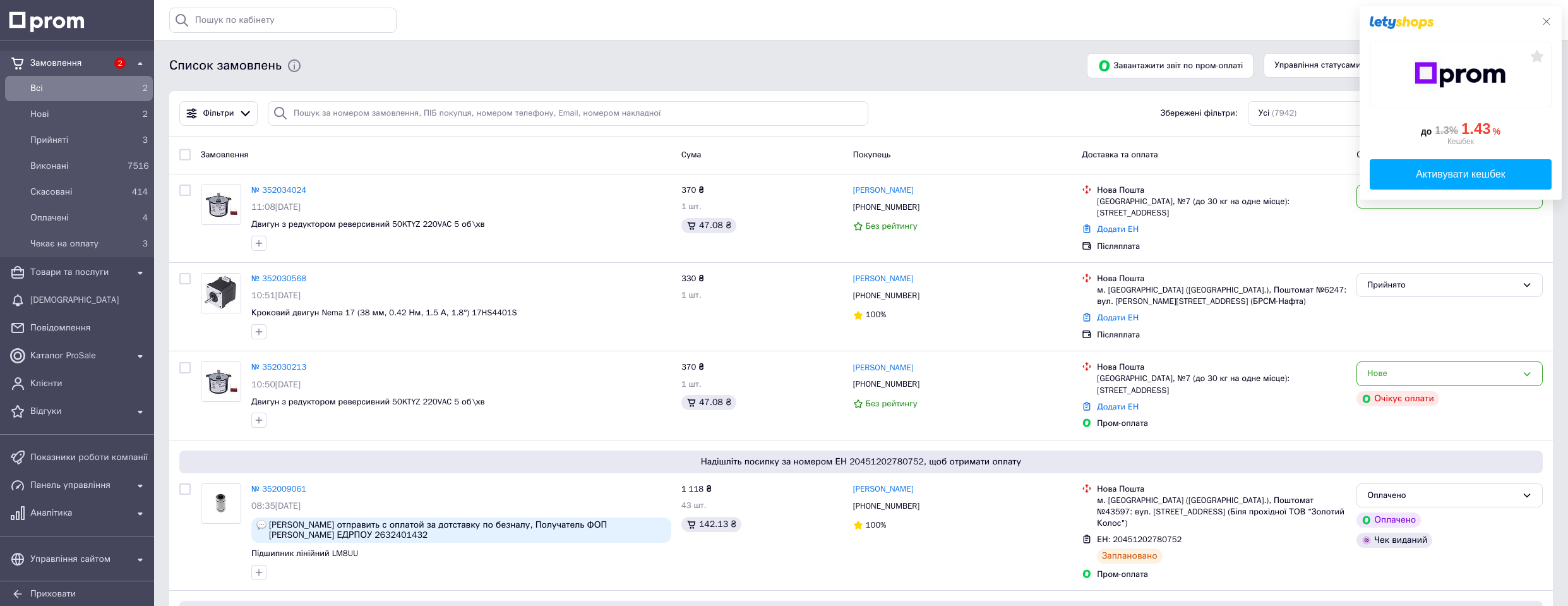 click 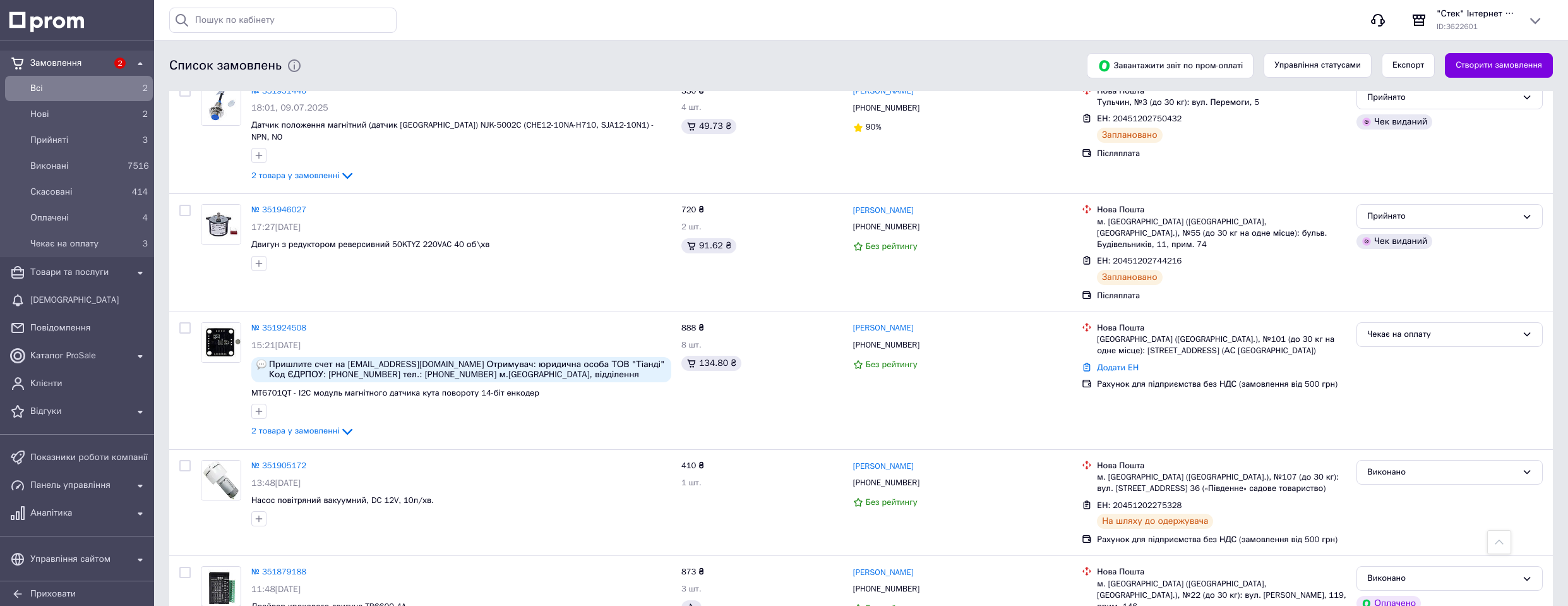 scroll, scrollTop: 948, scrollLeft: 0, axis: vertical 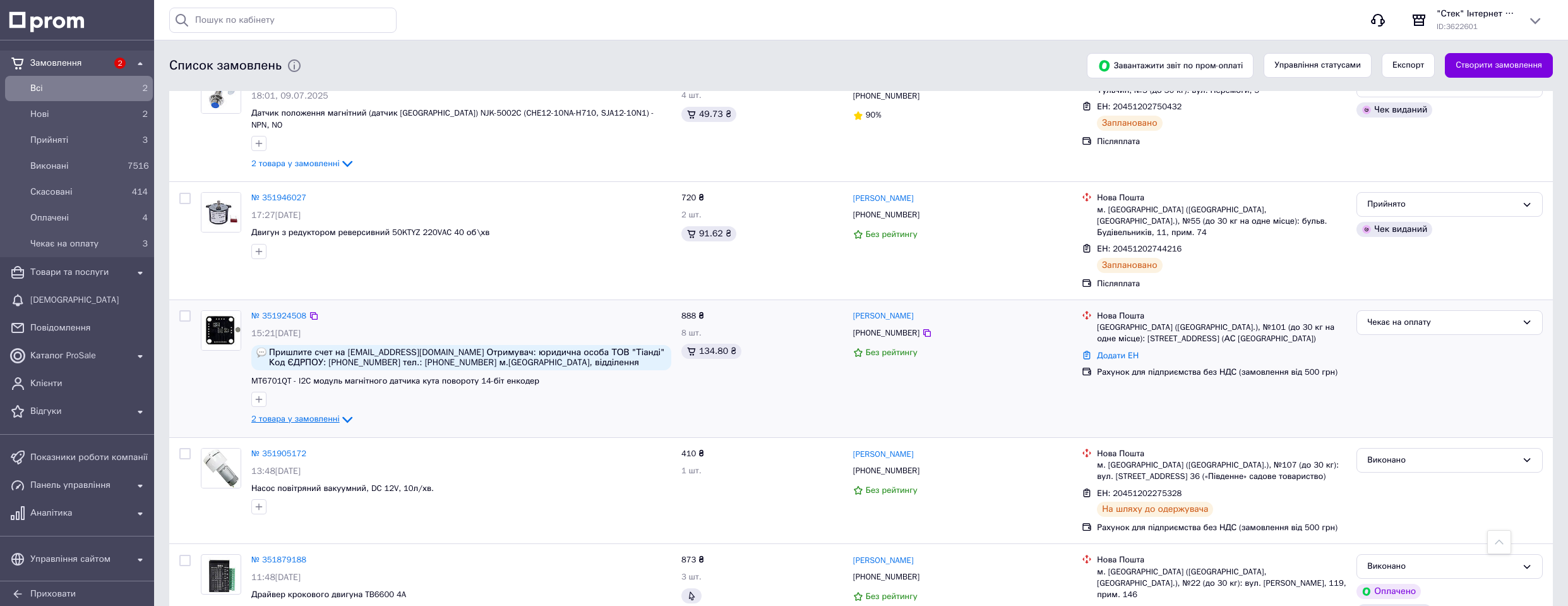 click 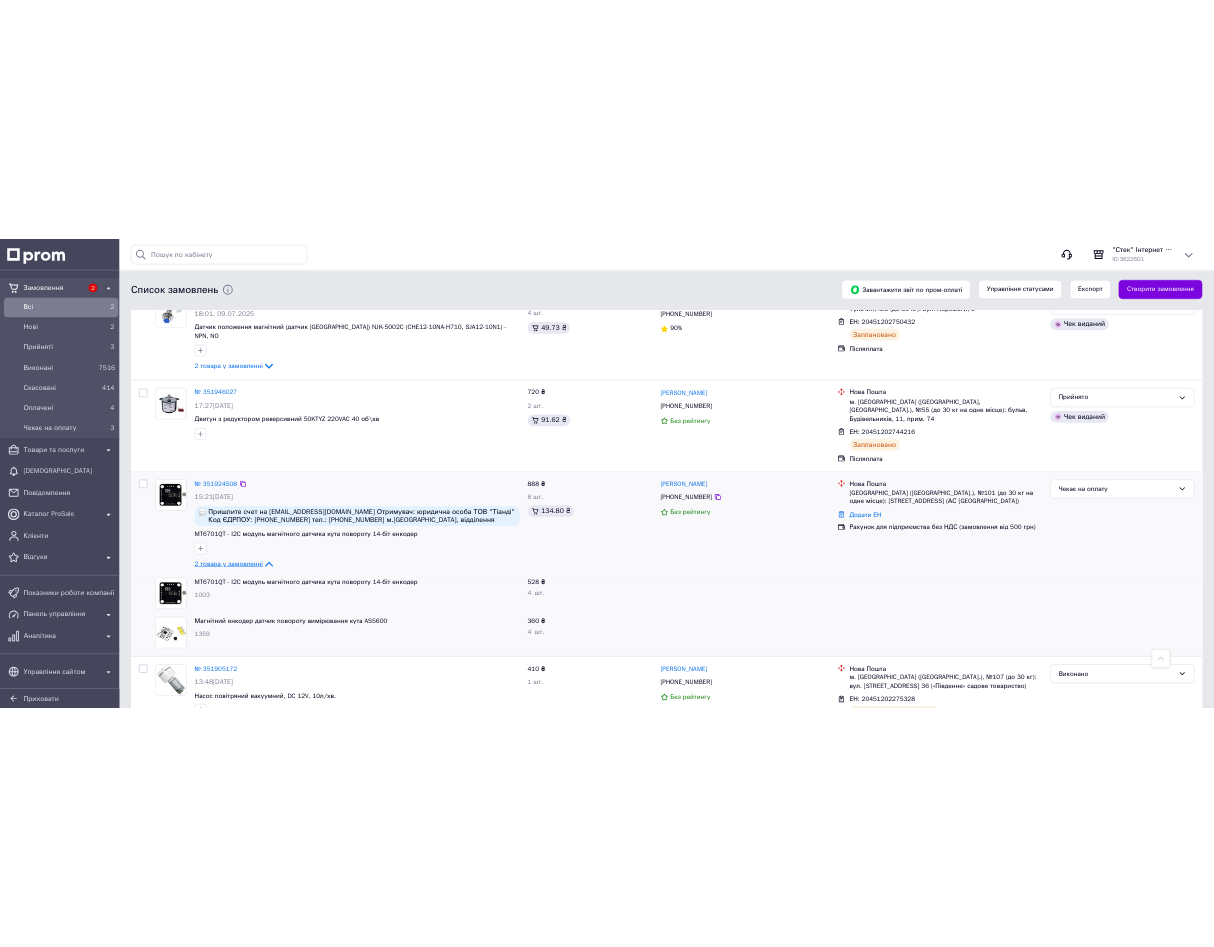 scroll, scrollTop: 1790, scrollLeft: 0, axis: vertical 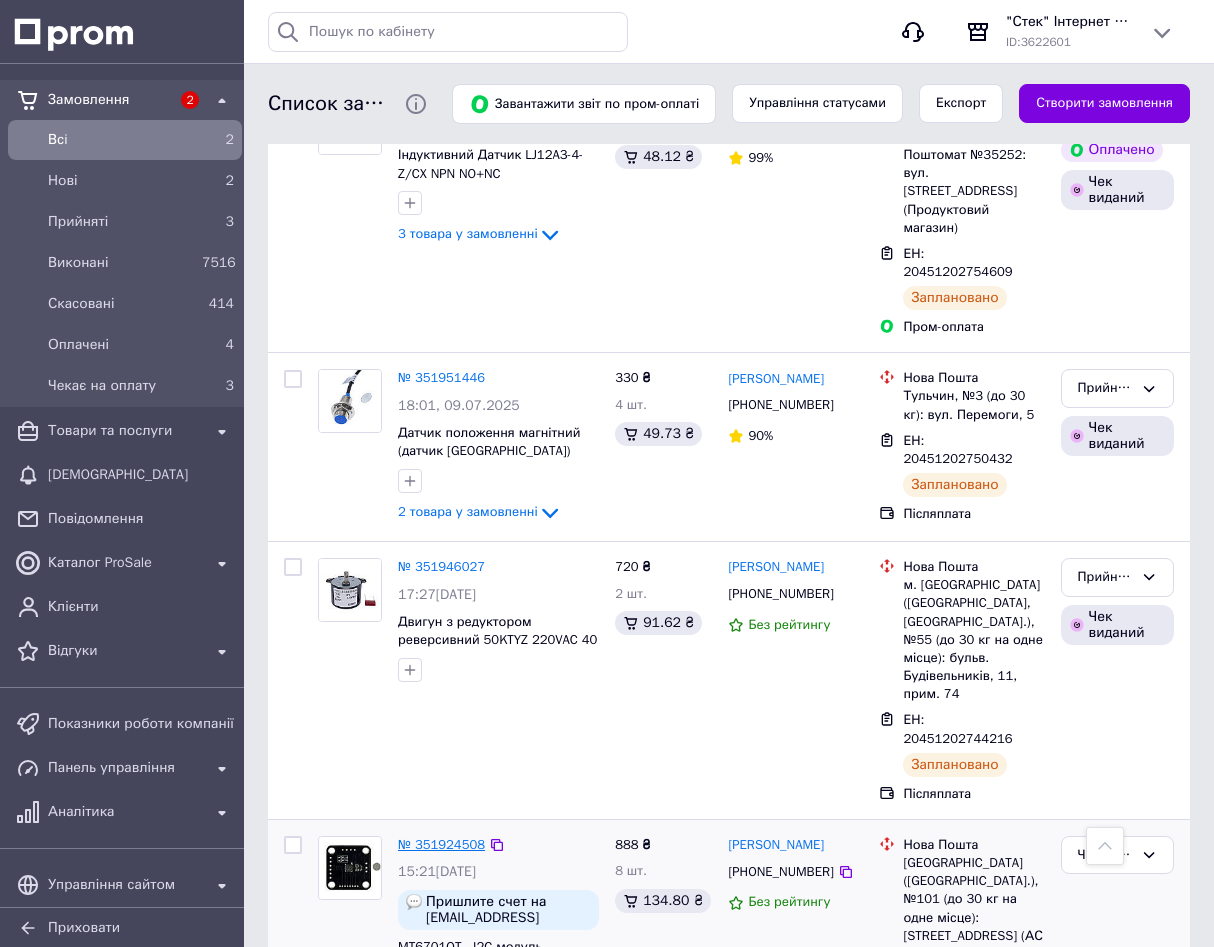 click on "№ 351924508" at bounding box center (441, 844) 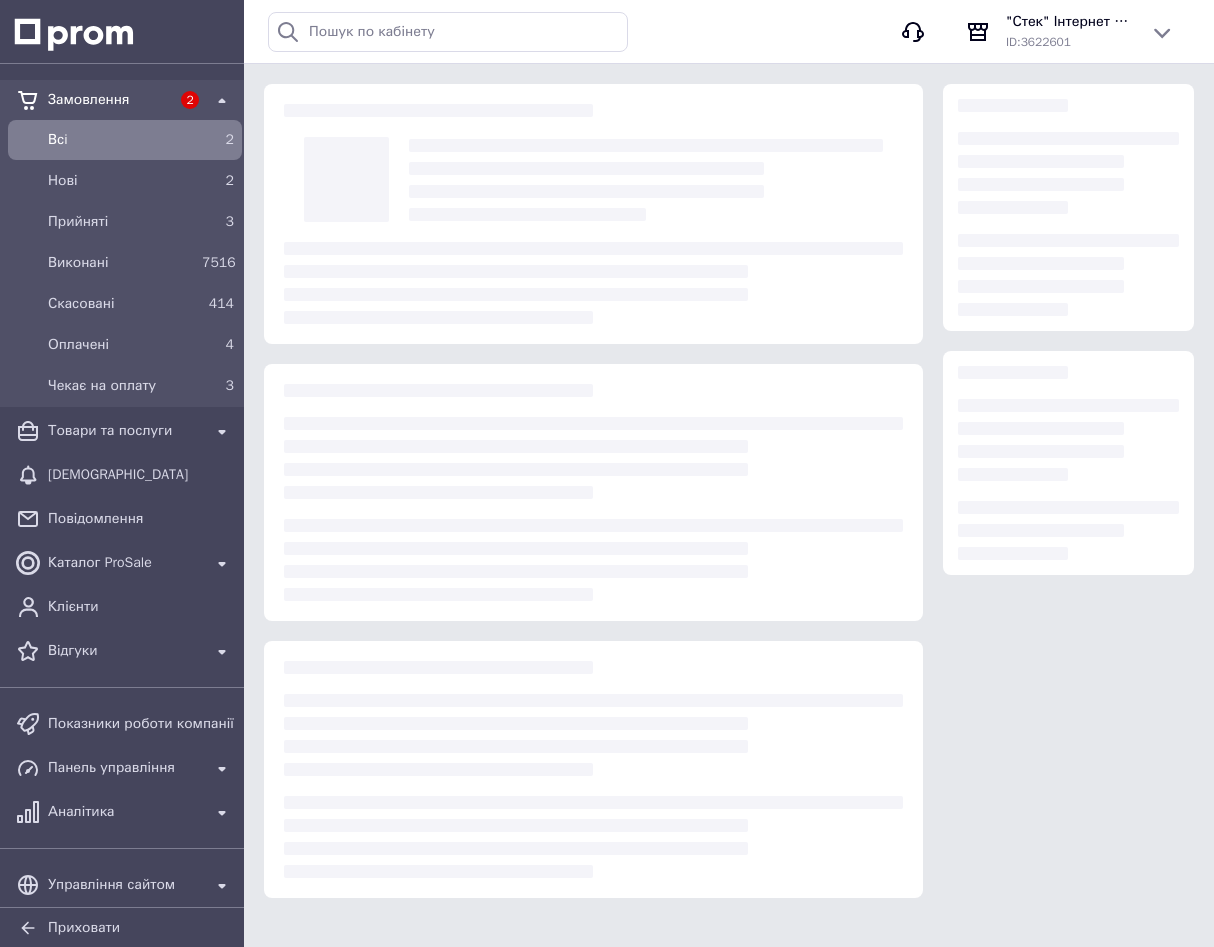 scroll, scrollTop: 0, scrollLeft: 0, axis: both 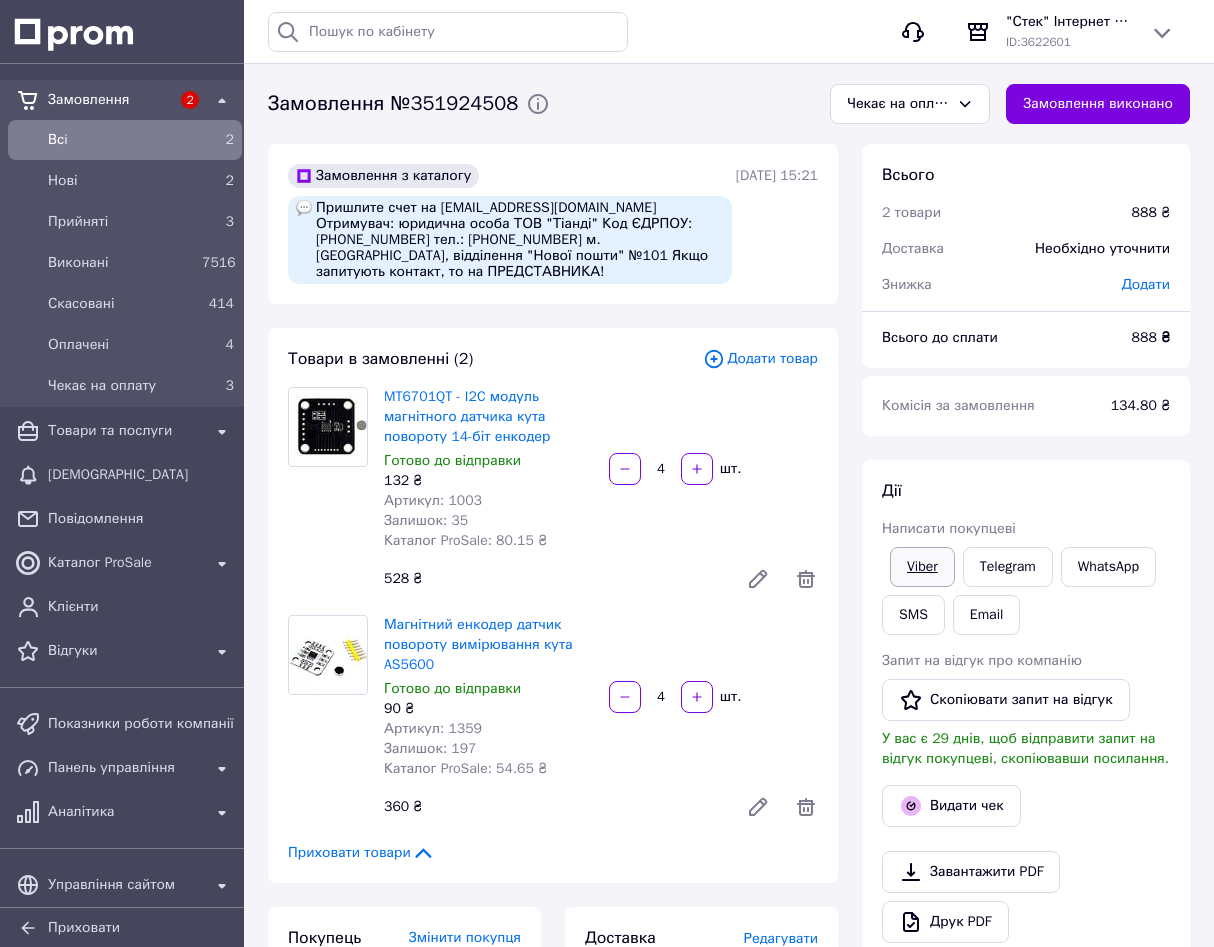 click on "Viber" at bounding box center [922, 567] 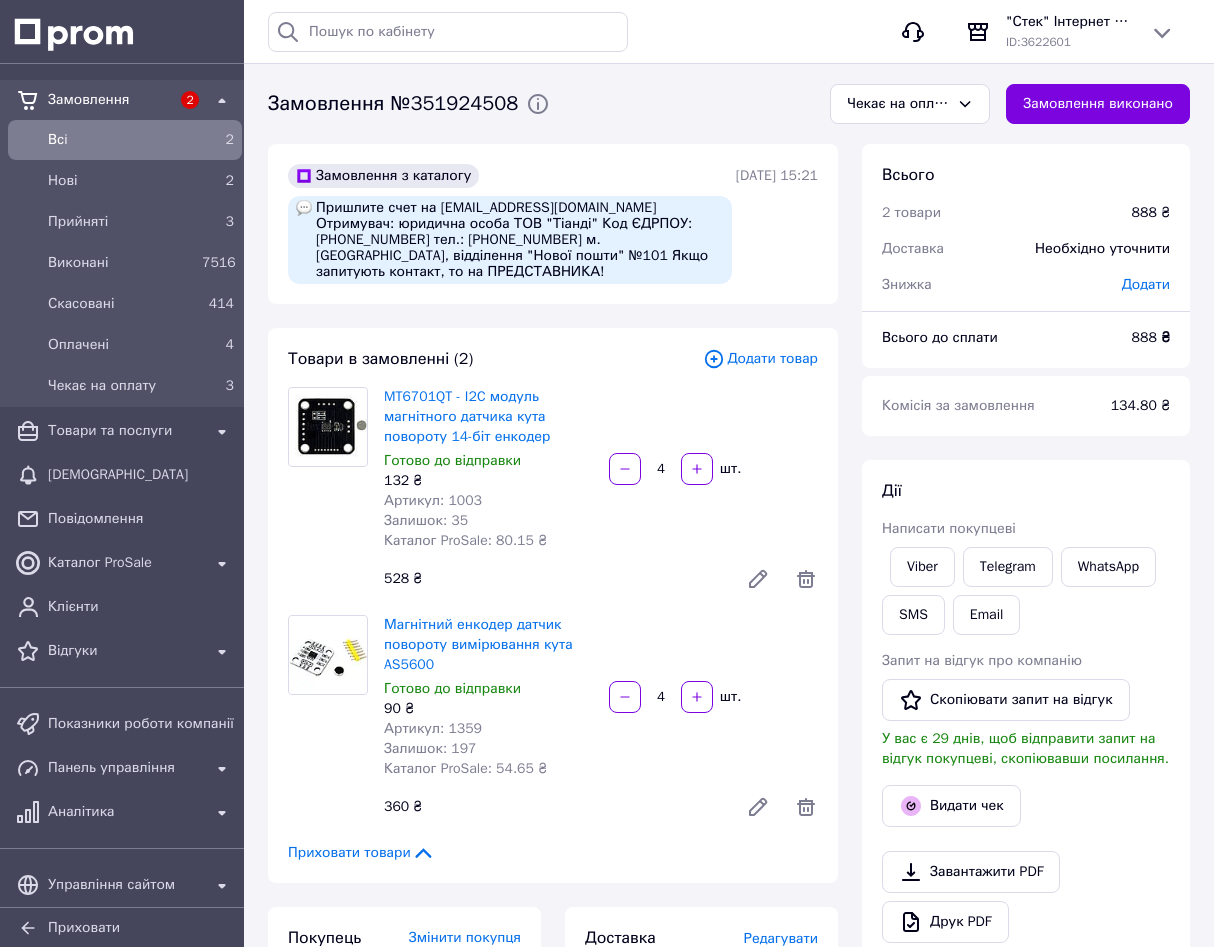 click on "Всi" at bounding box center (121, 140) 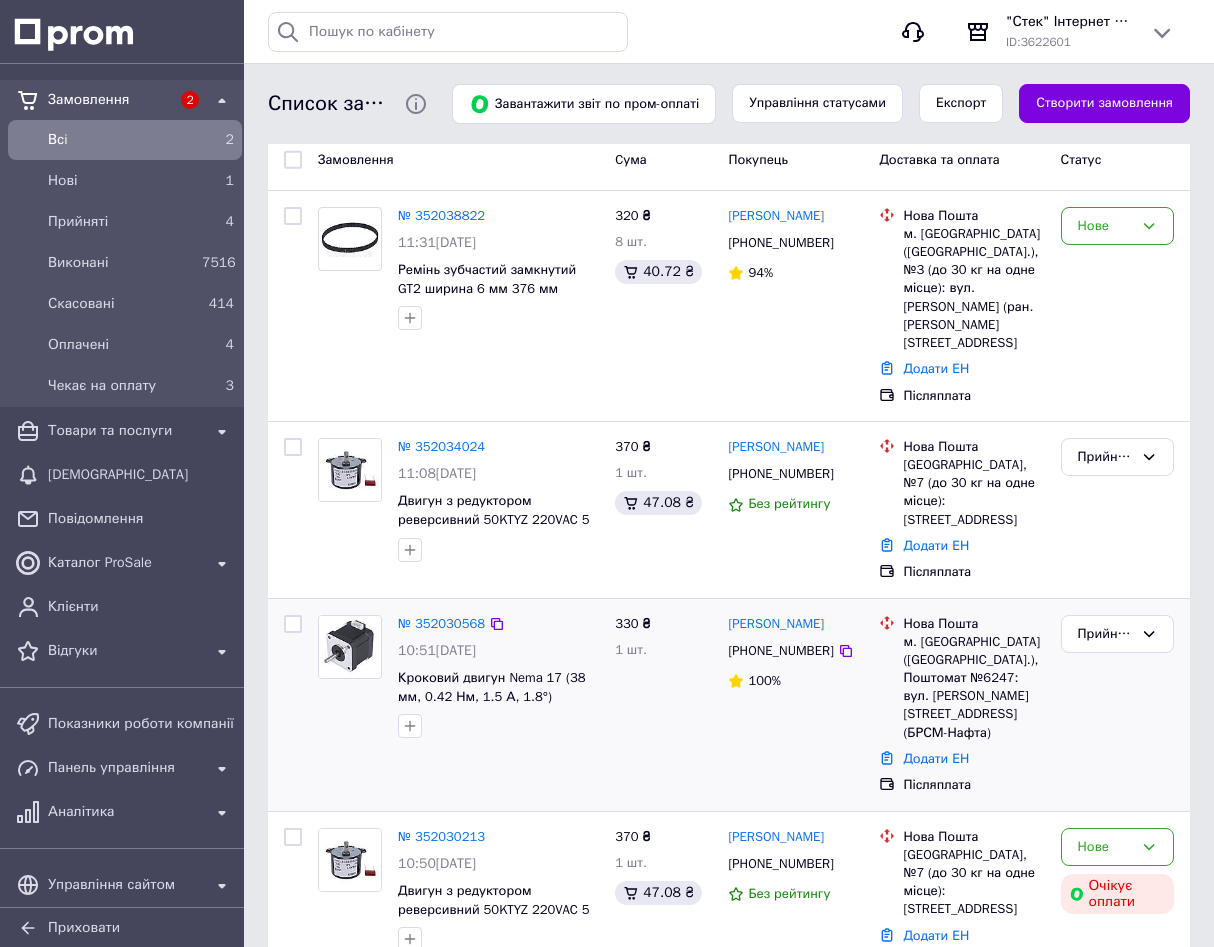 scroll, scrollTop: 0, scrollLeft: 0, axis: both 